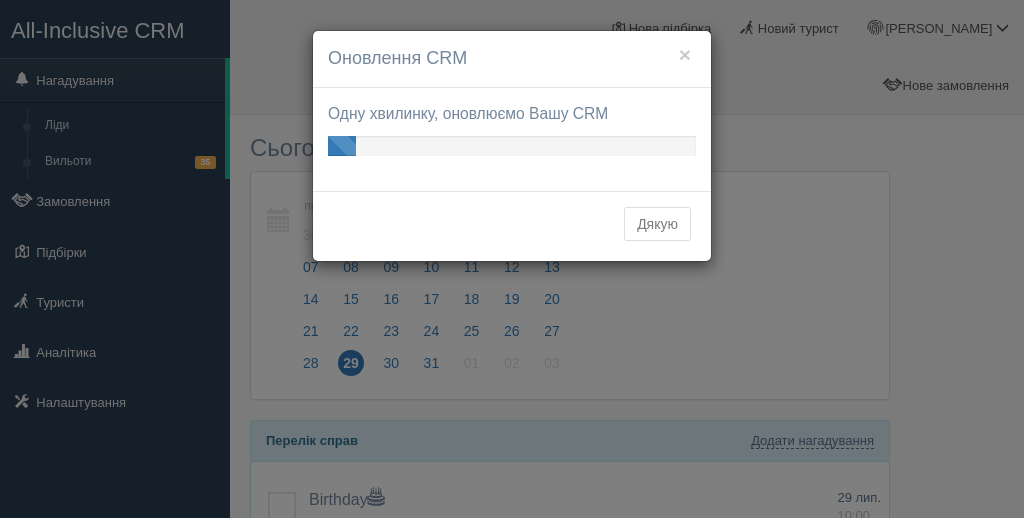 scroll, scrollTop: 0, scrollLeft: 0, axis: both 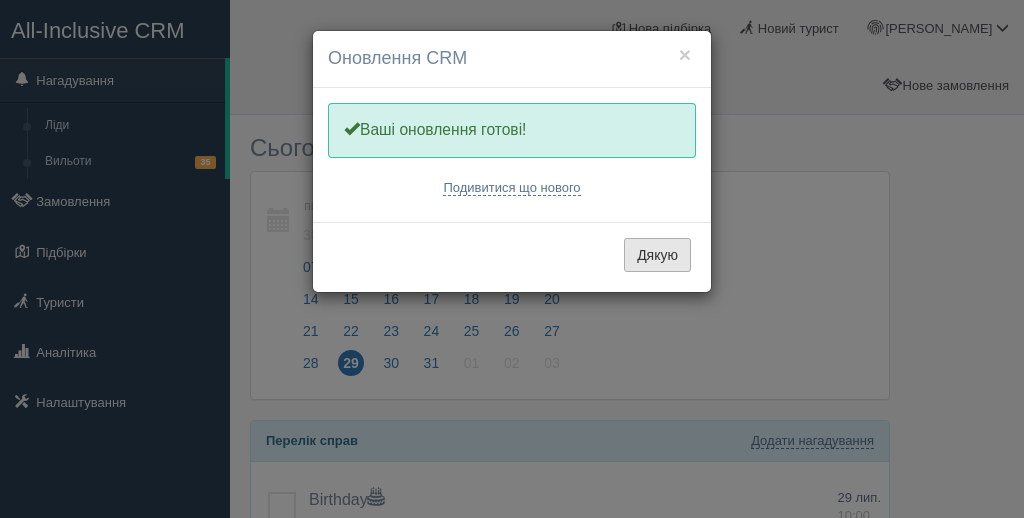click on "Дякую" at bounding box center [657, 255] 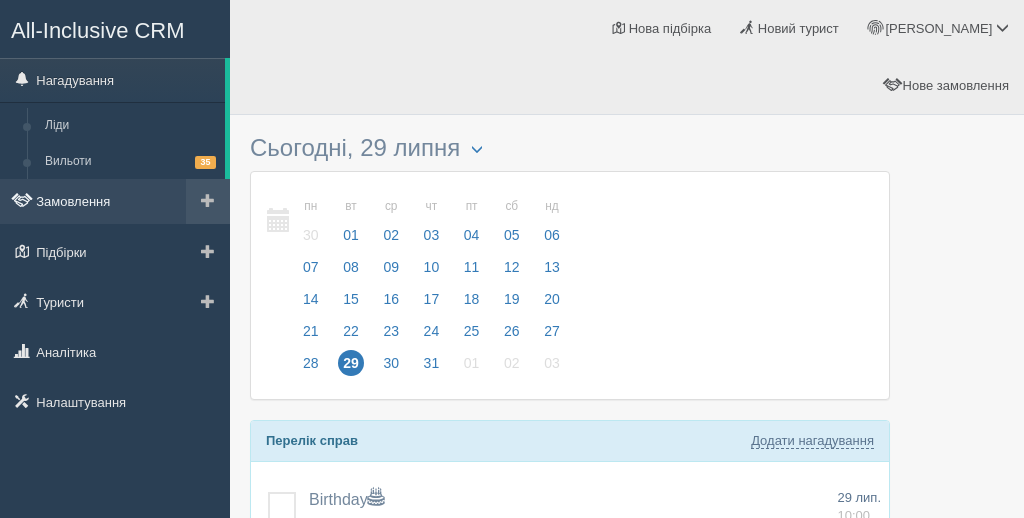 click on "Замовлення" at bounding box center (115, 201) 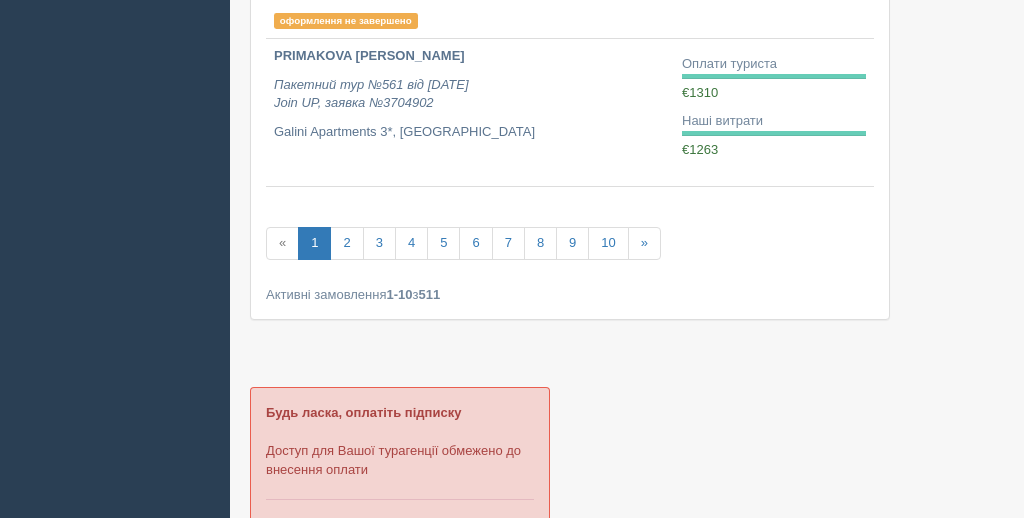 scroll, scrollTop: 1467, scrollLeft: 0, axis: vertical 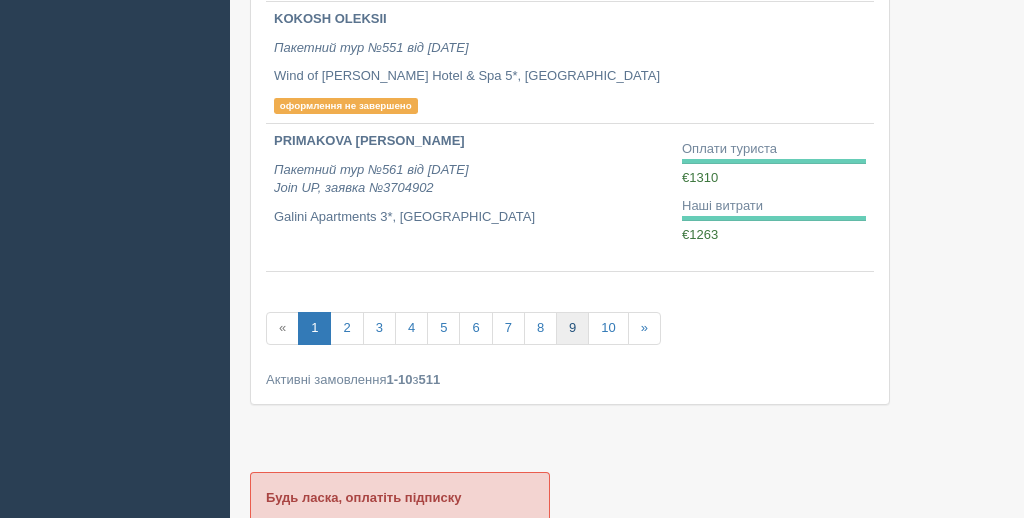 click on "9" at bounding box center (572, 328) 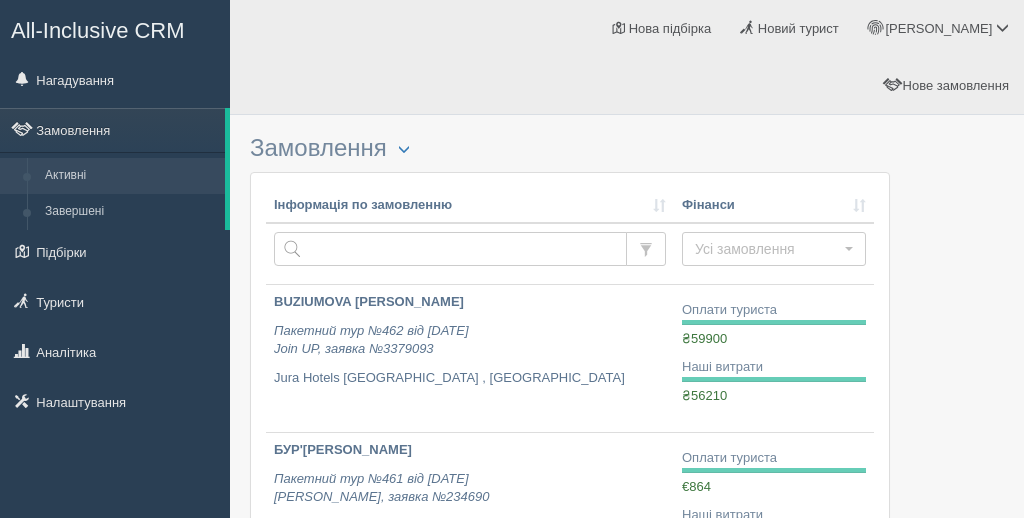 scroll, scrollTop: 0, scrollLeft: 0, axis: both 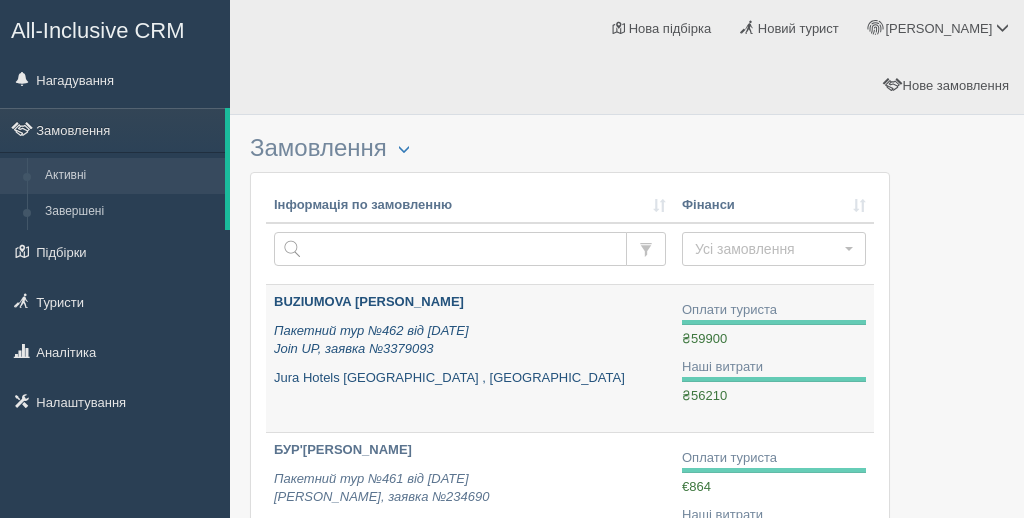 click on "Пакетний тур №462 від 22.08.2024
Join UP, заявка №3379093" at bounding box center (470, 340) 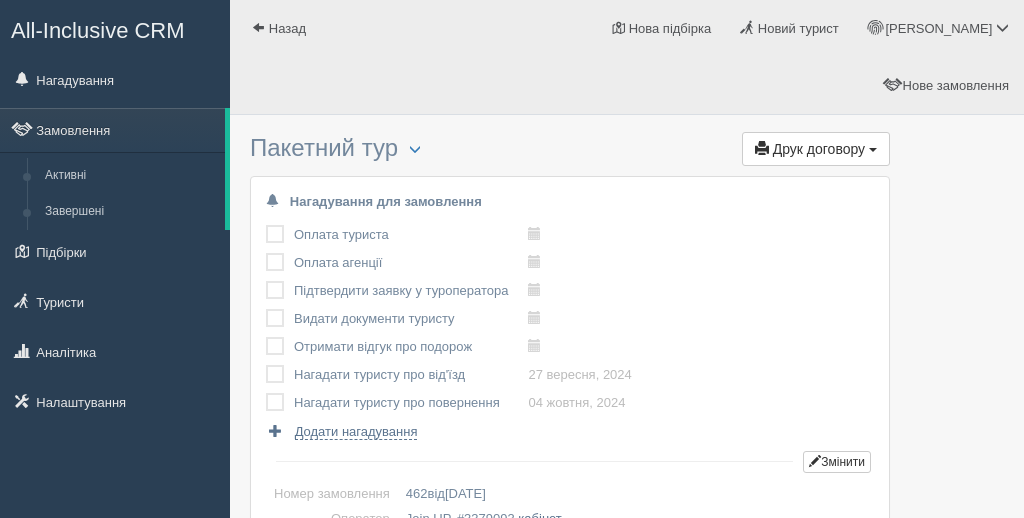 scroll, scrollTop: 0, scrollLeft: 0, axis: both 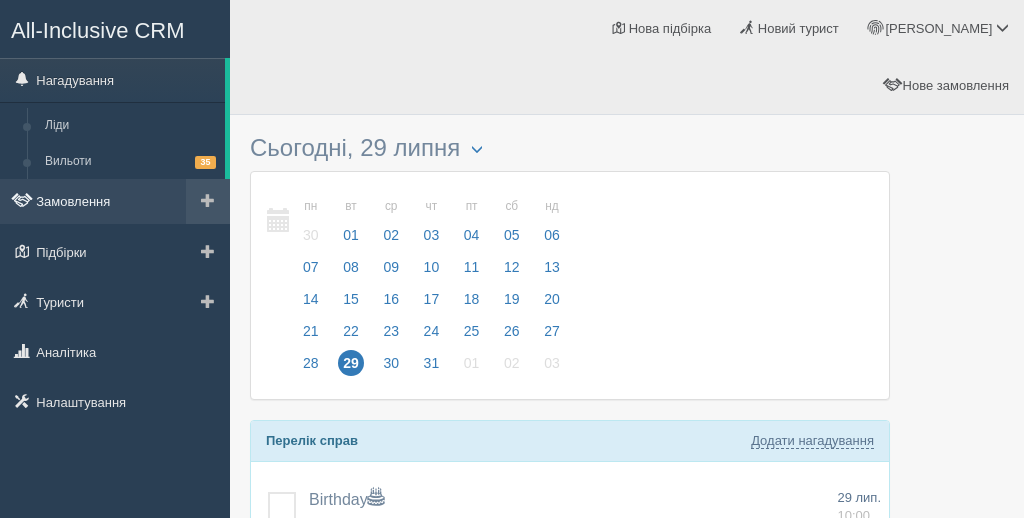 click on "Замовлення" at bounding box center (115, 201) 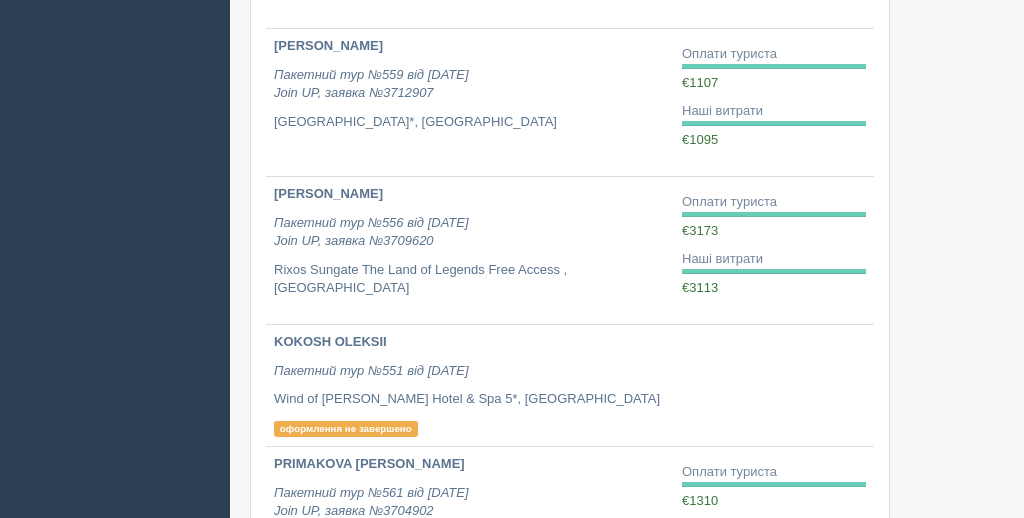 scroll, scrollTop: 1255, scrollLeft: 0, axis: vertical 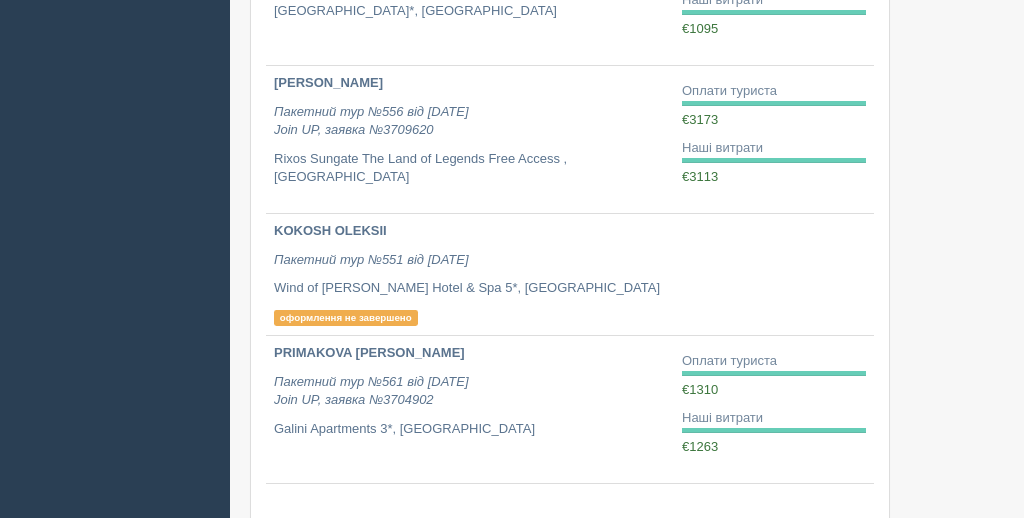 click on "9" at bounding box center [572, 540] 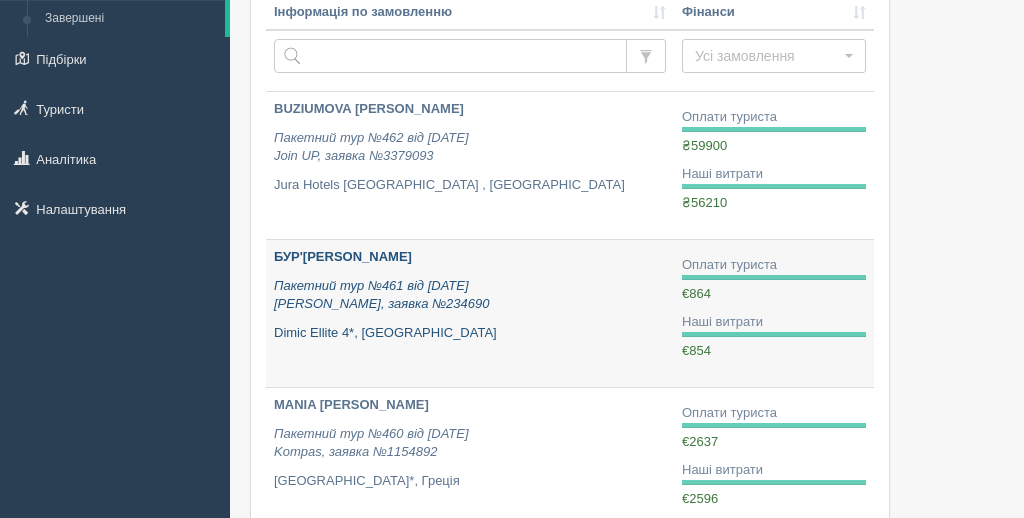 scroll, scrollTop: 199, scrollLeft: 0, axis: vertical 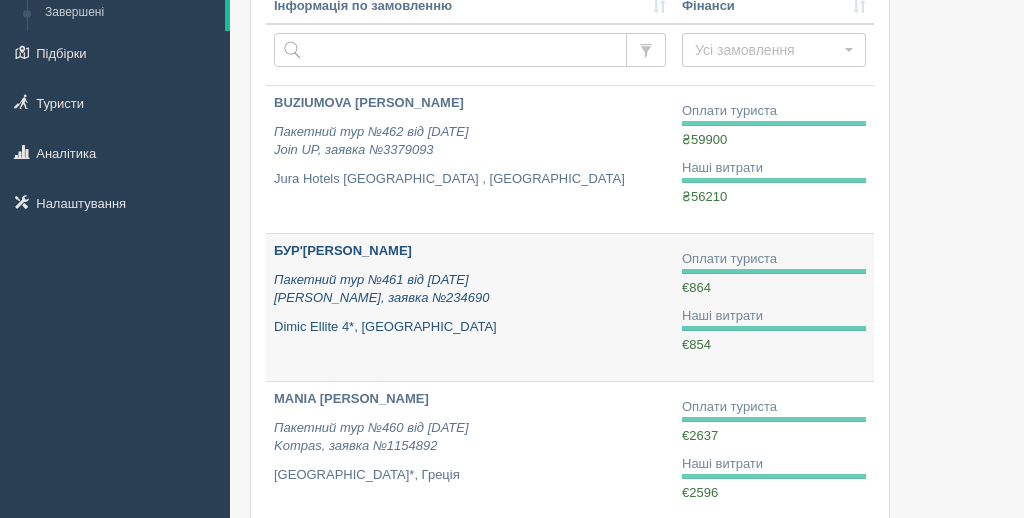 click on "Пакетний тур №461 від 21.08.2024
Alf, заявка №234690" at bounding box center [470, 289] 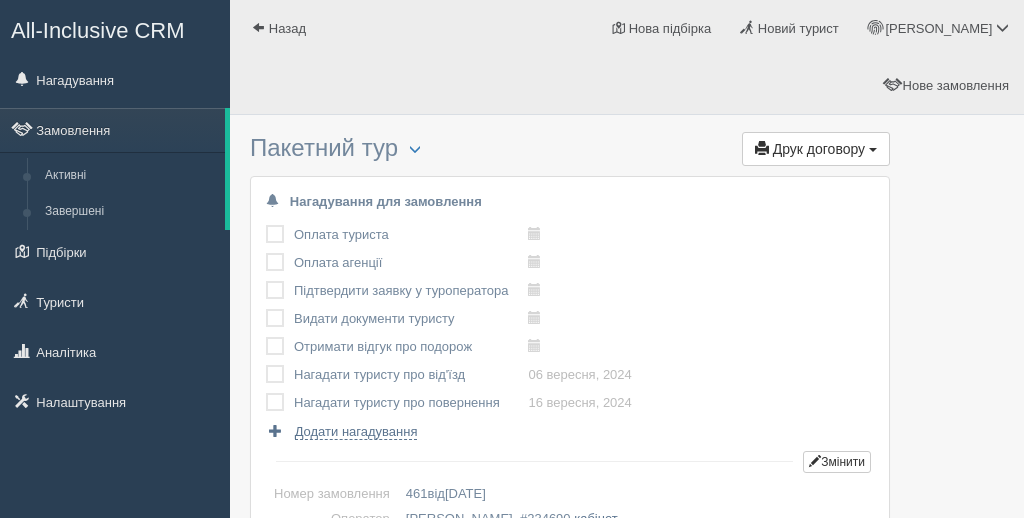 scroll, scrollTop: 0, scrollLeft: 0, axis: both 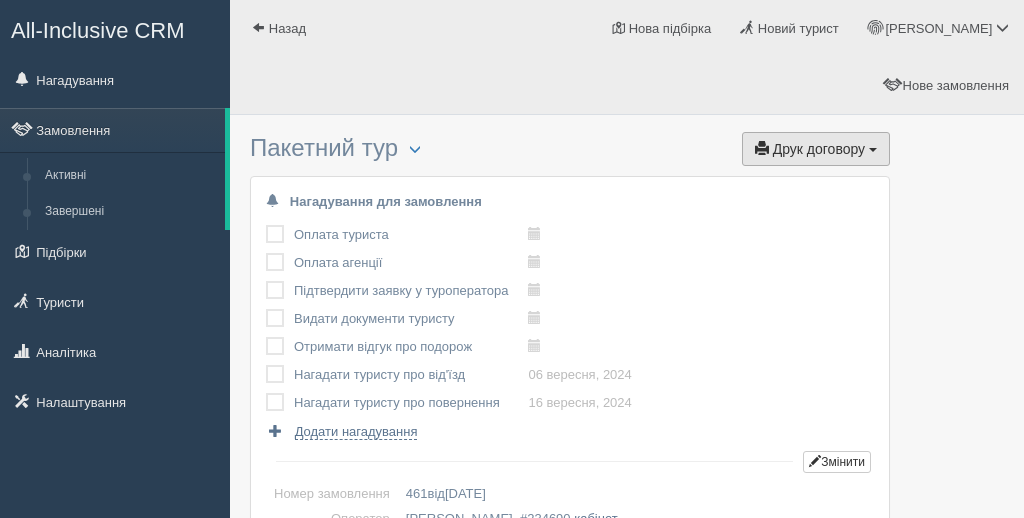 click on "Друк договору
Друк" at bounding box center (816, 149) 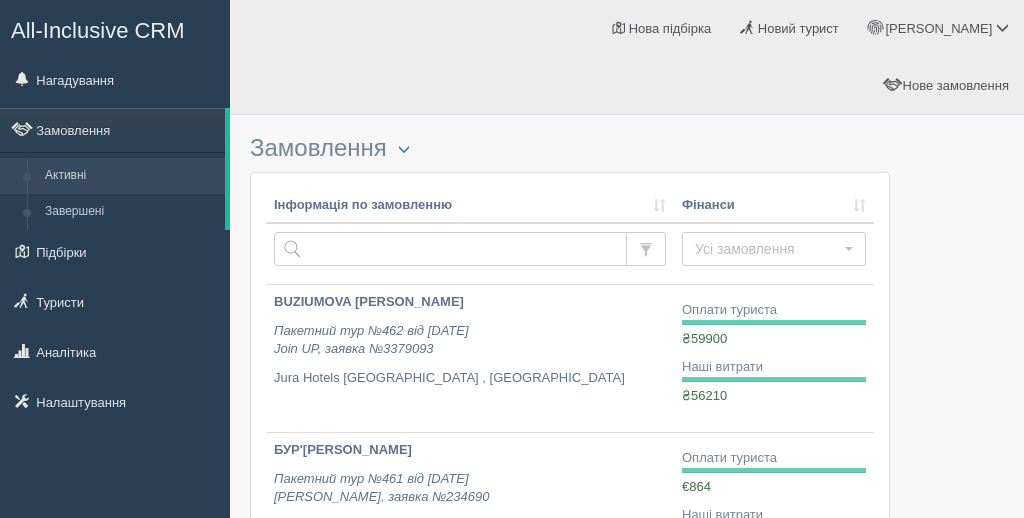 scroll, scrollTop: 199, scrollLeft: 0, axis: vertical 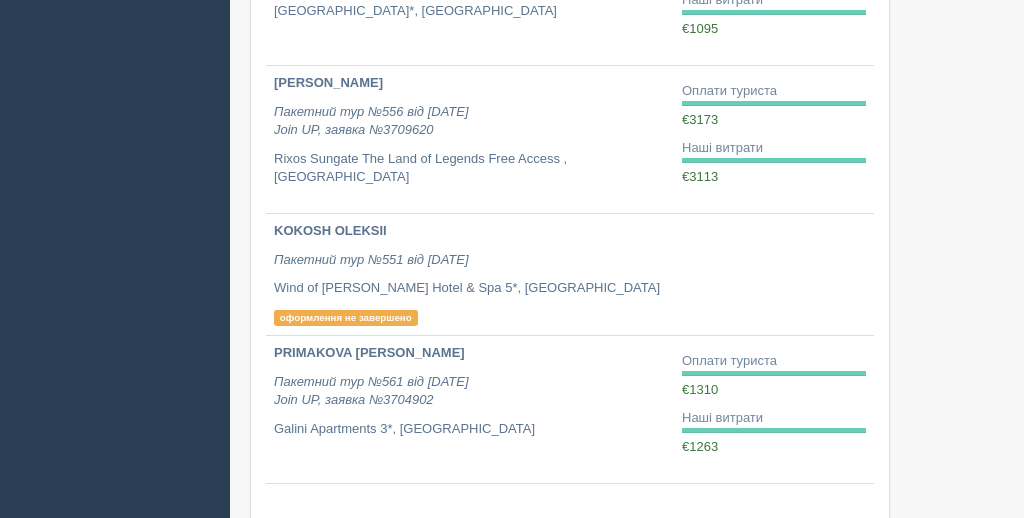 click on "9" at bounding box center (572, 540) 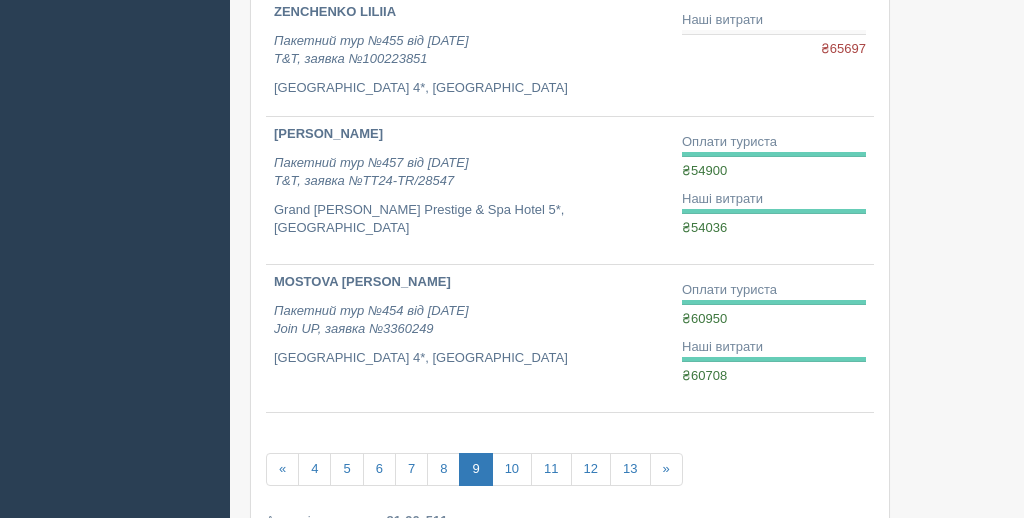 scroll, scrollTop: 1333, scrollLeft: 0, axis: vertical 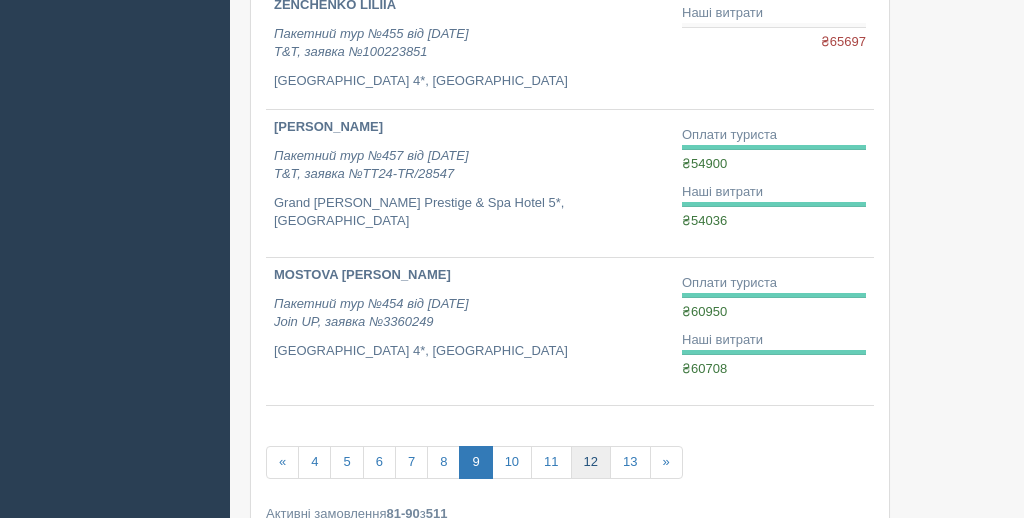click on "12" at bounding box center [591, 462] 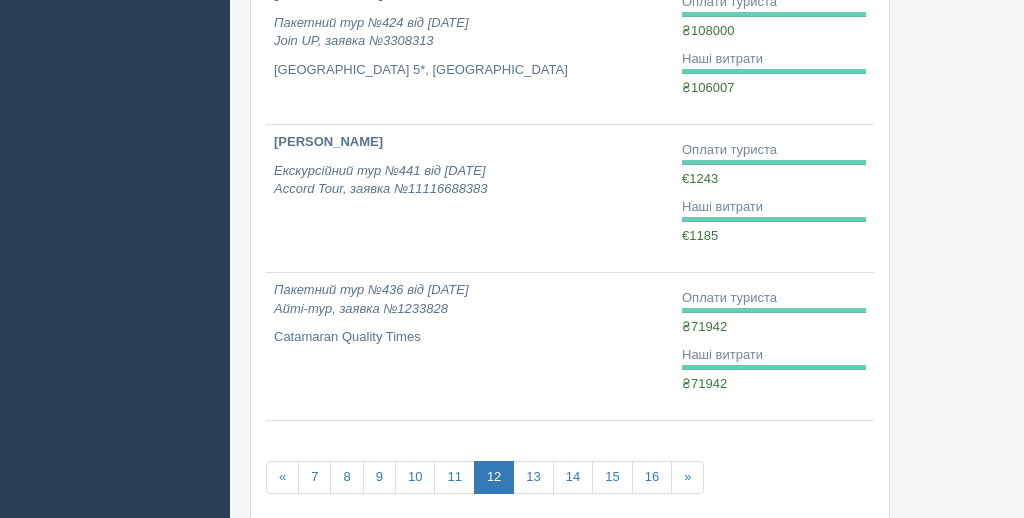 scroll, scrollTop: 1346, scrollLeft: 0, axis: vertical 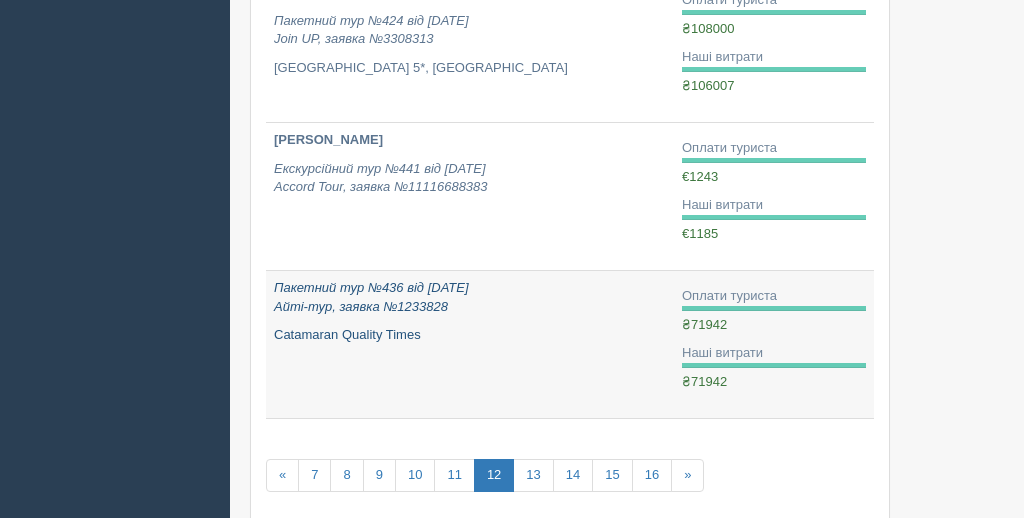 click on "Catamaran Quality Times" at bounding box center [470, 335] 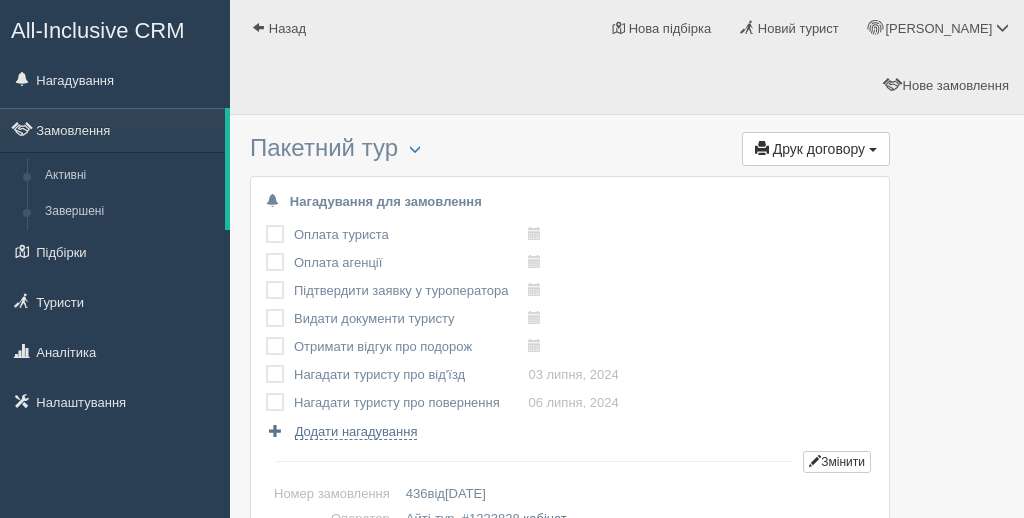 scroll, scrollTop: 0, scrollLeft: 0, axis: both 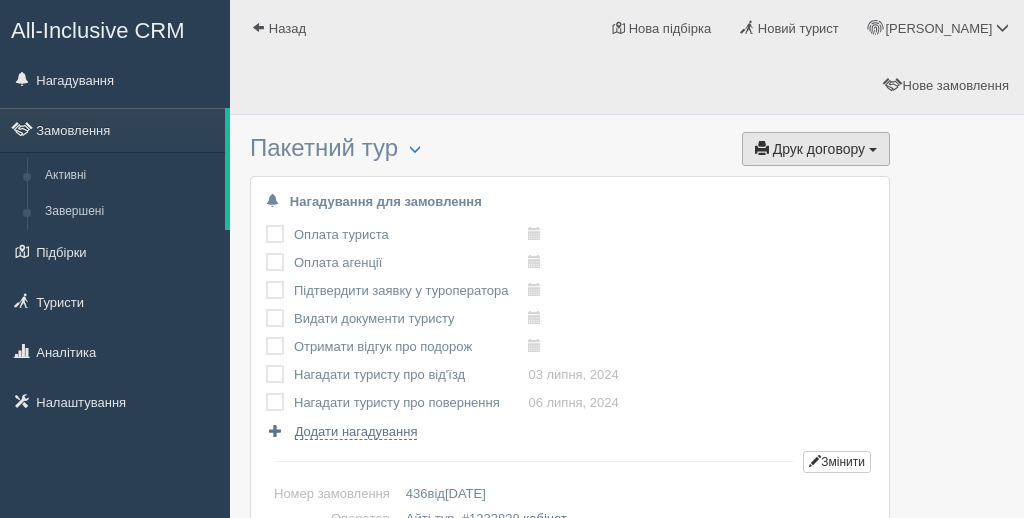 click on "Друк договору" at bounding box center [819, 149] 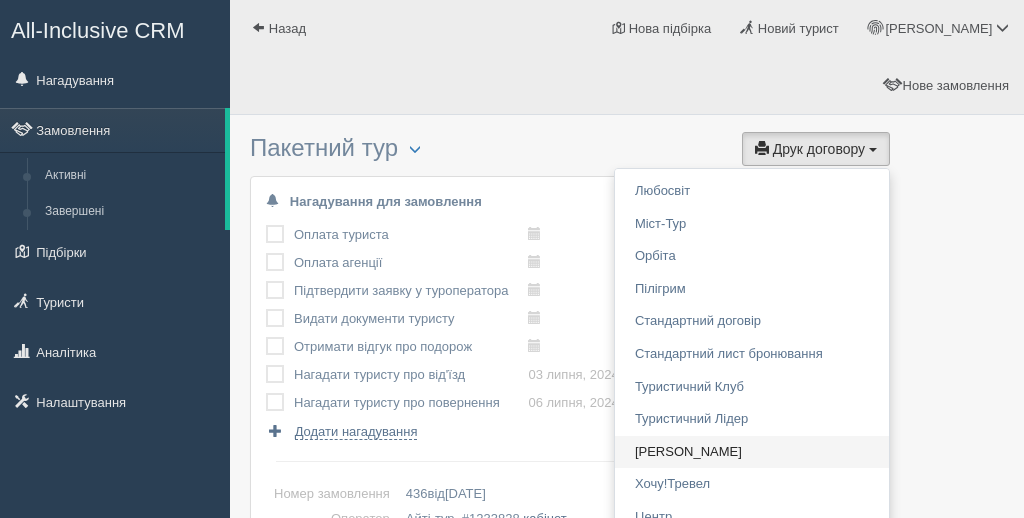 scroll, scrollTop: 2954, scrollLeft: 0, axis: vertical 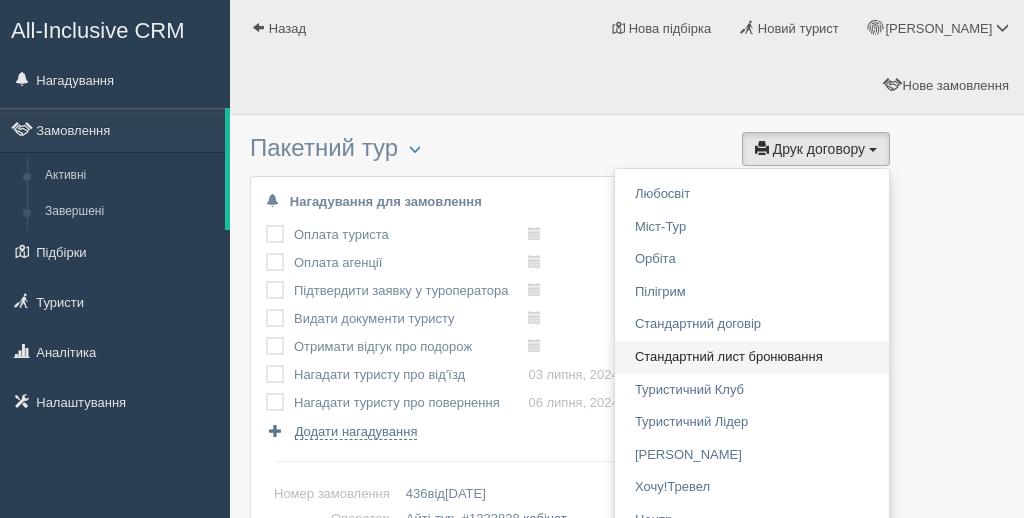 click on "Стандартний лист бронювання" at bounding box center [752, 357] 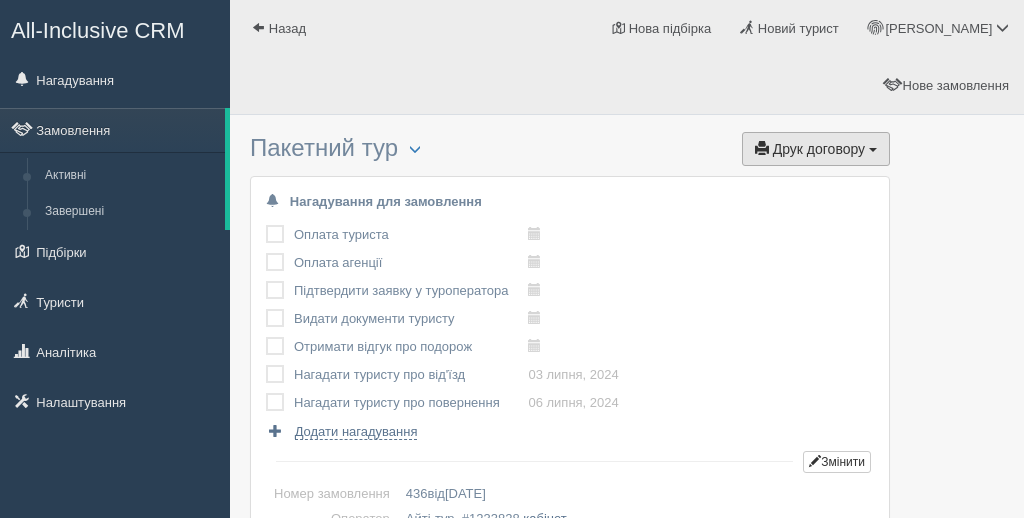 click on "Друк договору
Друк" at bounding box center (816, 149) 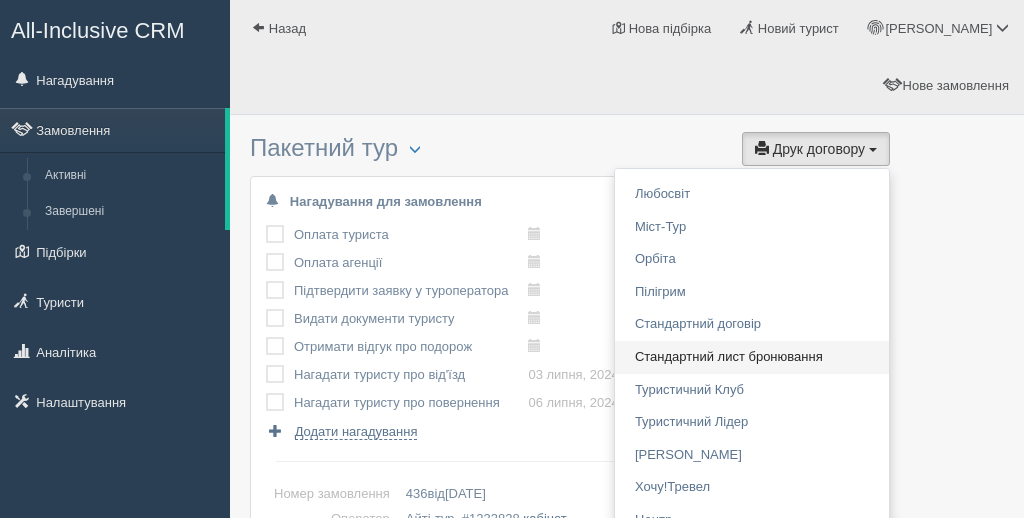 click on "Стандартний лист бронювання" at bounding box center [752, 357] 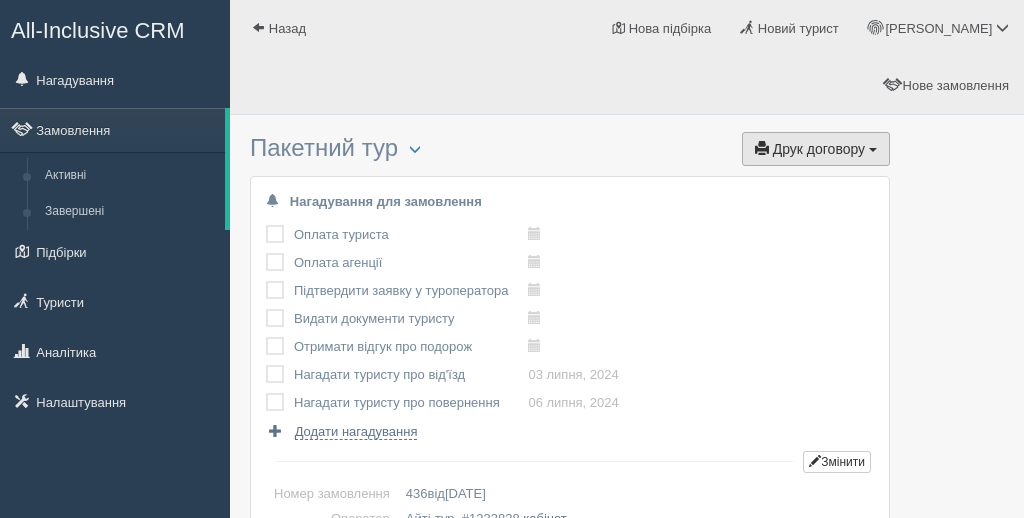 click on "Друк договору
Друк" at bounding box center (816, 149) 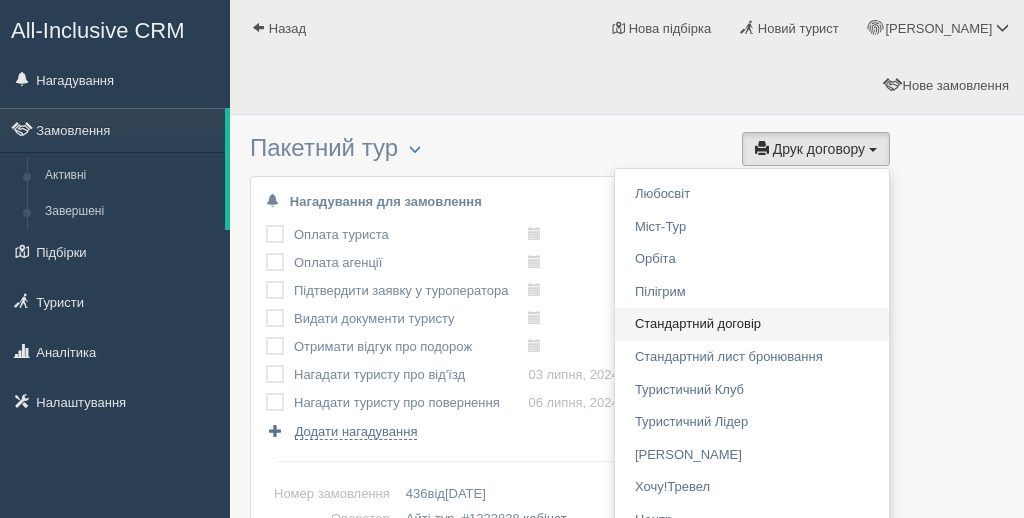 click on "Стандартний договір" at bounding box center (752, 324) 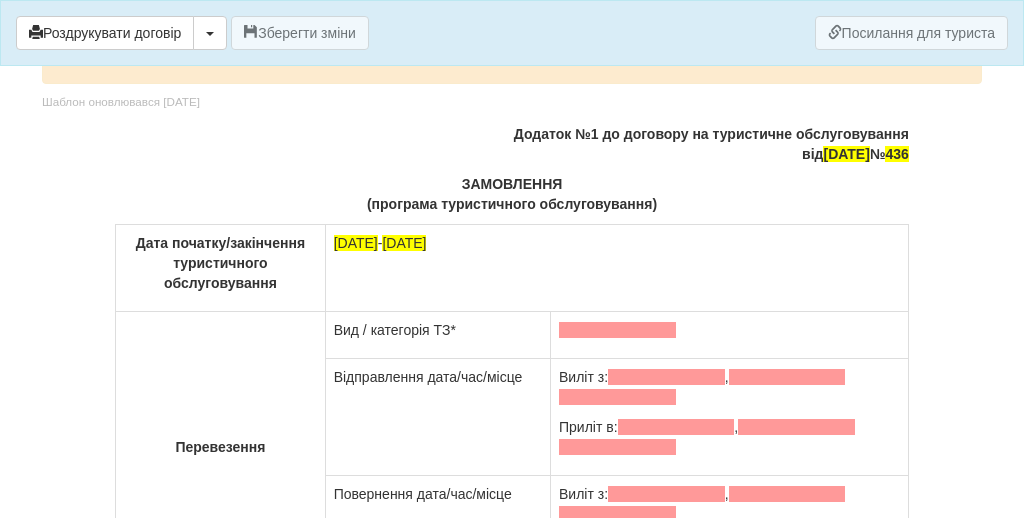 scroll, scrollTop: 92, scrollLeft: 0, axis: vertical 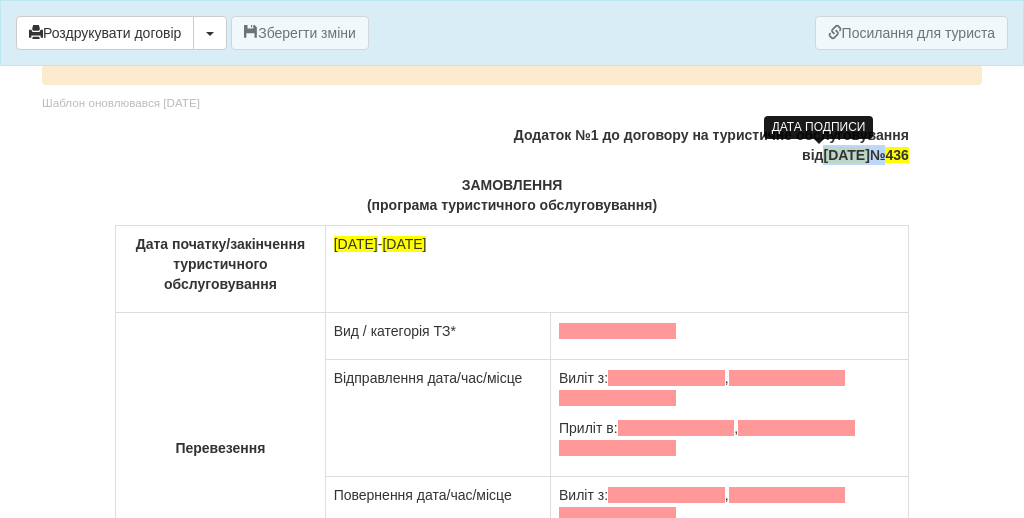 drag, startPoint x: 863, startPoint y: 158, endPoint x: 784, endPoint y: 154, distance: 79.101204 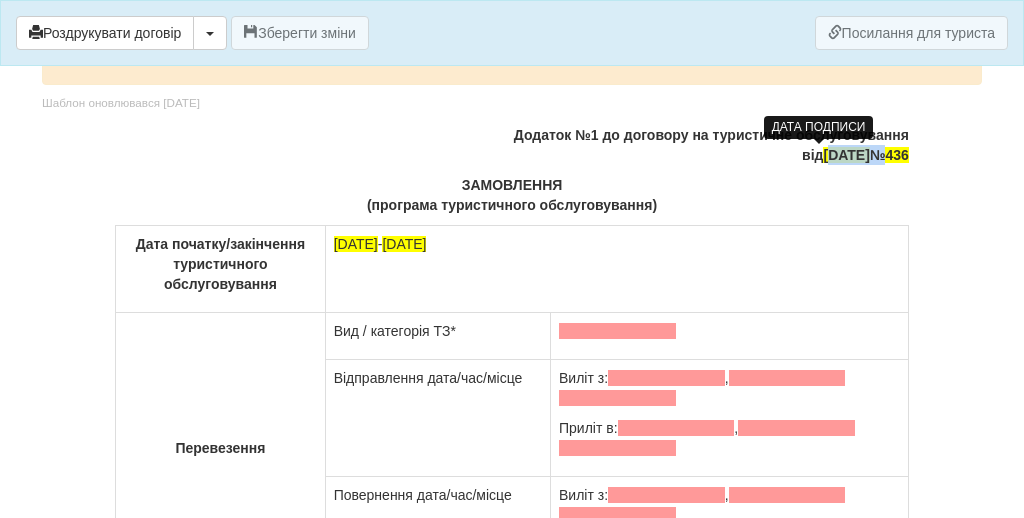 type 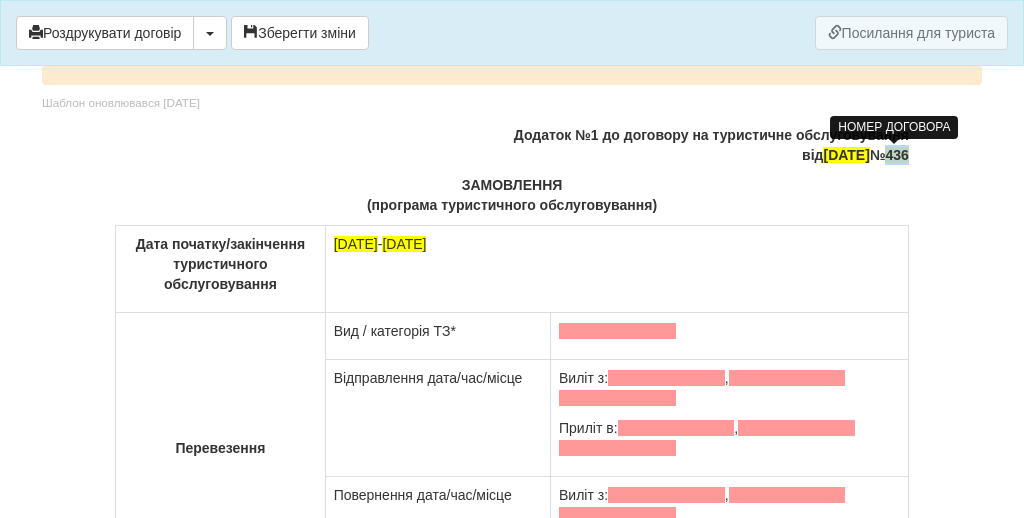 drag, startPoint x: 880, startPoint y: 155, endPoint x: 907, endPoint y: 157, distance: 27.073973 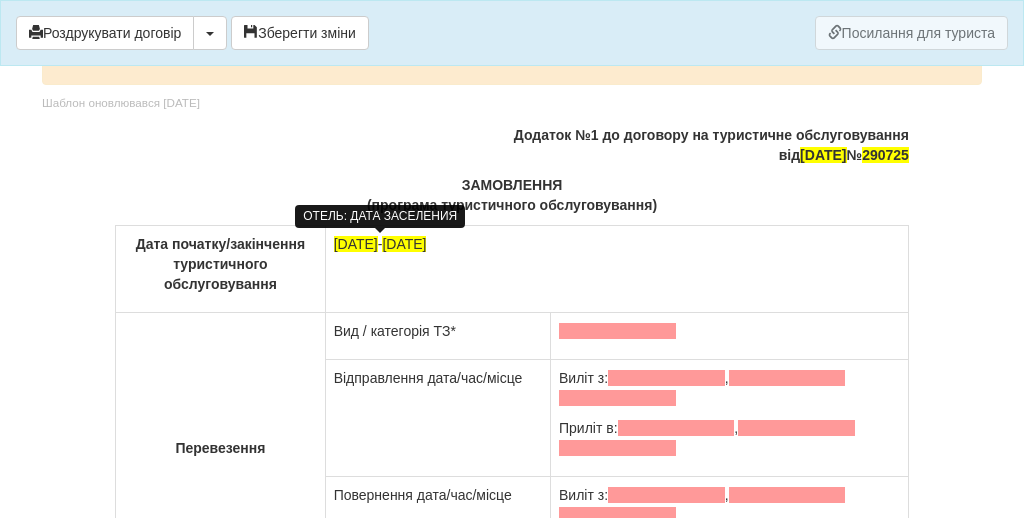 click on "[DATE]" at bounding box center [356, 244] 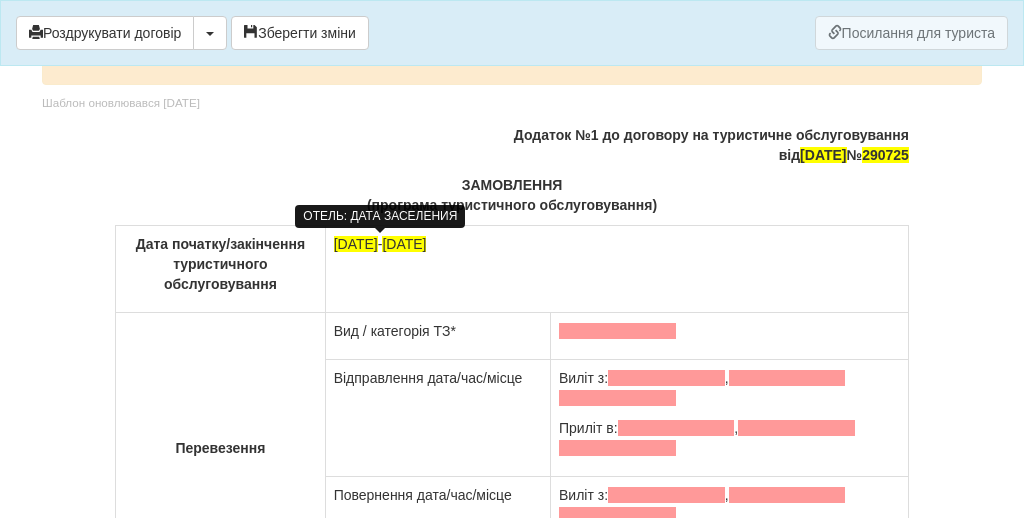click on "30.06.2024" at bounding box center (356, 244) 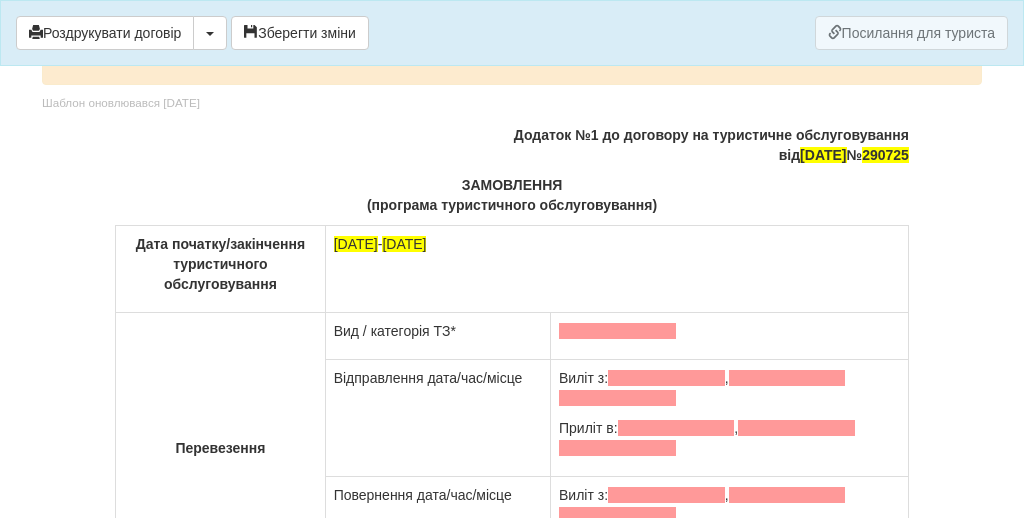 click on "30.07.2024  -  07.07.2024" at bounding box center (617, 244) 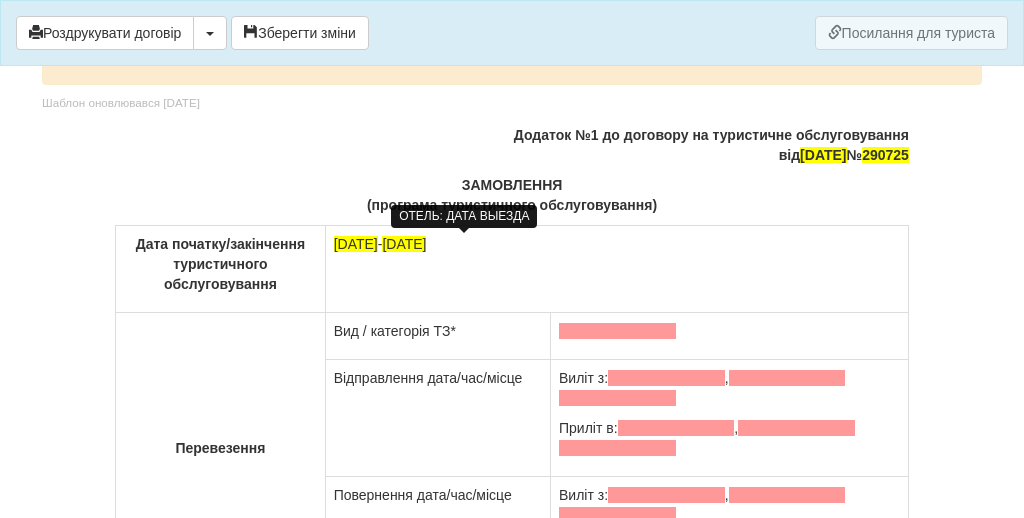 click on "[DATE]" at bounding box center [404, 244] 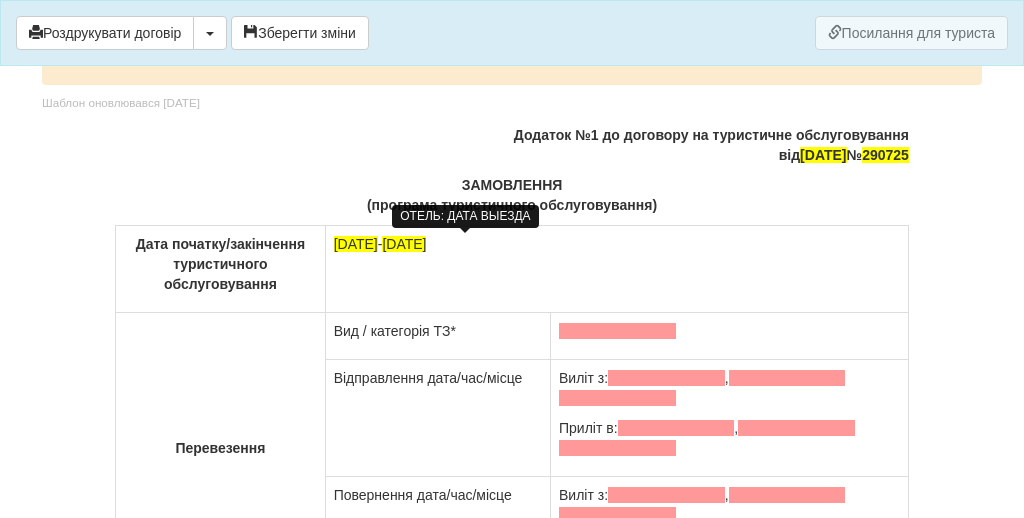 click on "09.07.2024" at bounding box center [404, 244] 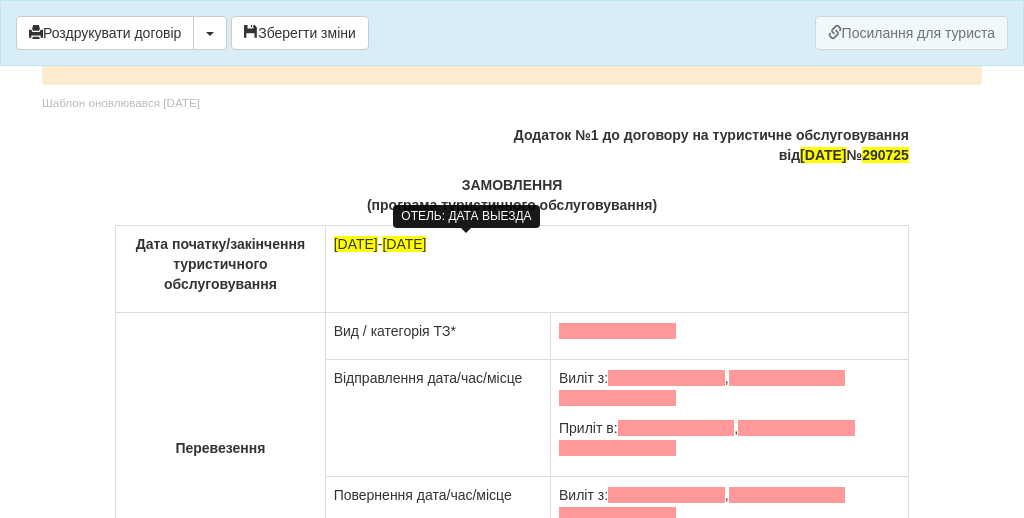 click on "09.09.2024" at bounding box center (404, 244) 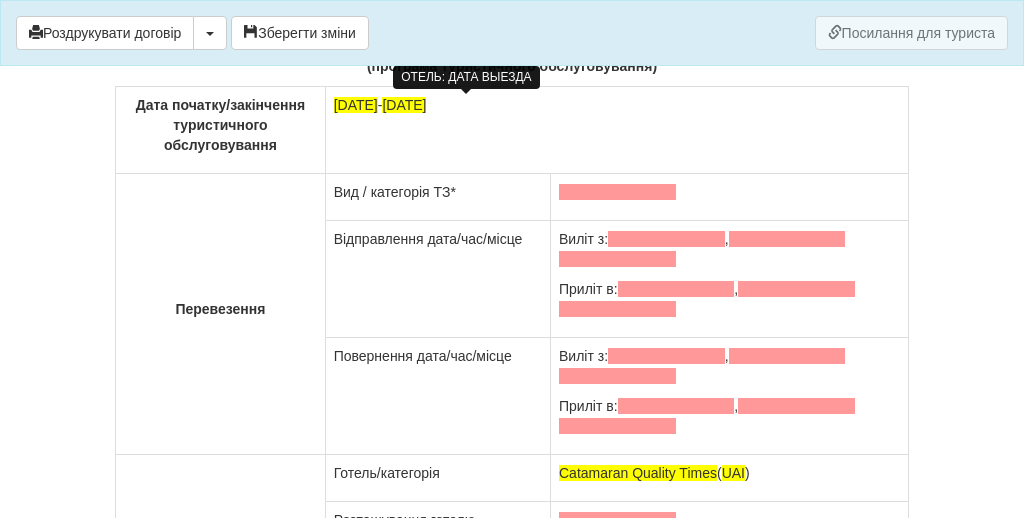scroll, scrollTop: 240, scrollLeft: 0, axis: vertical 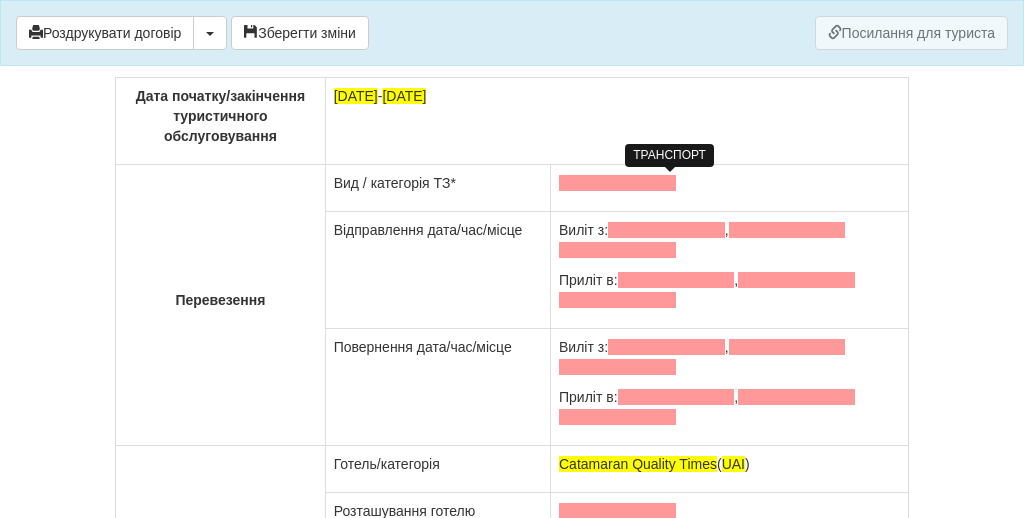 click at bounding box center (617, 183) 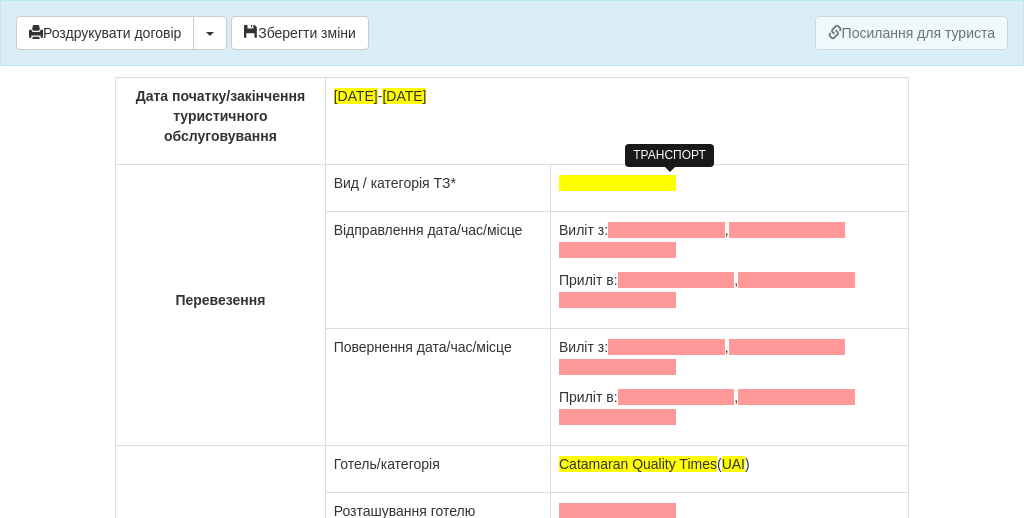 click at bounding box center [617, 183] 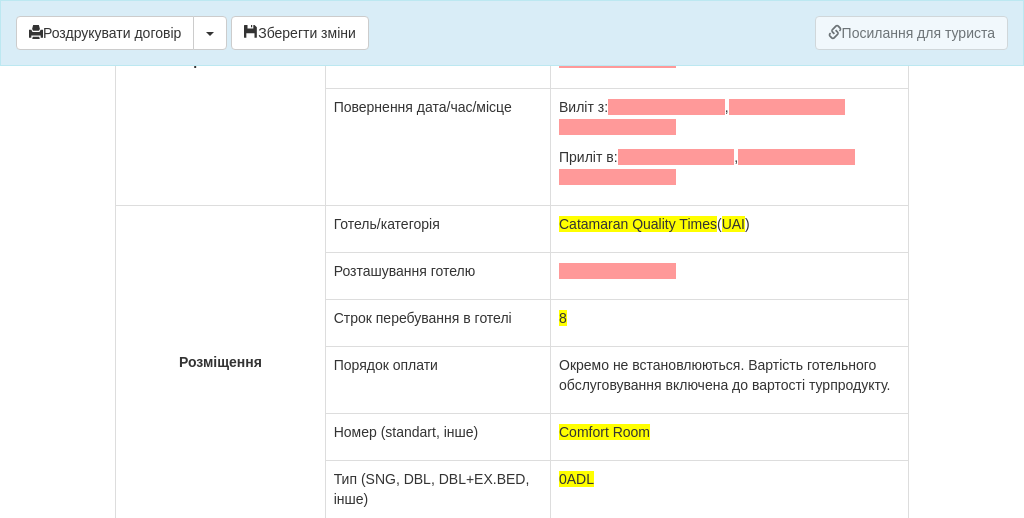scroll, scrollTop: 482, scrollLeft: 0, axis: vertical 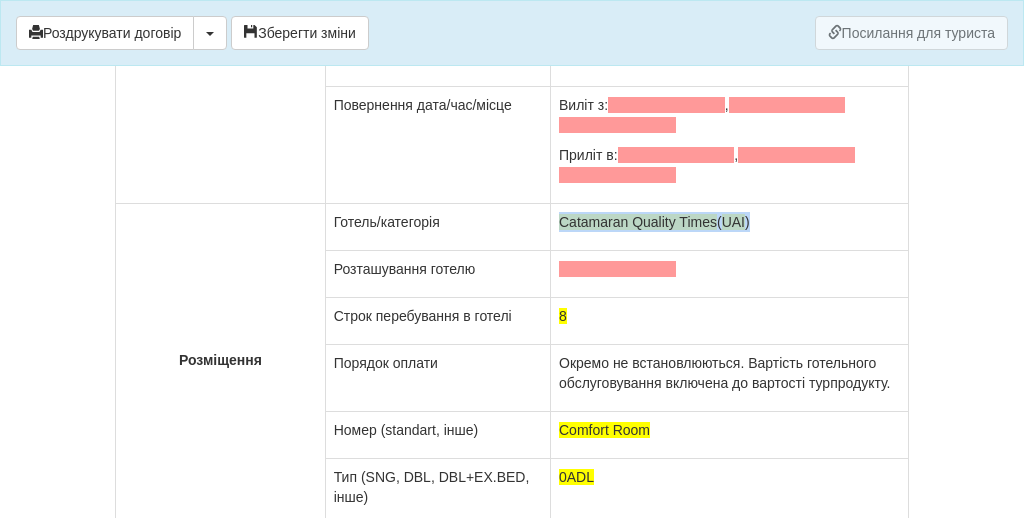 drag, startPoint x: 808, startPoint y: 220, endPoint x: 635, endPoint y: 208, distance: 173.41568 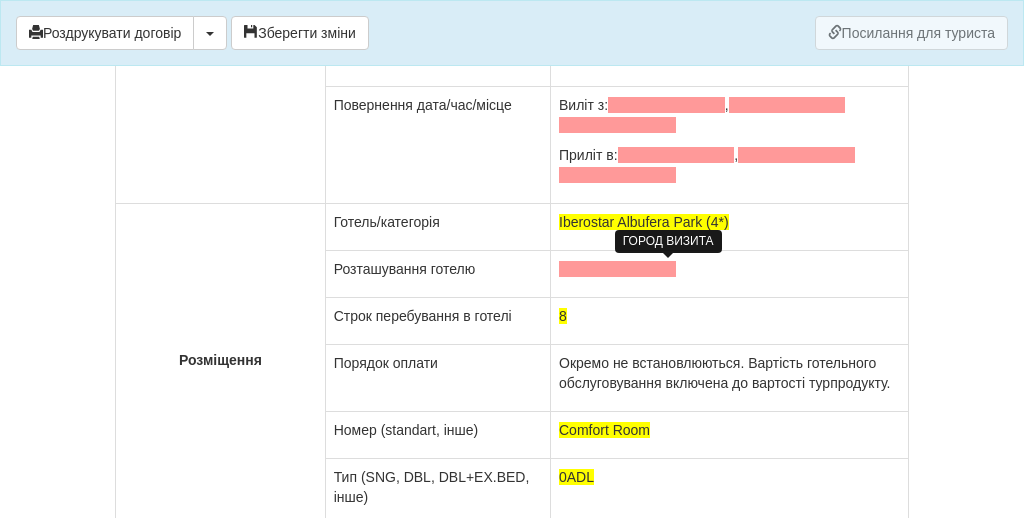 click at bounding box center (617, 269) 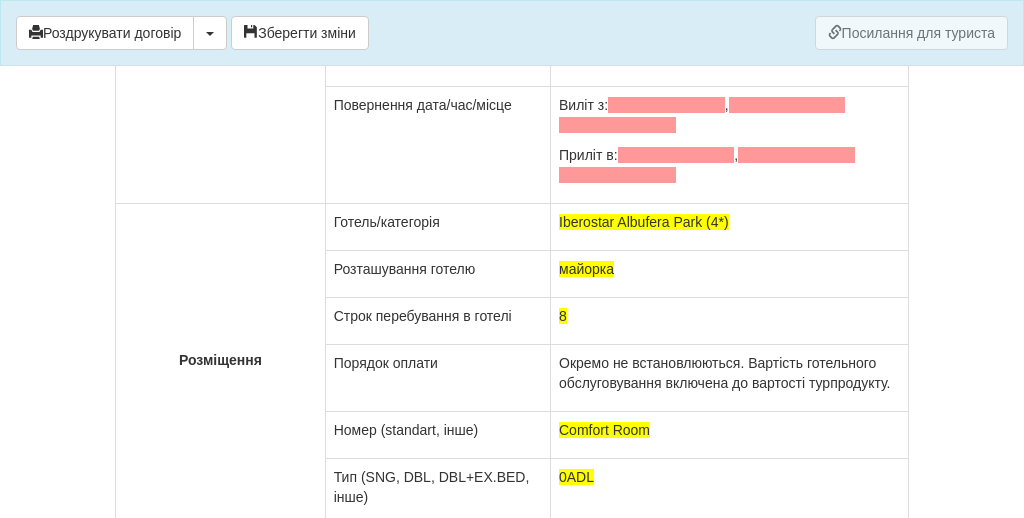 click on "майорка" at bounding box center (586, 269) 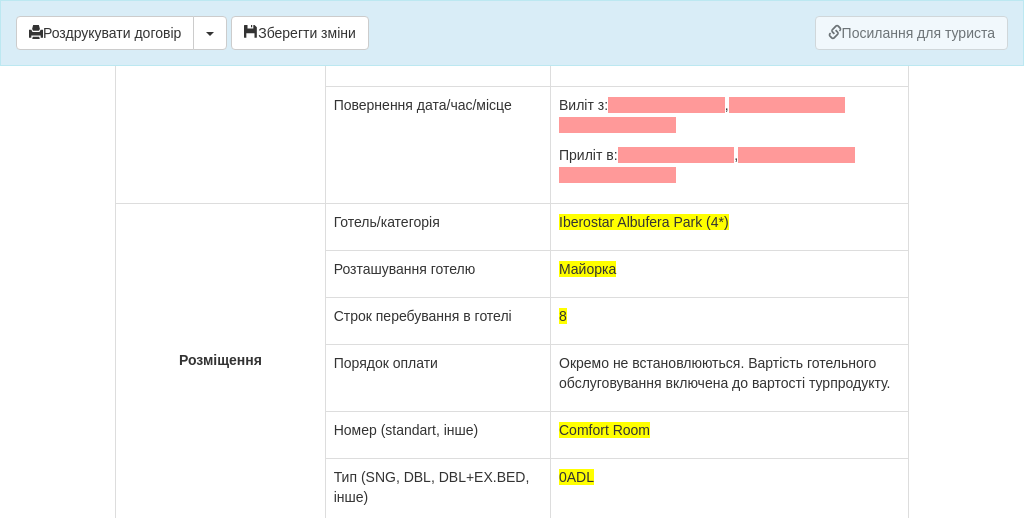 click on "8" at bounding box center [729, 316] 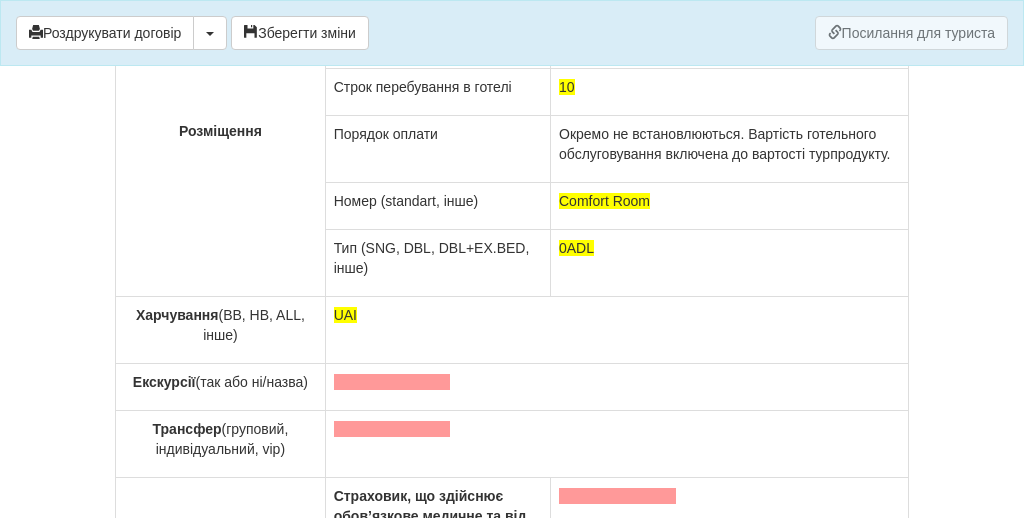 scroll, scrollTop: 714, scrollLeft: 0, axis: vertical 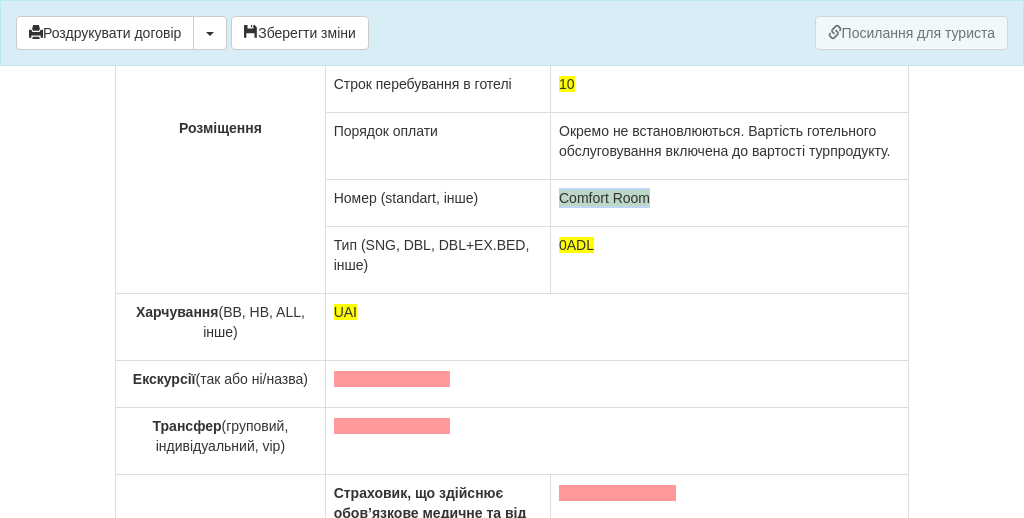 drag, startPoint x: 724, startPoint y: 220, endPoint x: 604, endPoint y: 220, distance: 120 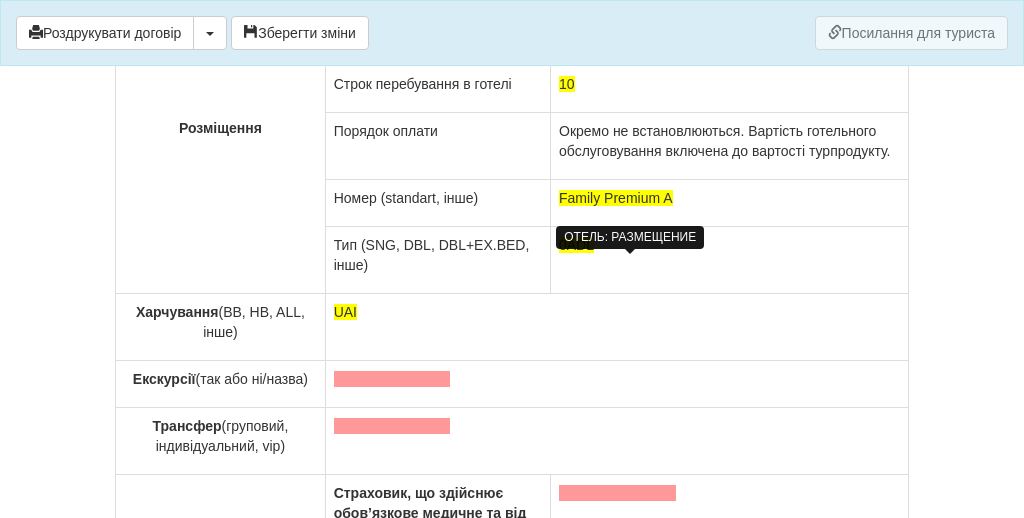 click on "0ADL" at bounding box center (576, 245) 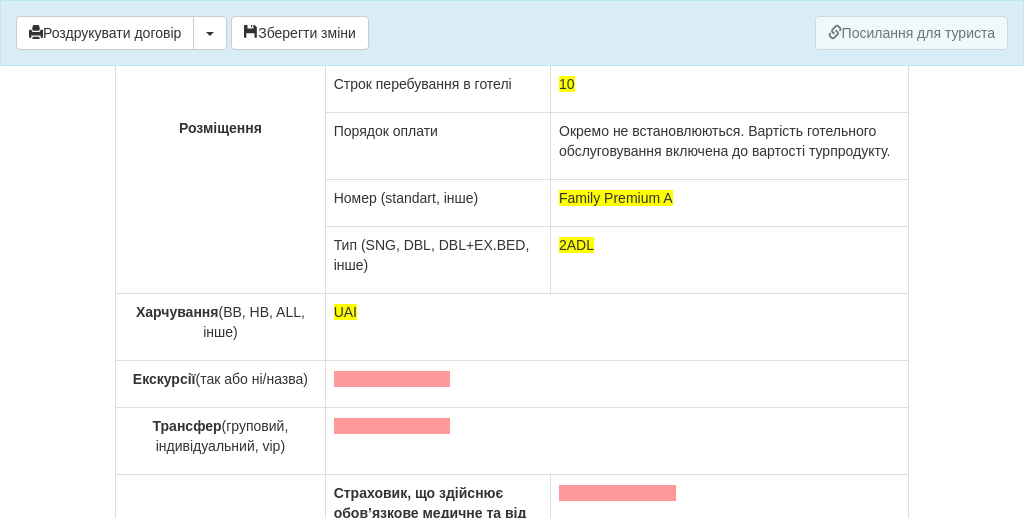 click on "2ADL" at bounding box center (729, 245) 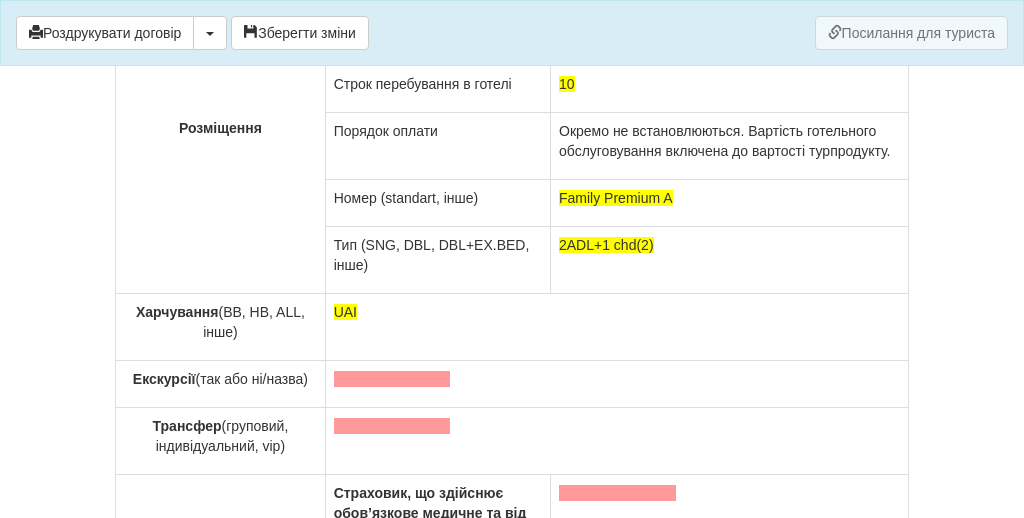 click on "UAI" at bounding box center (616, 327) 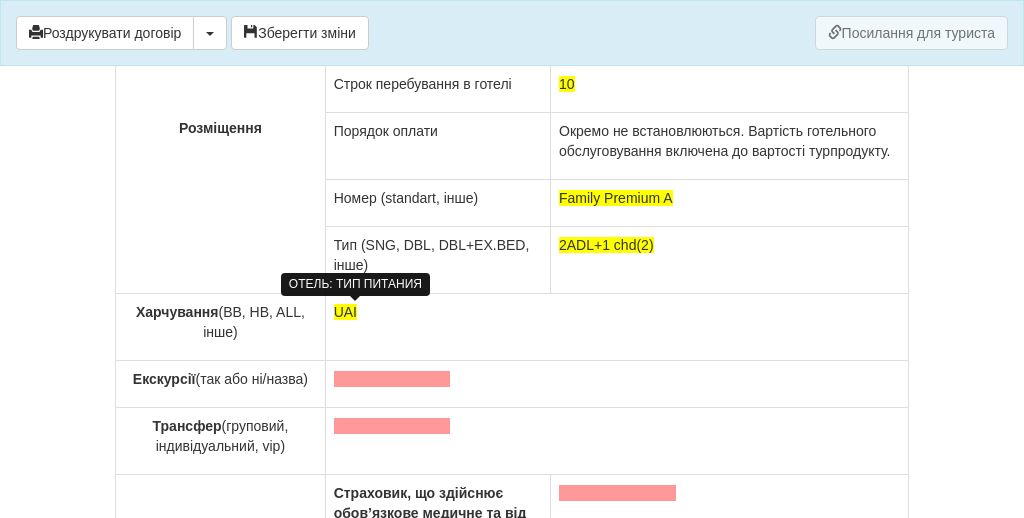 click on "UAI" at bounding box center [345, 312] 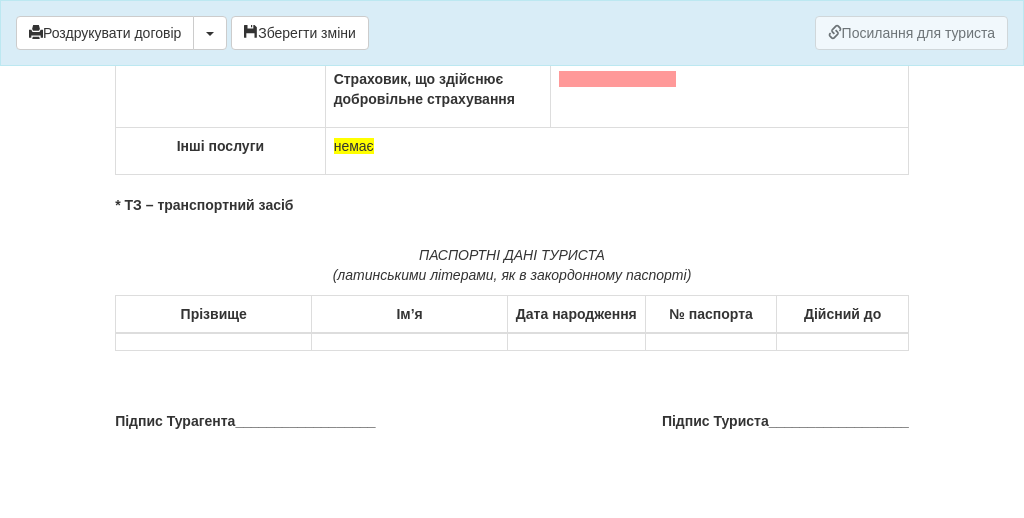 scroll, scrollTop: 1259, scrollLeft: 0, axis: vertical 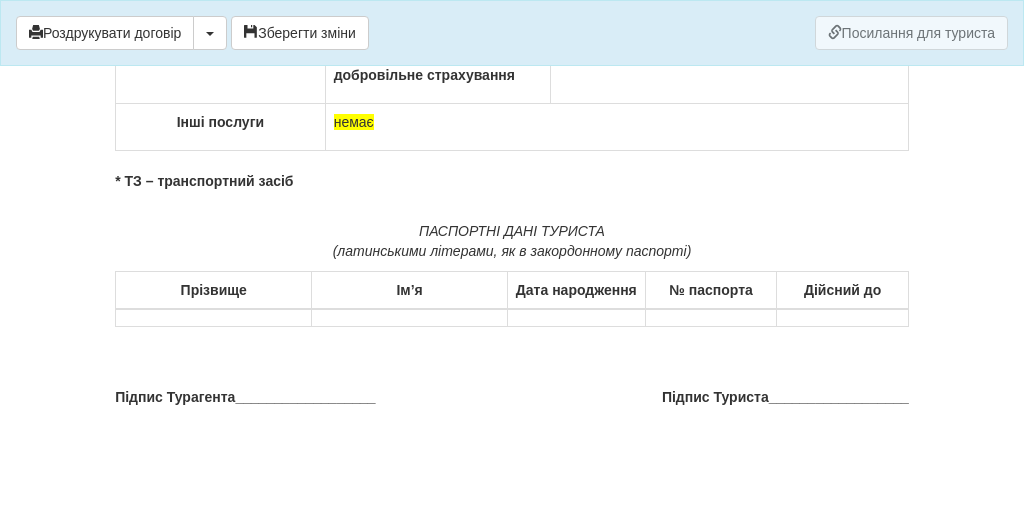click at bounding box center (214, 318) 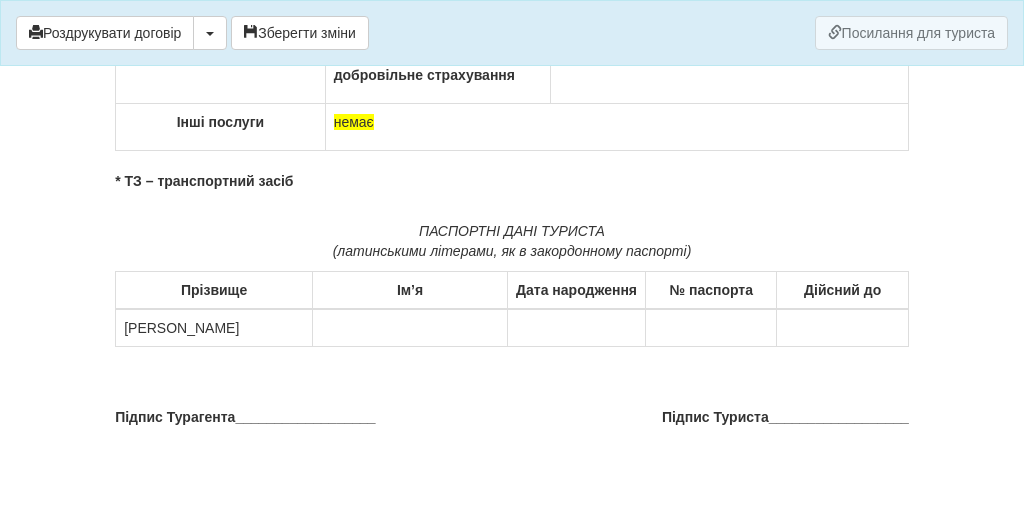 click on "Shevchuk marianna" at bounding box center [214, 328] 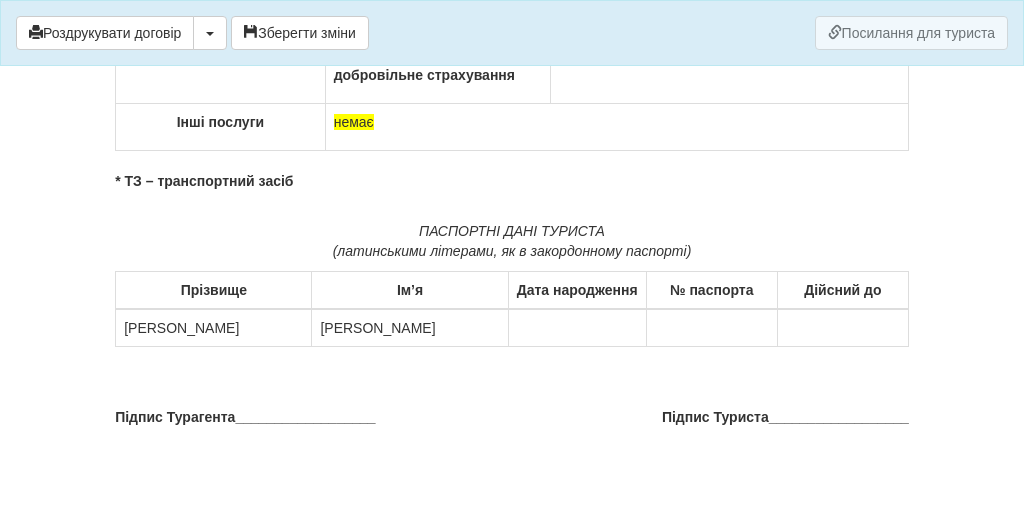 click on "Shevchuk" at bounding box center (214, 328) 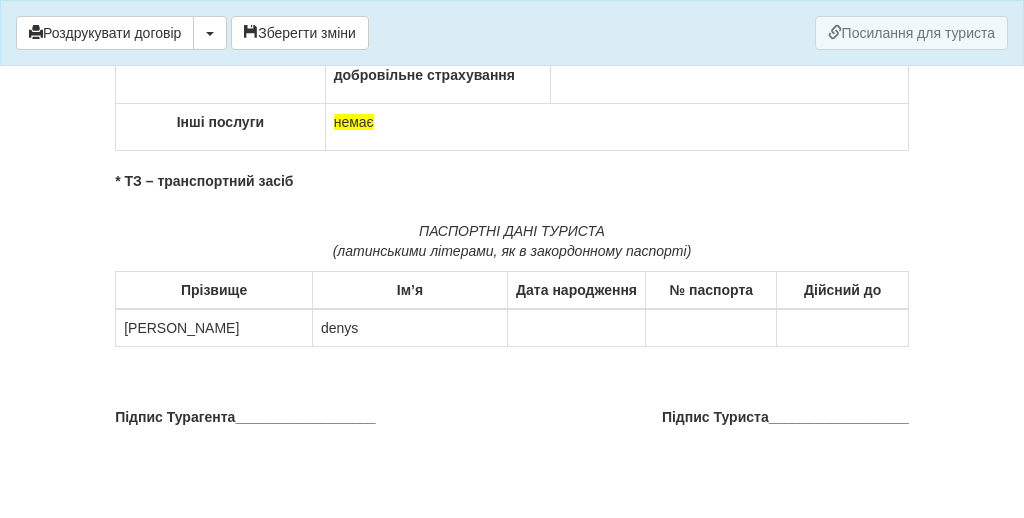 click on "denys" at bounding box center (409, 328) 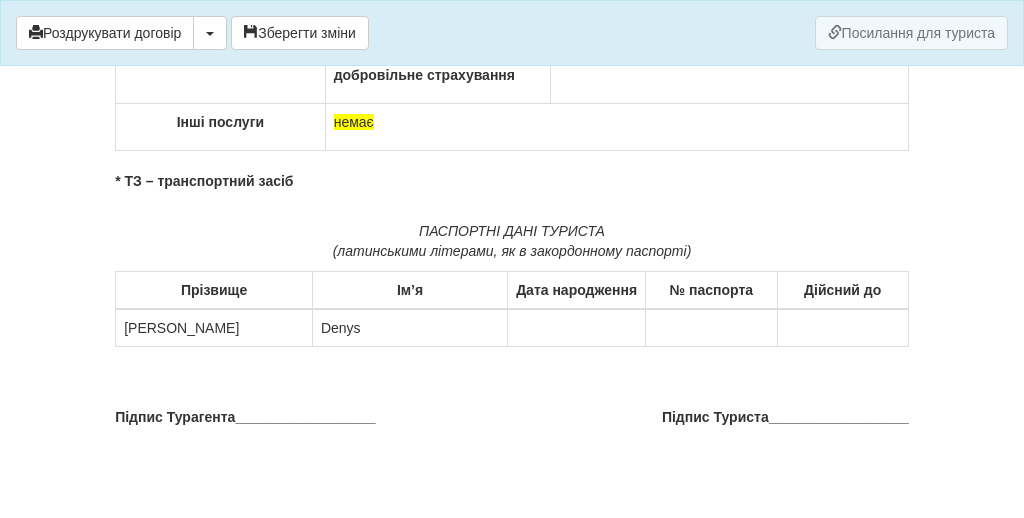 click at bounding box center [577, 328] 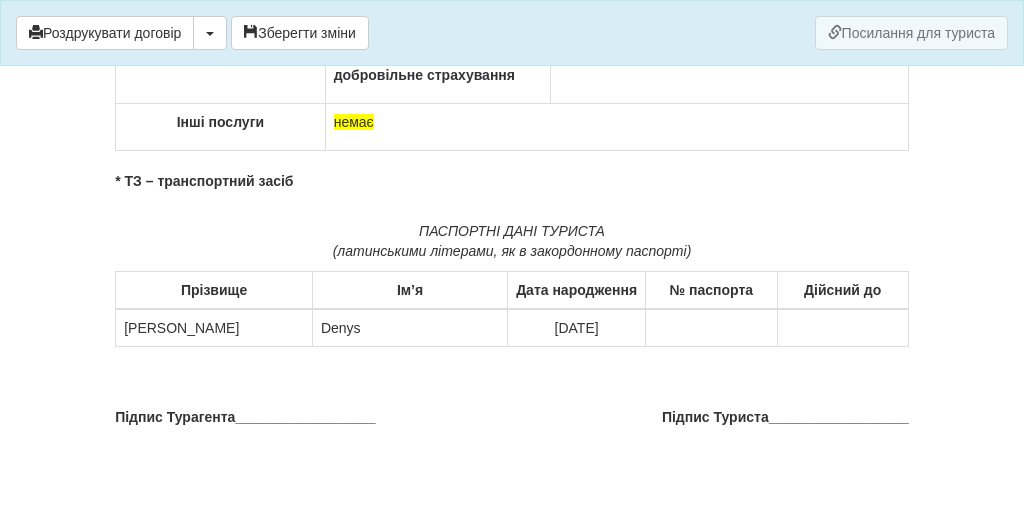 click at bounding box center [711, 328] 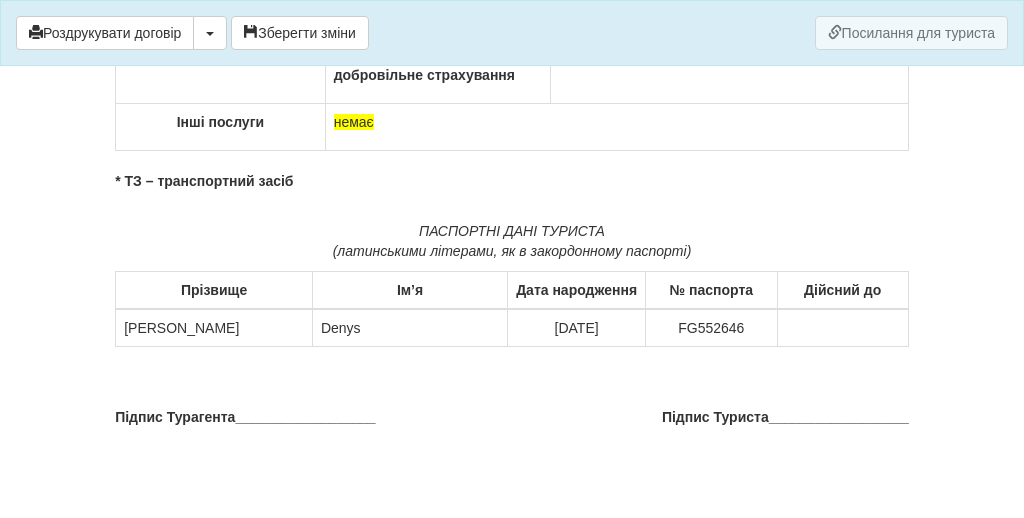 click at bounding box center [842, 328] 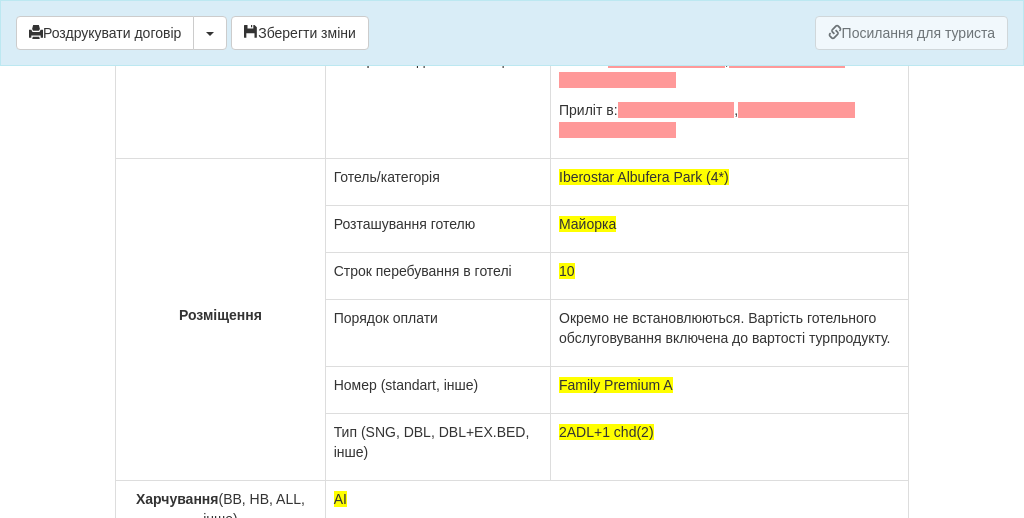 scroll, scrollTop: 533, scrollLeft: 0, axis: vertical 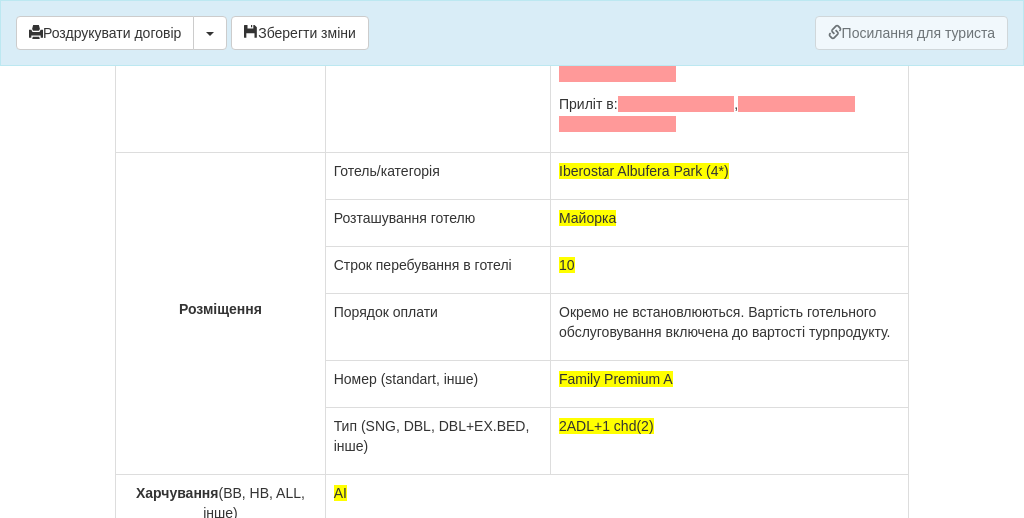 click on "10" at bounding box center (729, 265) 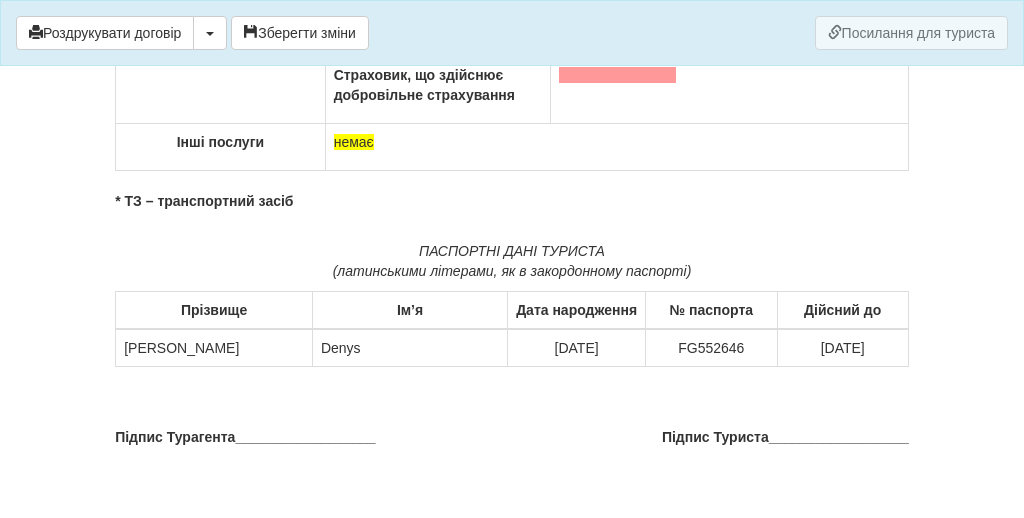 scroll, scrollTop: 1240, scrollLeft: 0, axis: vertical 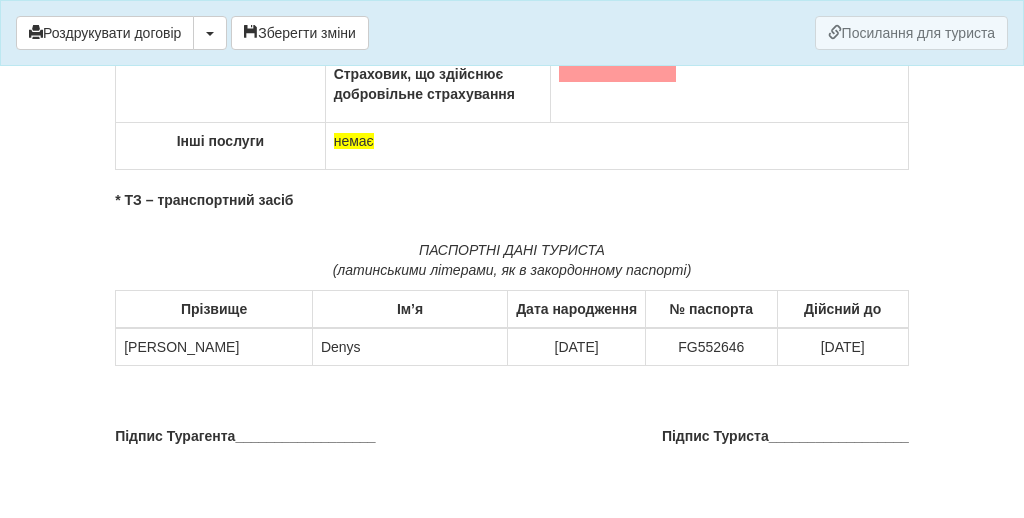click on "Rudyk" at bounding box center (214, 347) 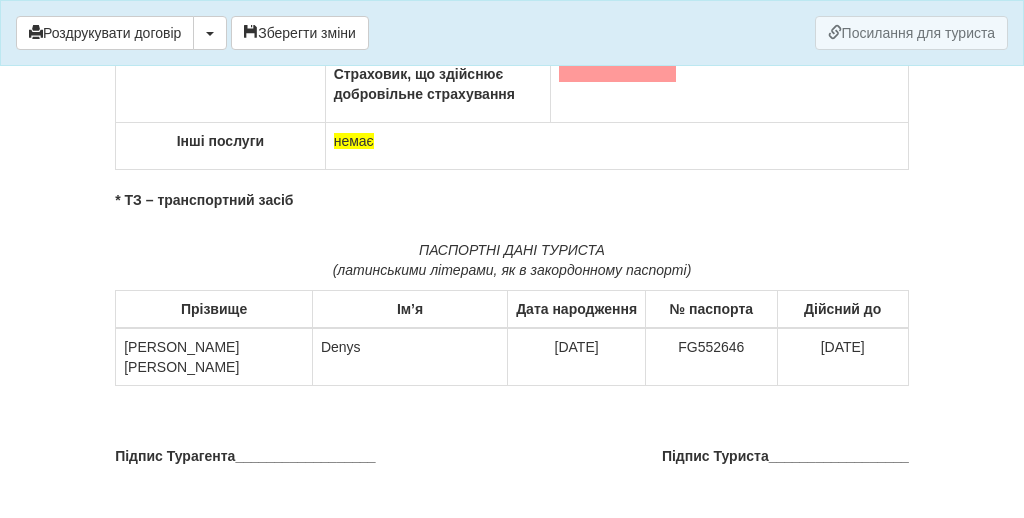click on "Denys" at bounding box center [409, 357] 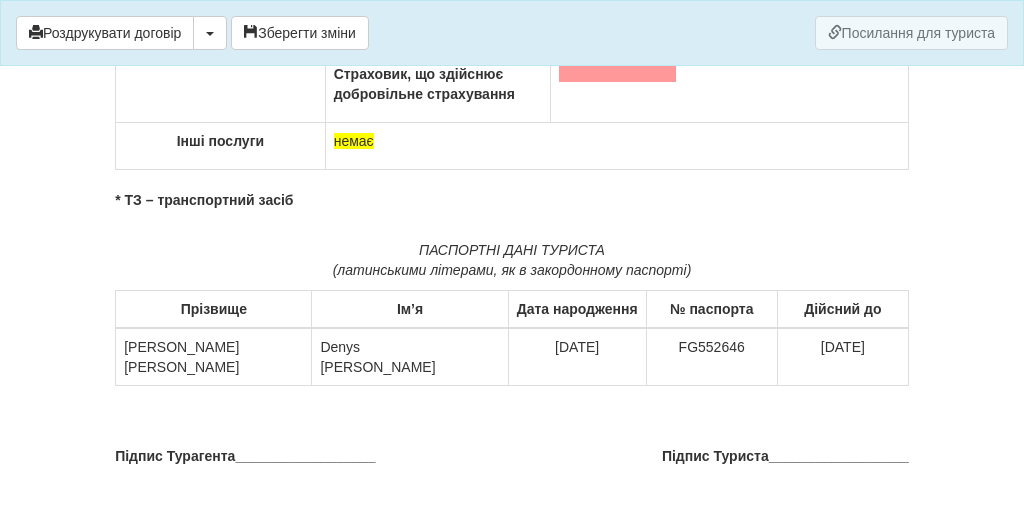 click on "16.11.1992" at bounding box center [577, 357] 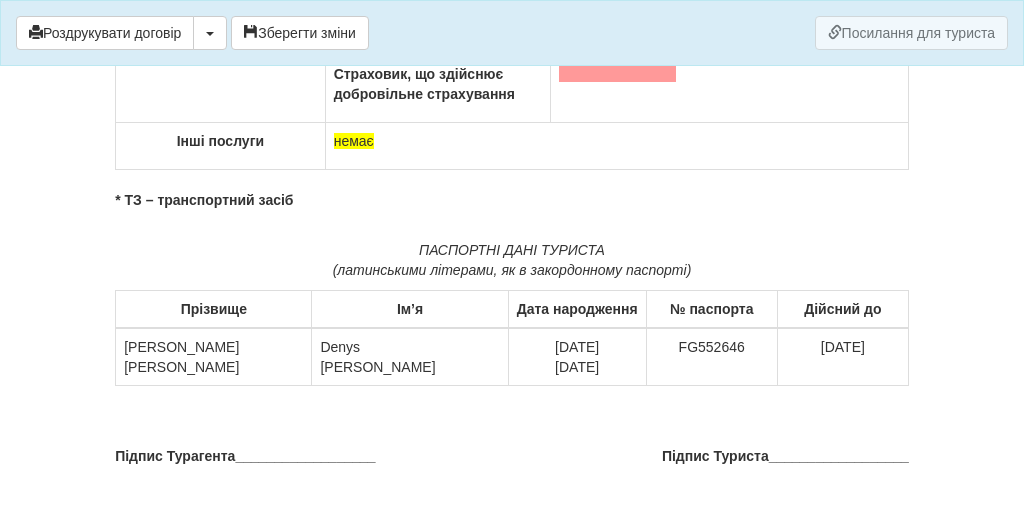 click on "FG552646" at bounding box center [711, 357] 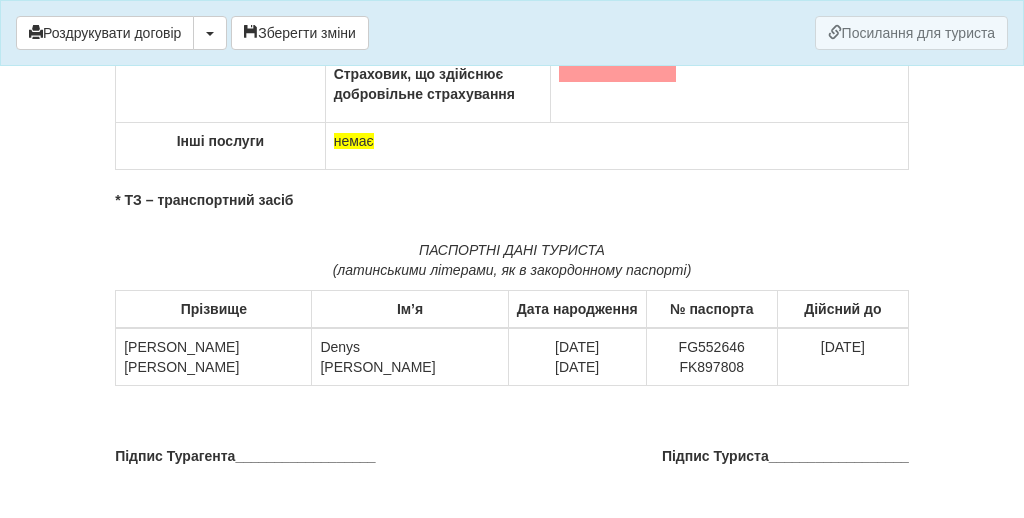 click on "08.06.2027" at bounding box center (842, 357) 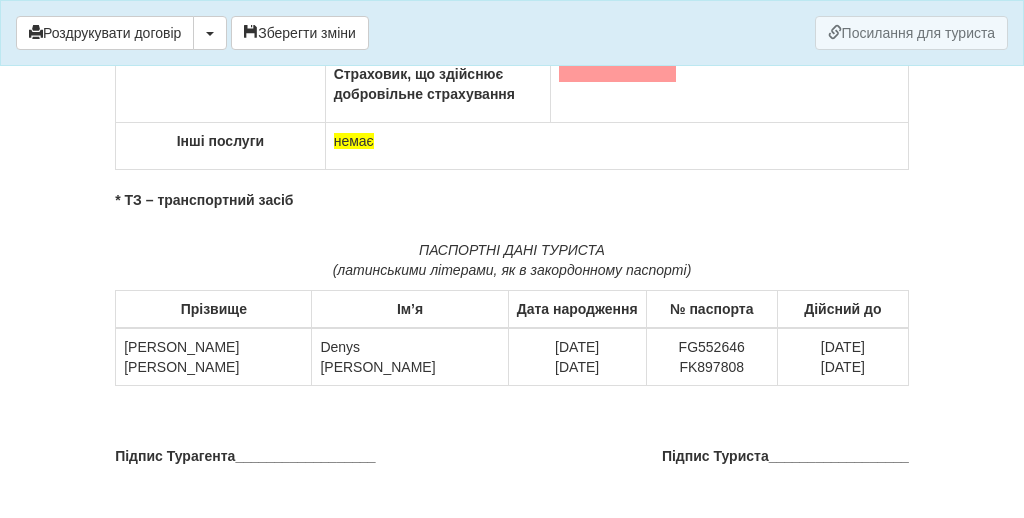 click on "Rudyk Shevchuk" at bounding box center (214, 357) 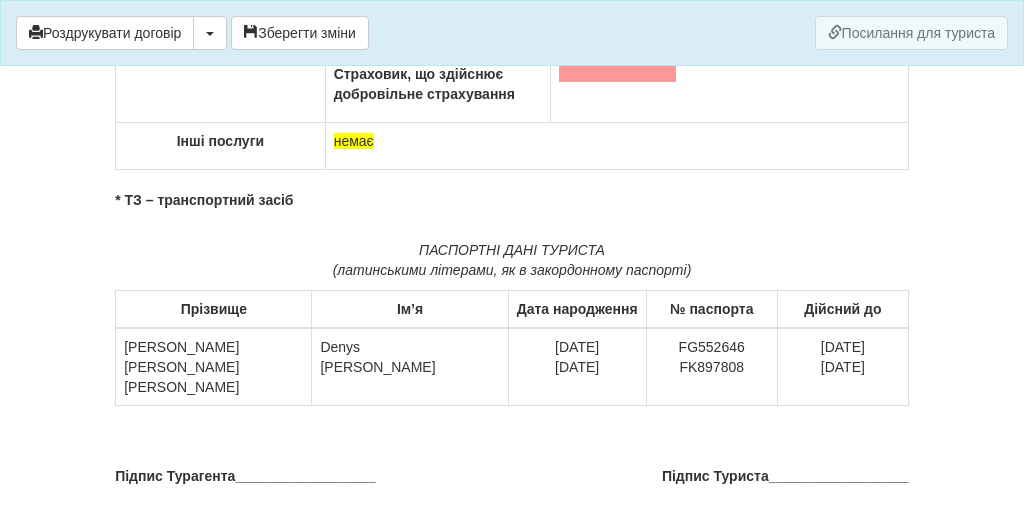 click on "Denys Marianna" at bounding box center (410, 367) 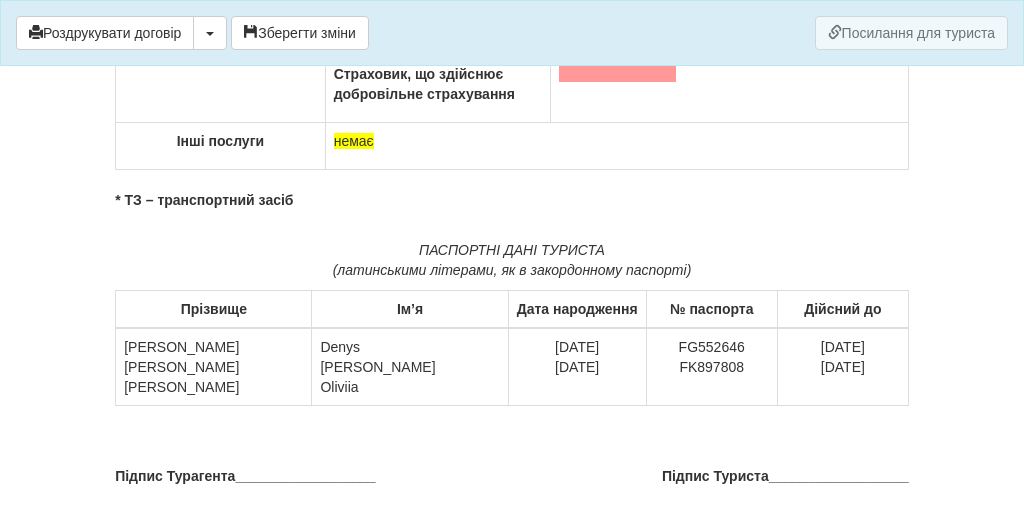 click on "16.11.1992 30.07.1990" at bounding box center [577, 367] 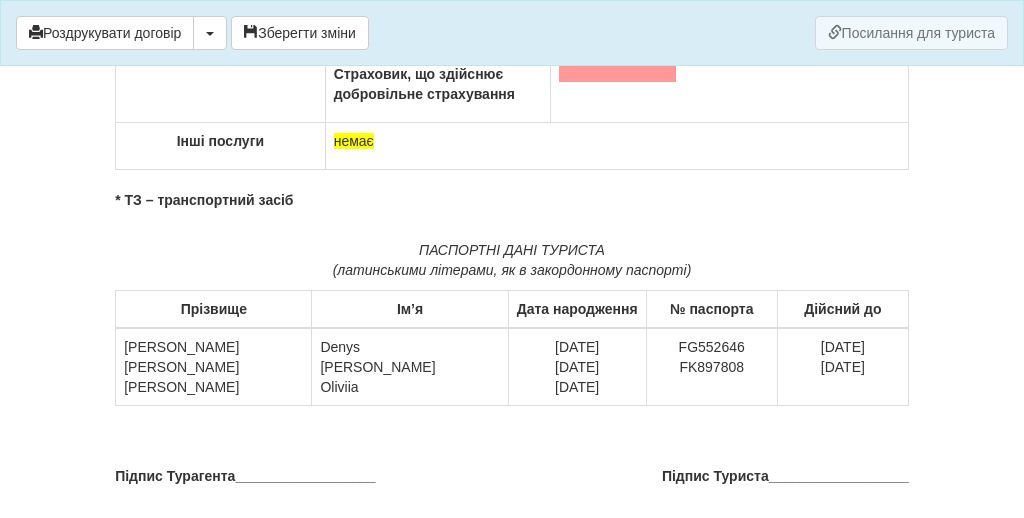 click on "FG552646 FK897808" at bounding box center [711, 367] 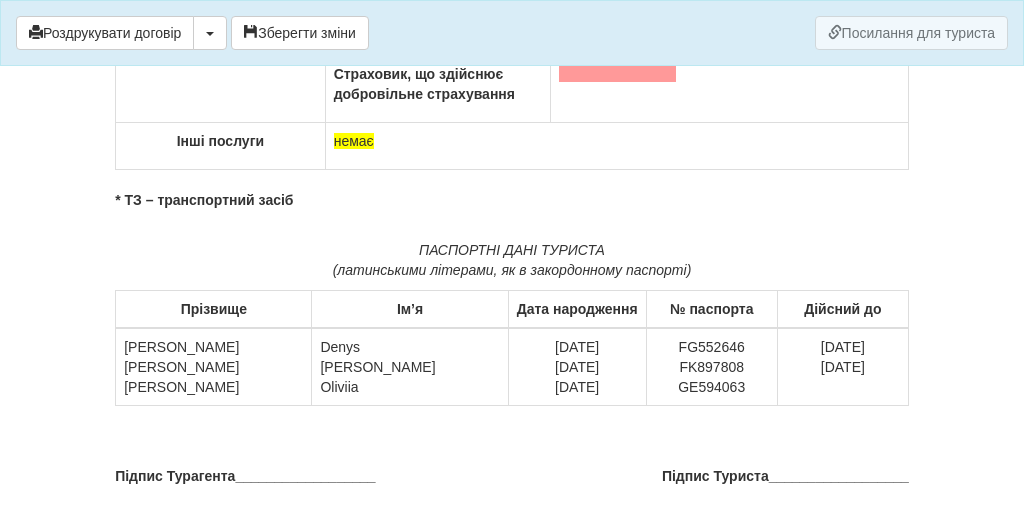 click on "08.06.2027 15.01.2028" at bounding box center (842, 367) 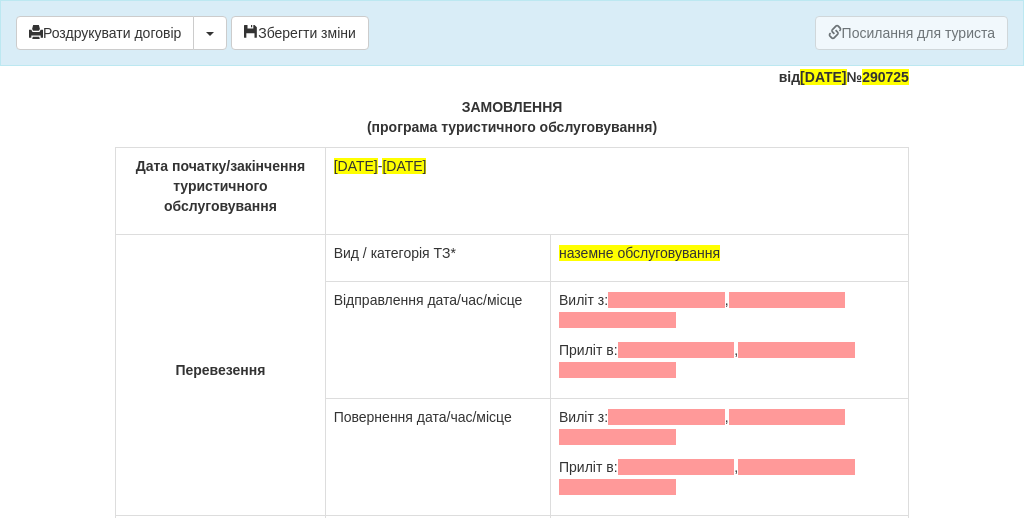 scroll, scrollTop: 0, scrollLeft: 0, axis: both 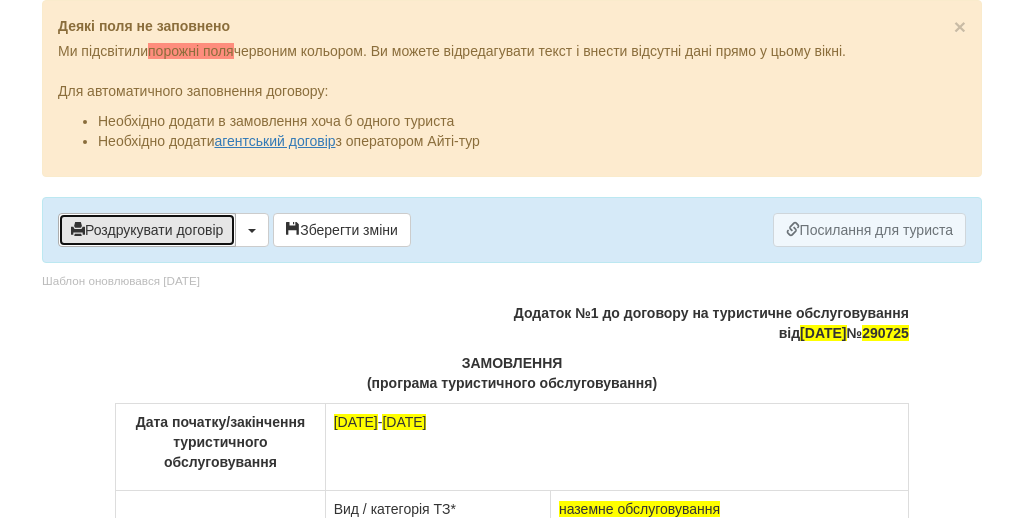 click on "Роздрукувати договір" at bounding box center (147, 230) 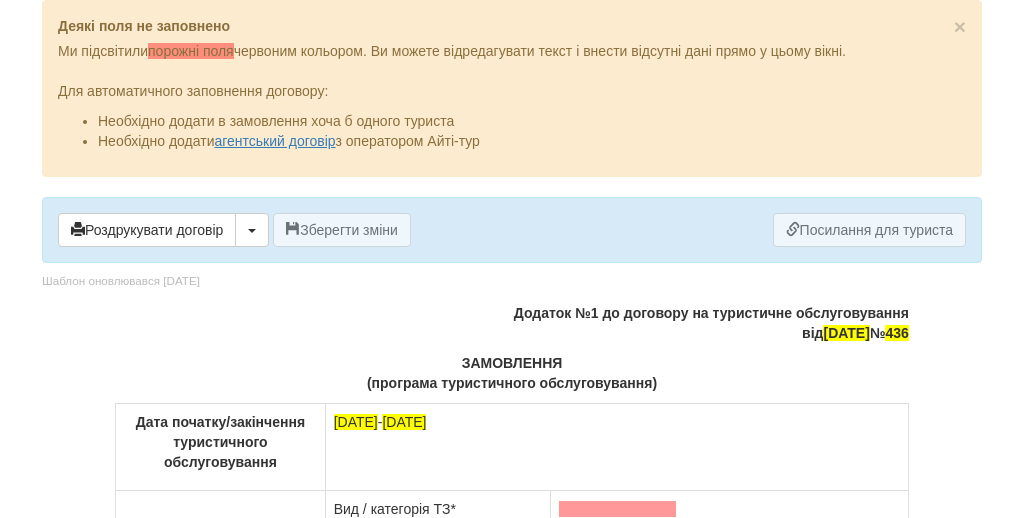 scroll, scrollTop: 0, scrollLeft: 0, axis: both 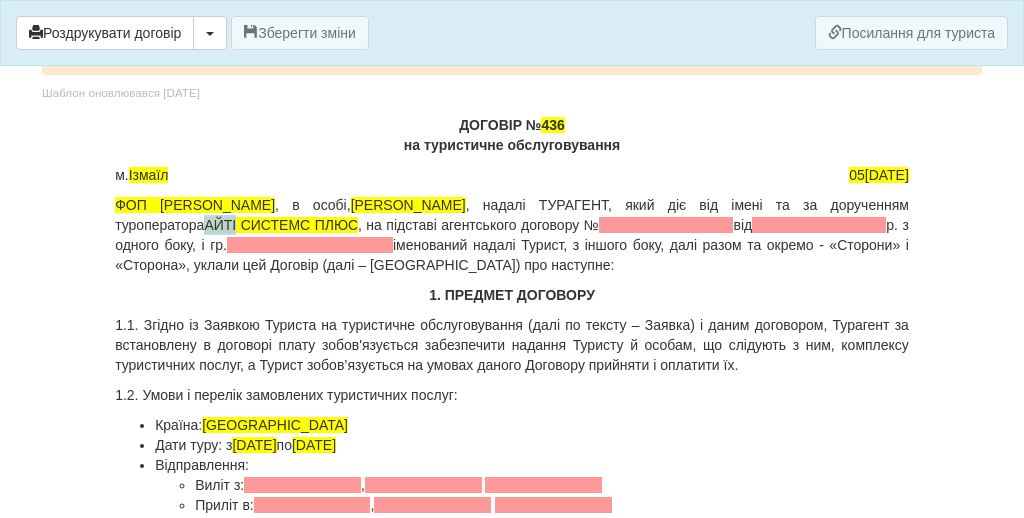 drag, startPoint x: 877, startPoint y: 206, endPoint x: 913, endPoint y: 206, distance: 36 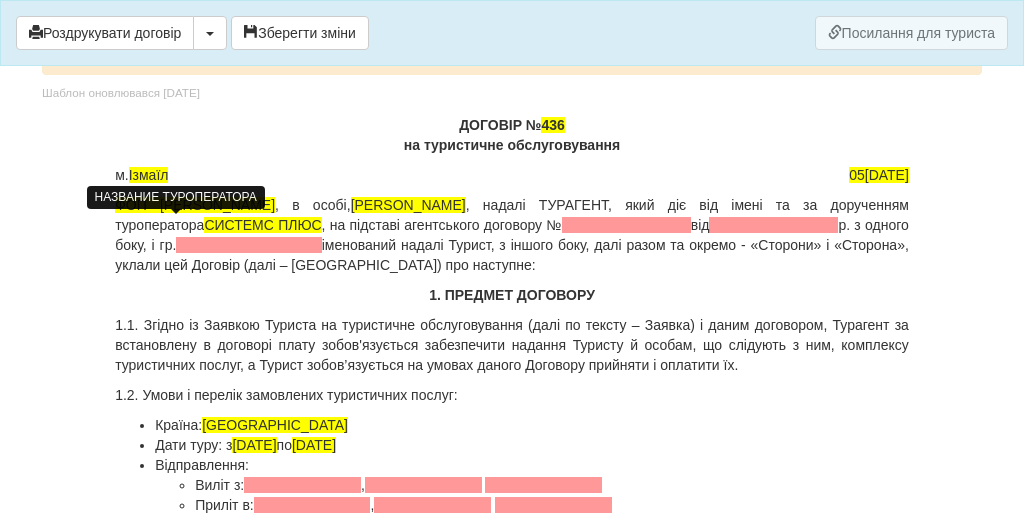 drag, startPoint x: 237, startPoint y: 226, endPoint x: 122, endPoint y: 223, distance: 115.03912 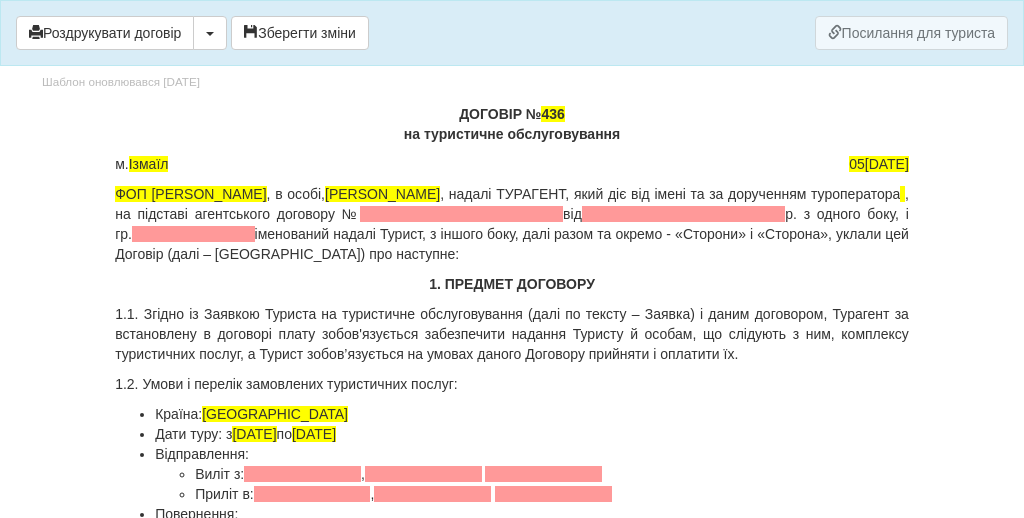 scroll, scrollTop: 103, scrollLeft: 0, axis: vertical 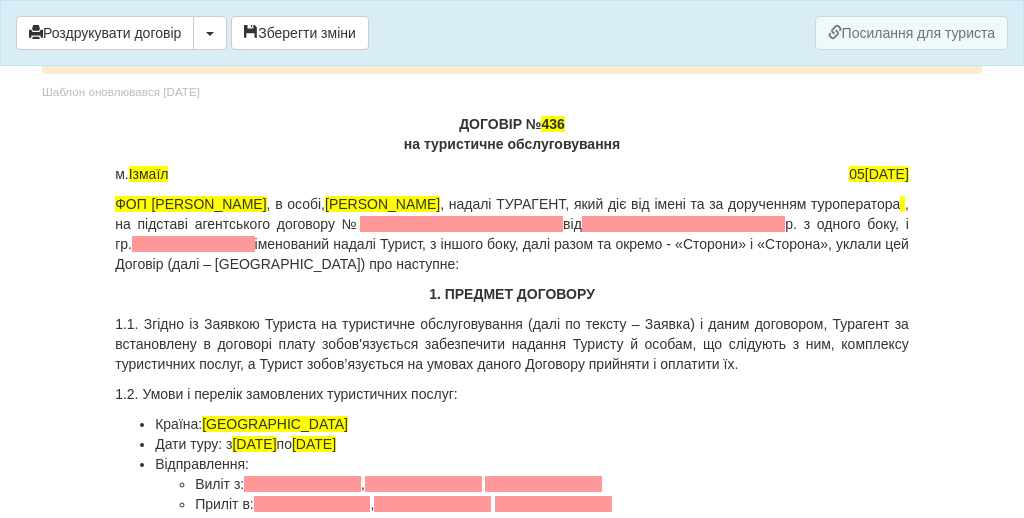click on "ДОГОВІР № 436
на туристичне обслуговування" at bounding box center (512, 134) 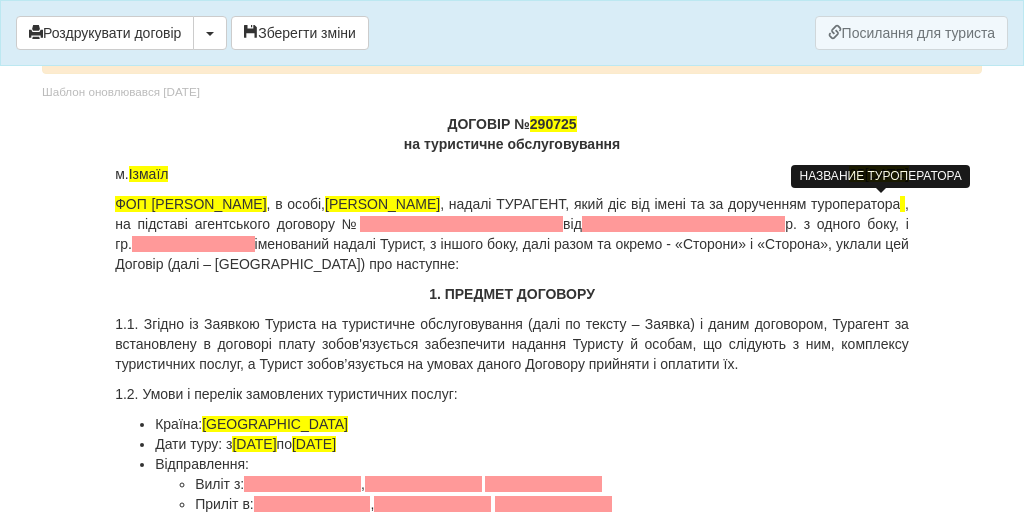 click at bounding box center [902, 204] 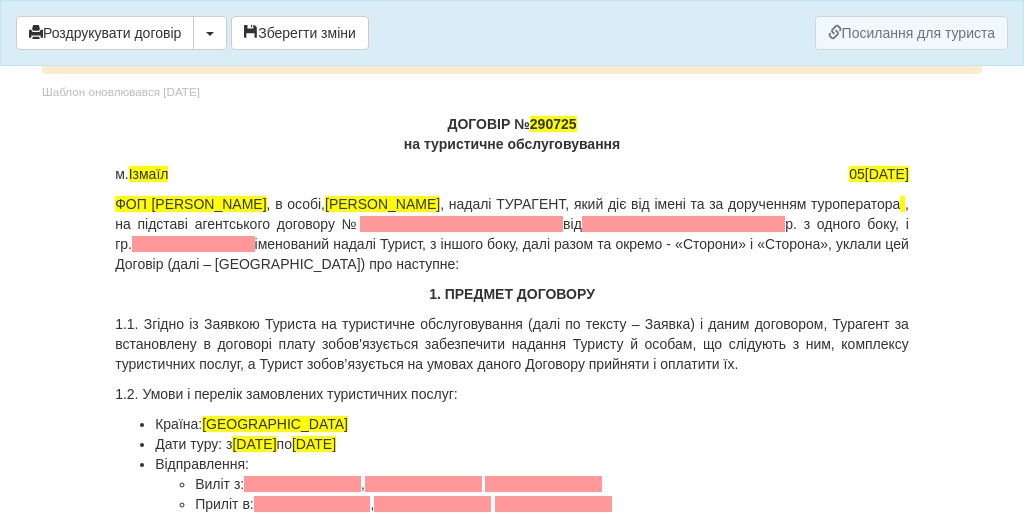 click on "Країна:  [GEOGRAPHIC_DATA]" at bounding box center [532, 424] 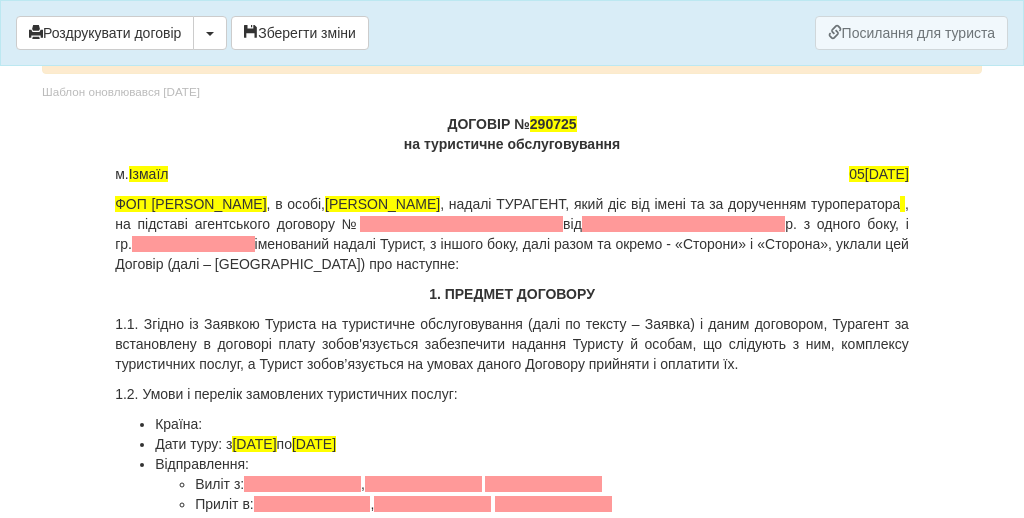 click on "Дати туру: з  [DATE]  по  [DATE]" at bounding box center (532, 444) 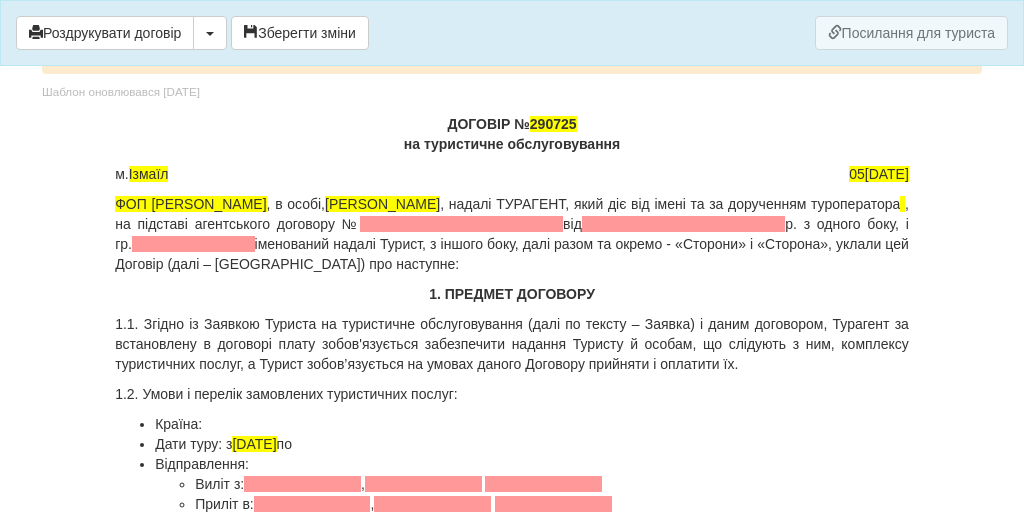 click on "Дати туру: з  29.06.2024  по" at bounding box center [532, 444] 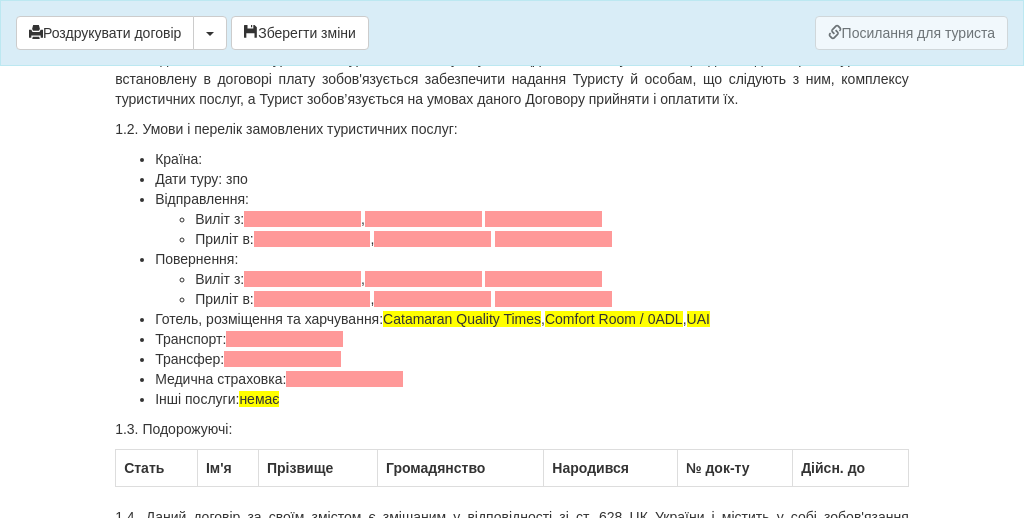 scroll, scrollTop: 370, scrollLeft: 0, axis: vertical 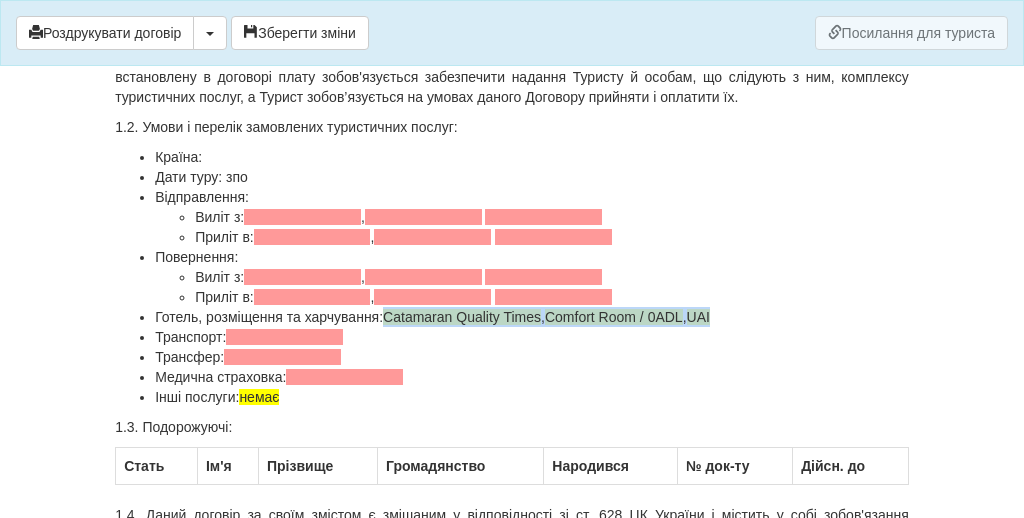 drag, startPoint x: 752, startPoint y: 318, endPoint x: 393, endPoint y: 312, distance: 359.05014 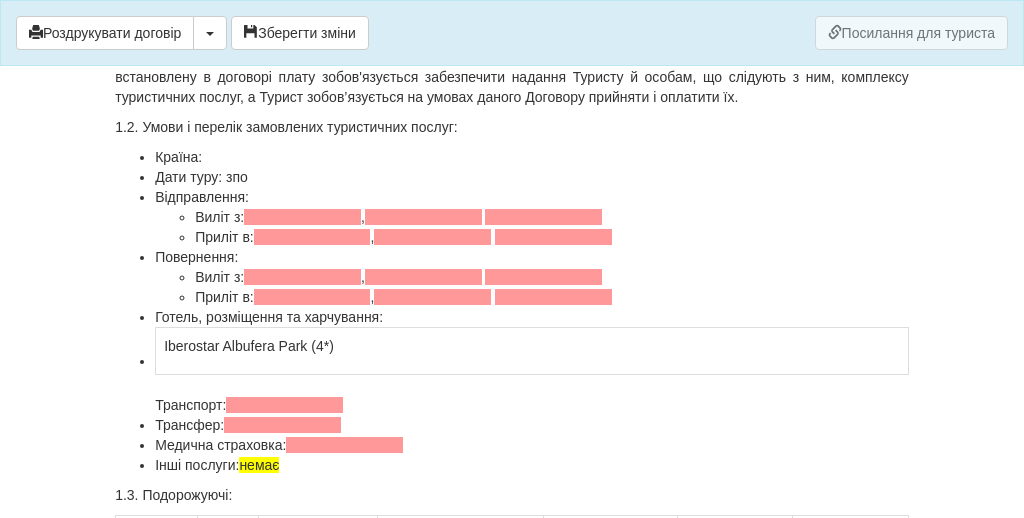 click on "Готель, розміщення та харчування:" at bounding box center [532, 317] 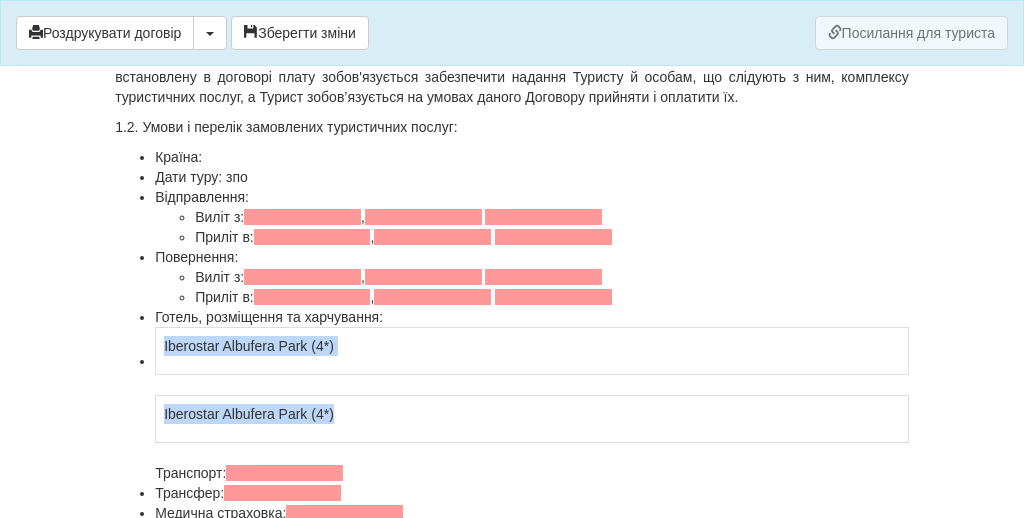 drag, startPoint x: 415, startPoint y: 412, endPoint x: 101, endPoint y: 383, distance: 315.33633 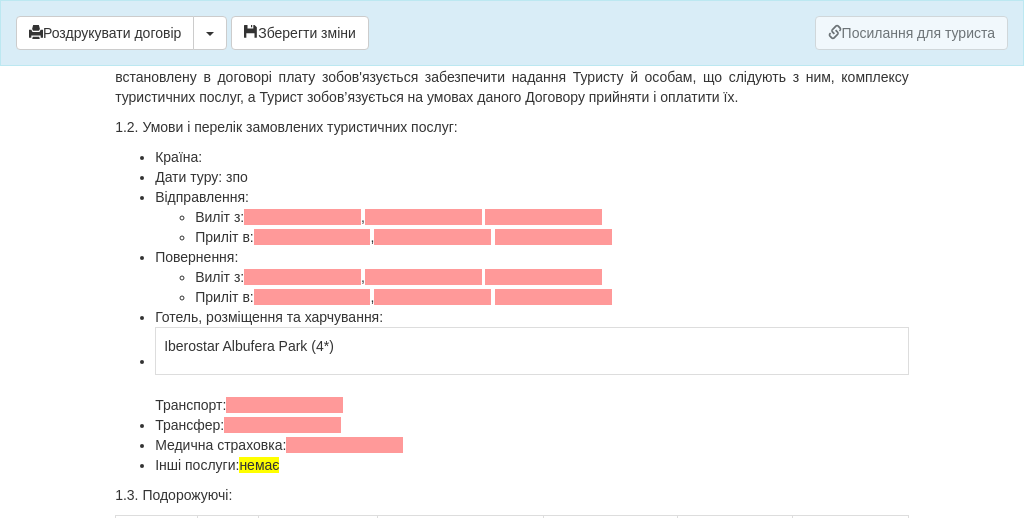 click on "Iberostar Albufera Park (4*)" at bounding box center (532, 346) 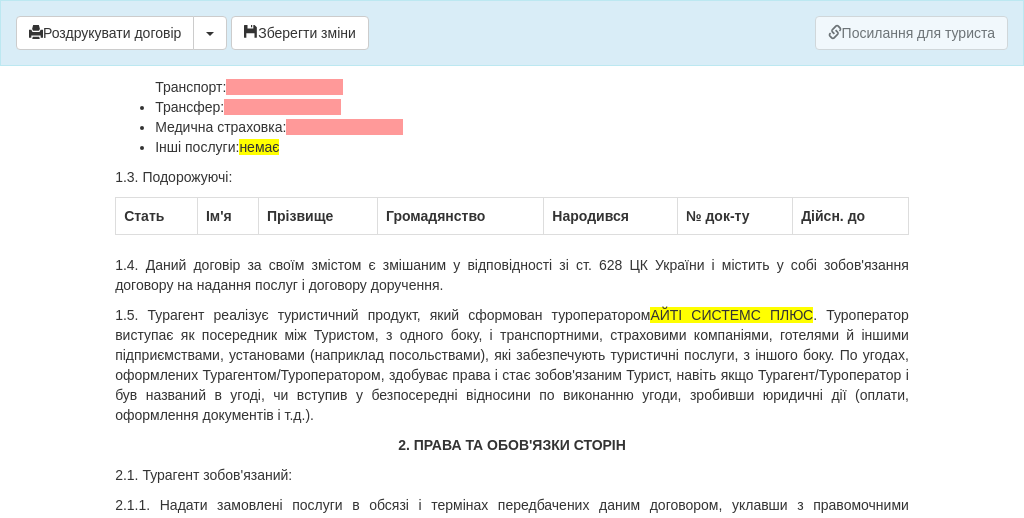 scroll, scrollTop: 689, scrollLeft: 0, axis: vertical 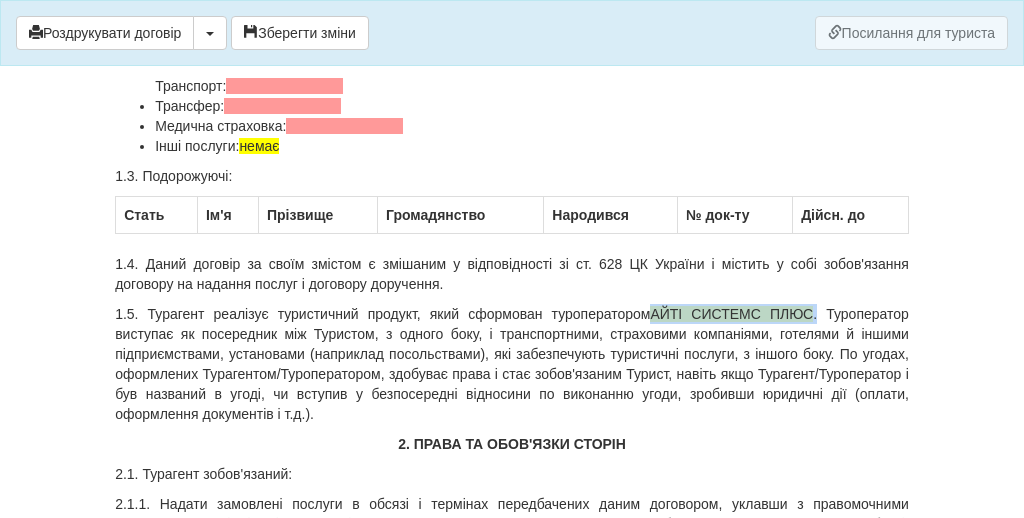drag, startPoint x: 813, startPoint y: 312, endPoint x: 656, endPoint y: 312, distance: 157 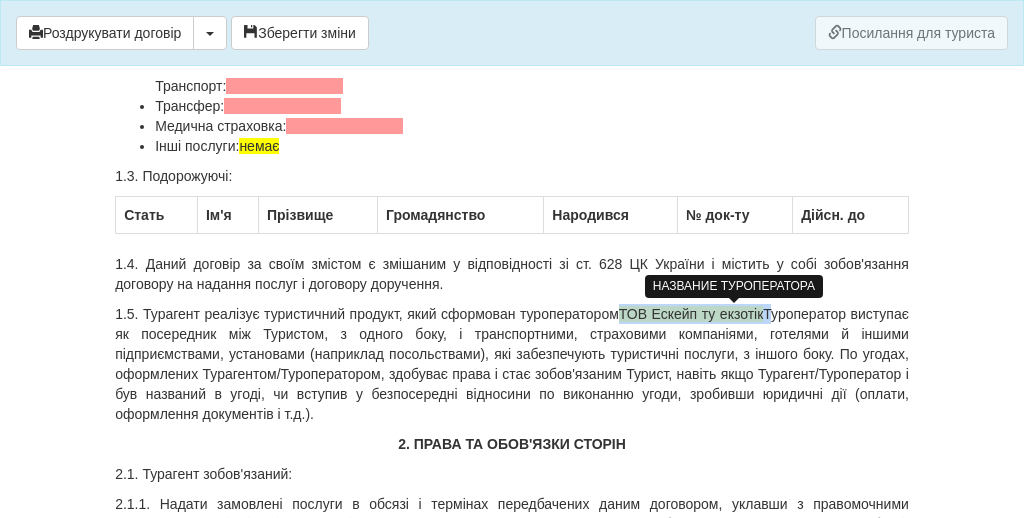 drag, startPoint x: 819, startPoint y: 316, endPoint x: 658, endPoint y: 316, distance: 161 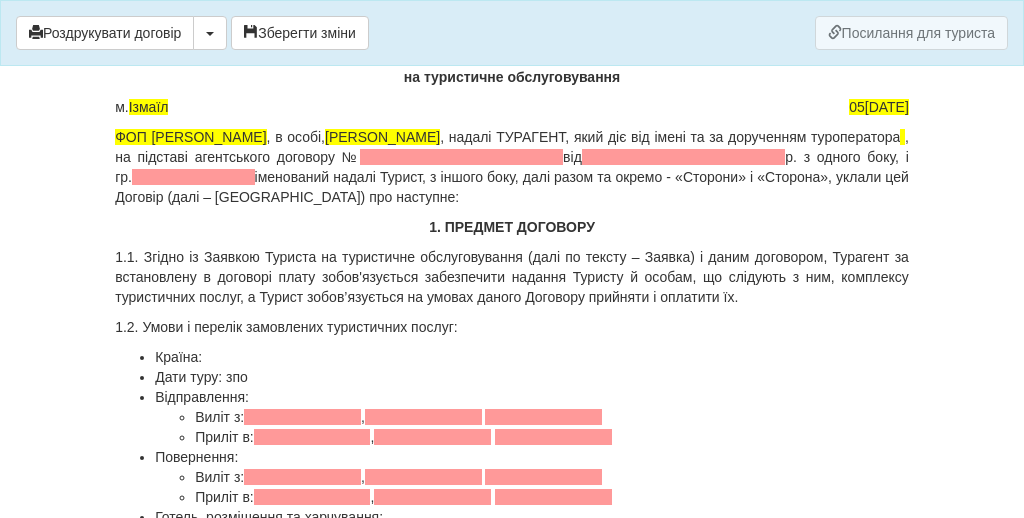 scroll, scrollTop: 171, scrollLeft: 0, axis: vertical 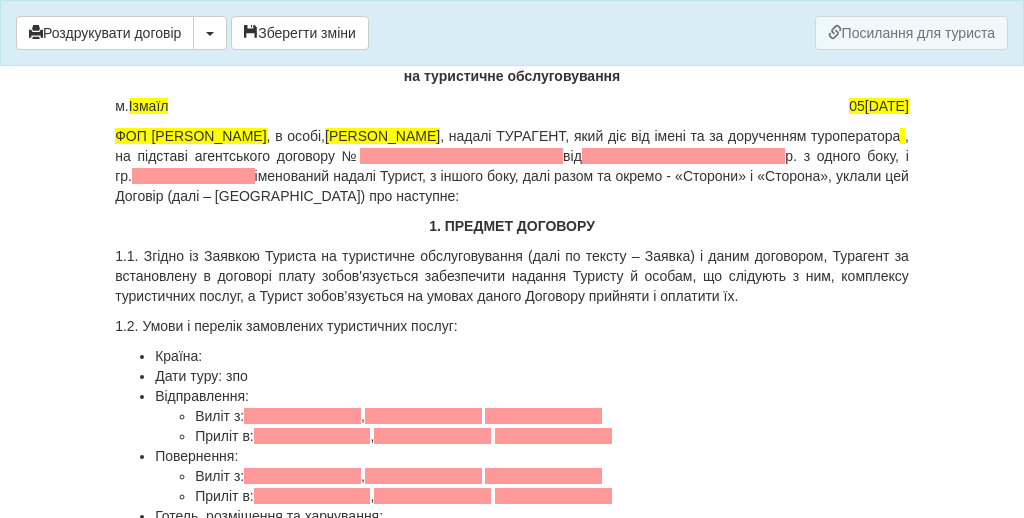 click on "ФОП Резник Н.О. , в особі,  Резник Н.О. , надалі ТУРАГЕНТ,
який діє від імені та за дорученням туроператора    , на  підставі агентського договору №                                  від                                  р.
з одного боку,
і гр.                                  іменований надалі Турист, з іншого боку, далі разом та окремо - «Сторони» і «Сторона», уклали цей Договір (далі – Договір) про наступне:" at bounding box center (512, 166) 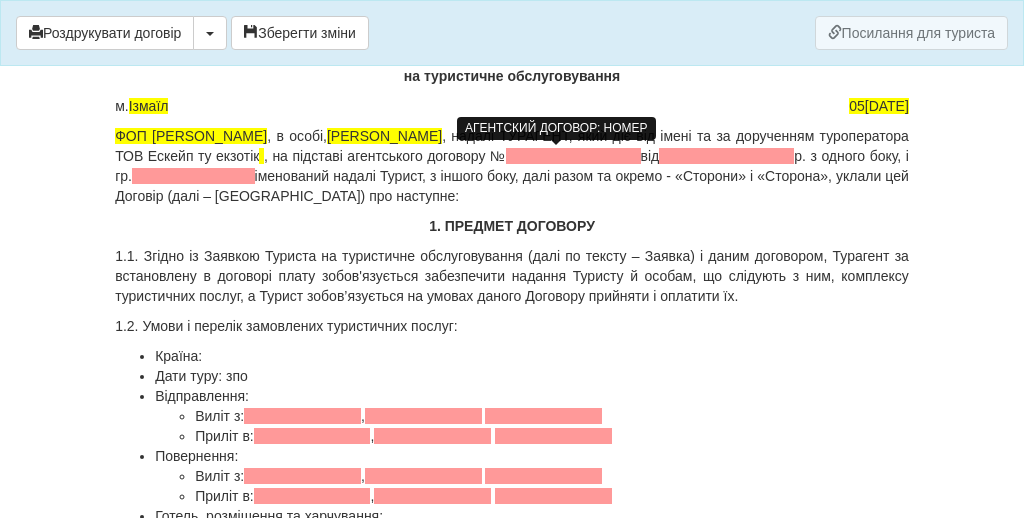 click at bounding box center (573, 156) 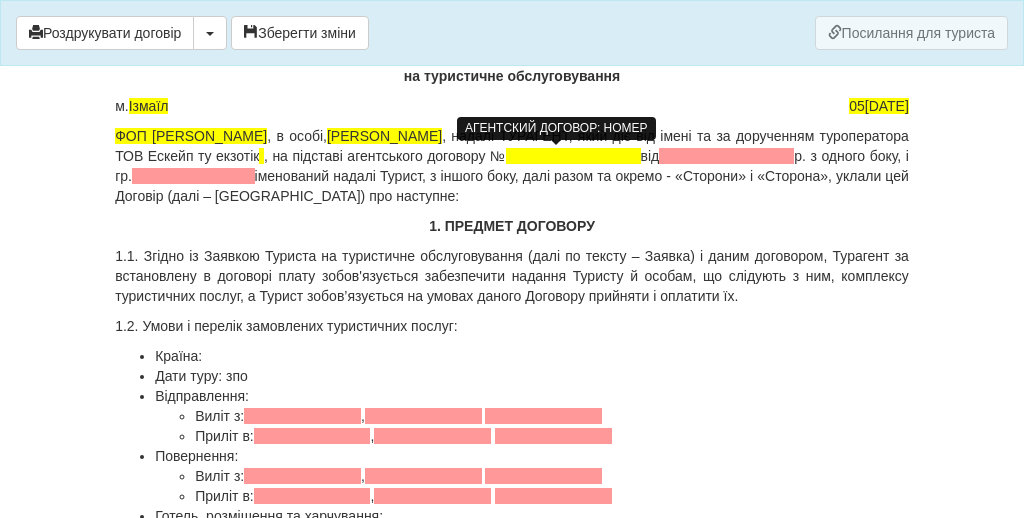 click at bounding box center [573, 156] 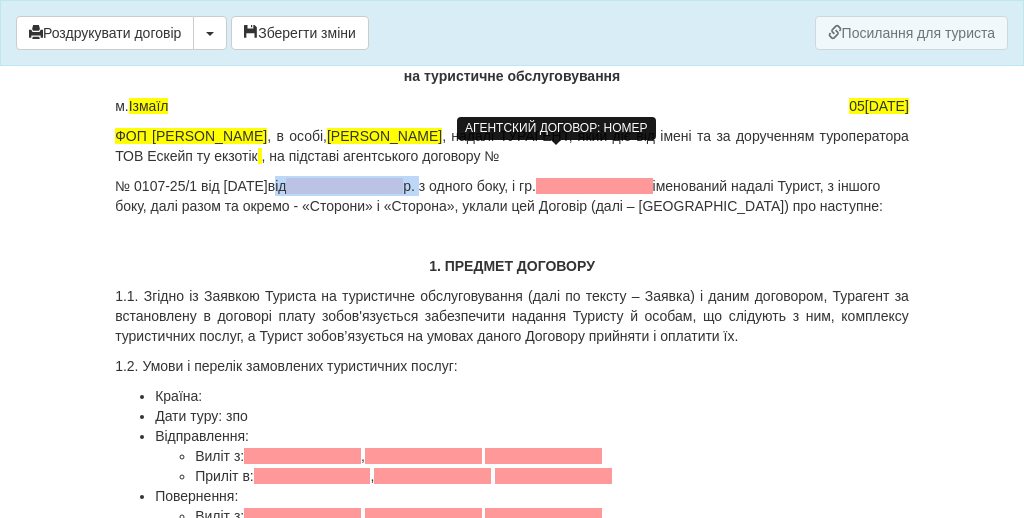 drag, startPoint x: 453, startPoint y: 186, endPoint x: 302, endPoint y: 184, distance: 151.01324 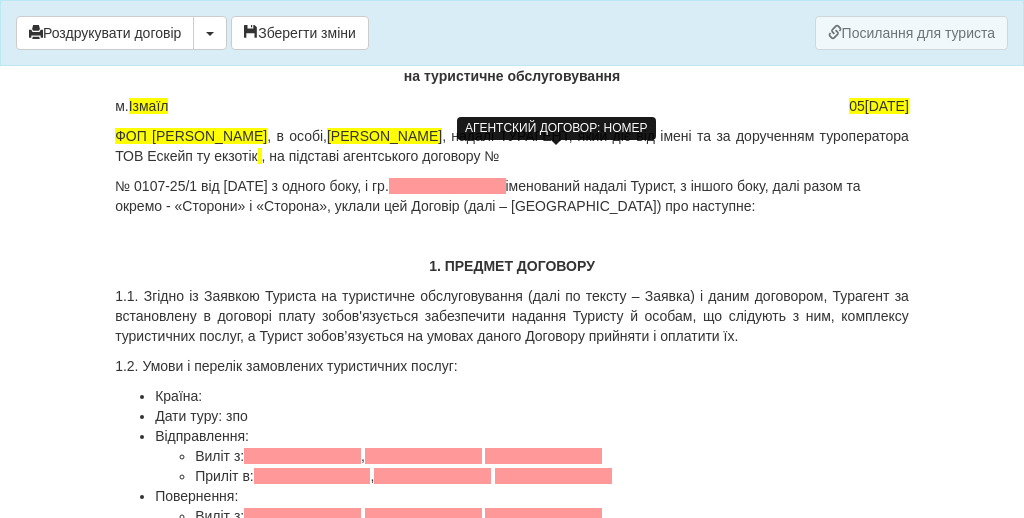 click at bounding box center (447, 186) 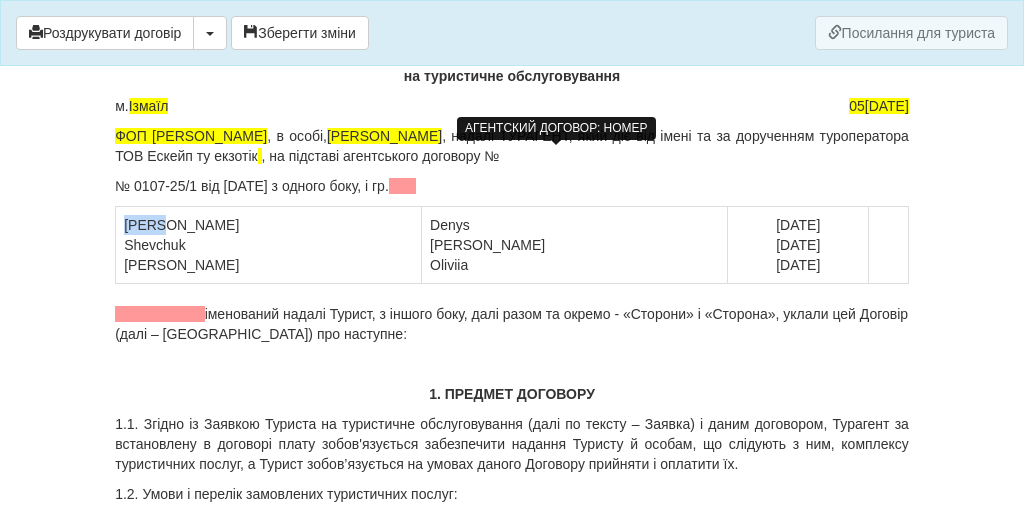 drag, startPoint x: 125, startPoint y: 217, endPoint x: 196, endPoint y: 216, distance: 71.00704 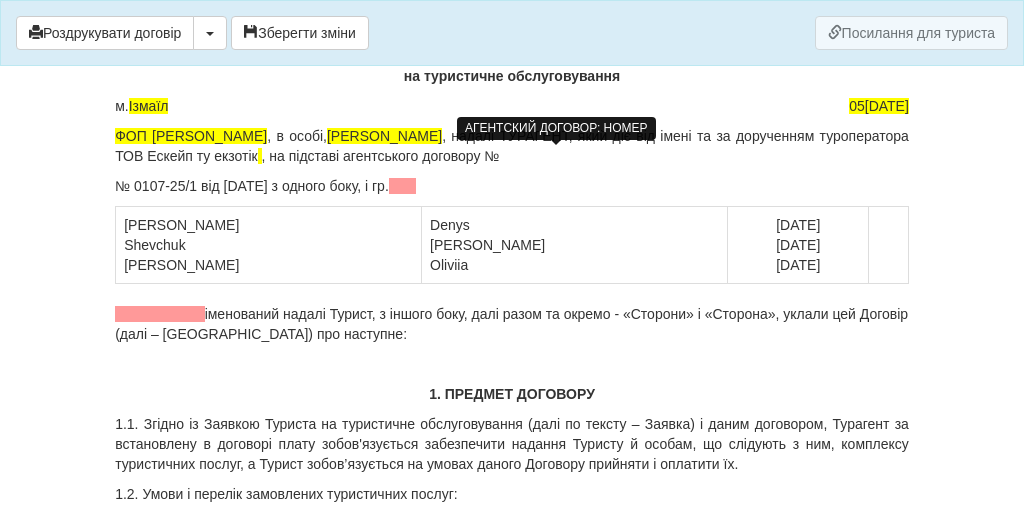 click at bounding box center [402, 186] 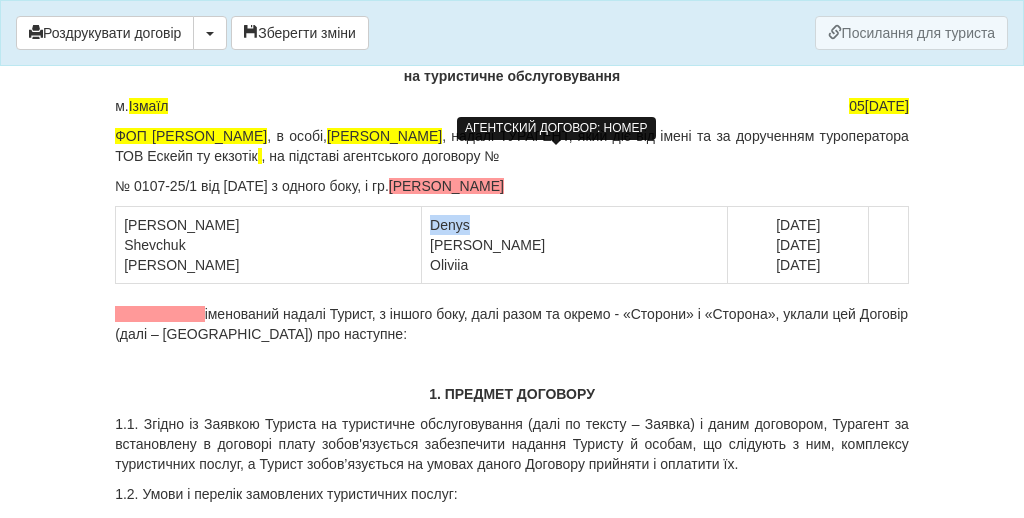 drag, startPoint x: 364, startPoint y: 221, endPoint x: 432, endPoint y: 221, distance: 68 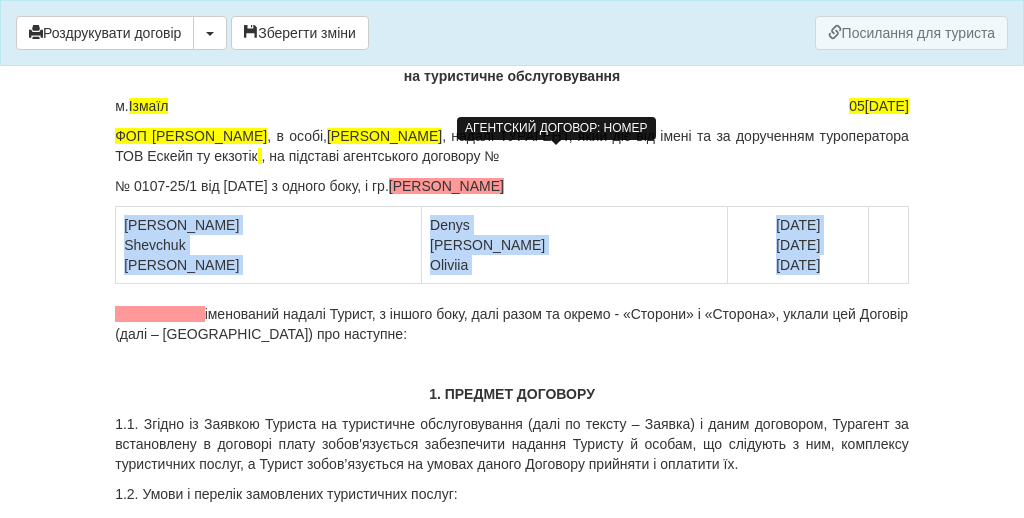 drag, startPoint x: 122, startPoint y: 213, endPoint x: 984, endPoint y: 289, distance: 865.3439 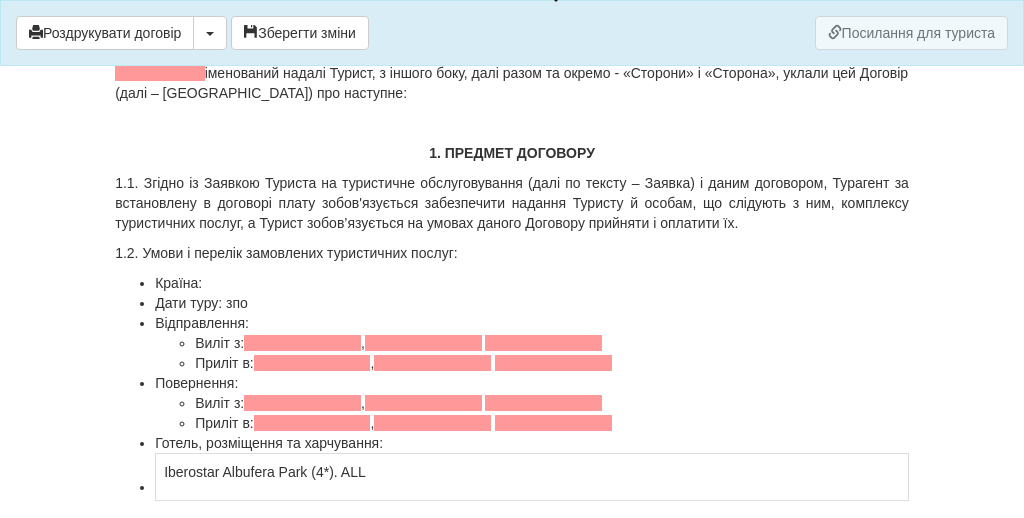 scroll, scrollTop: 324, scrollLeft: 0, axis: vertical 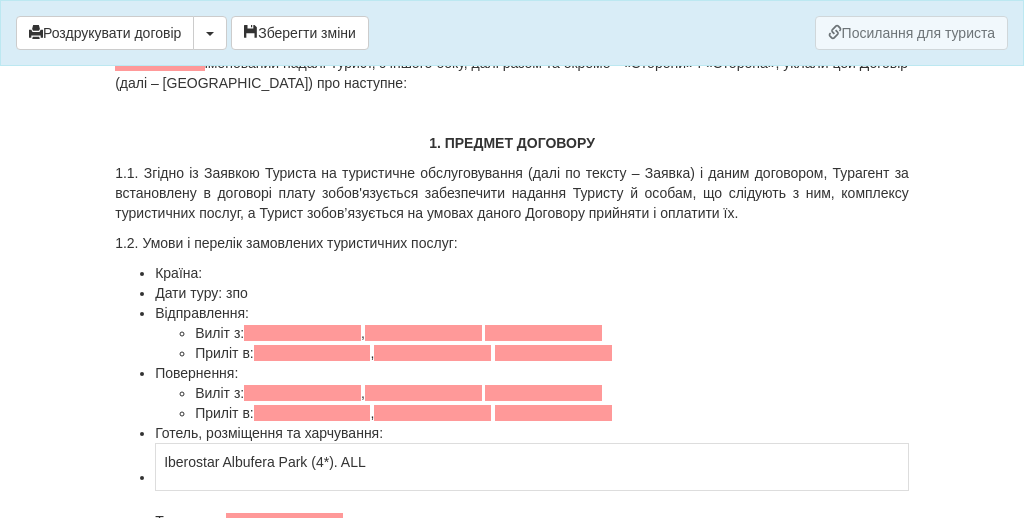 click on "Країна:" at bounding box center (532, 273) 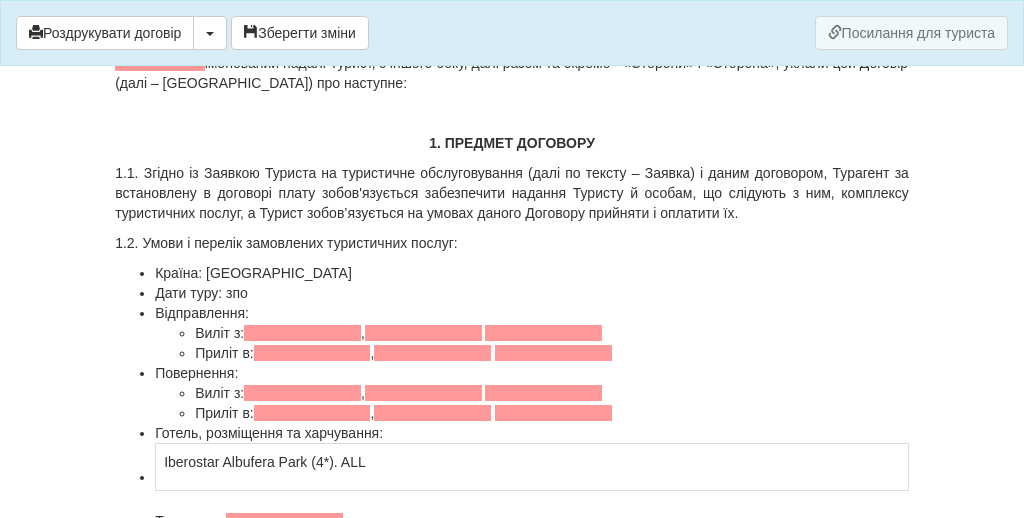 click on "Дати туру: з   по" at bounding box center (532, 293) 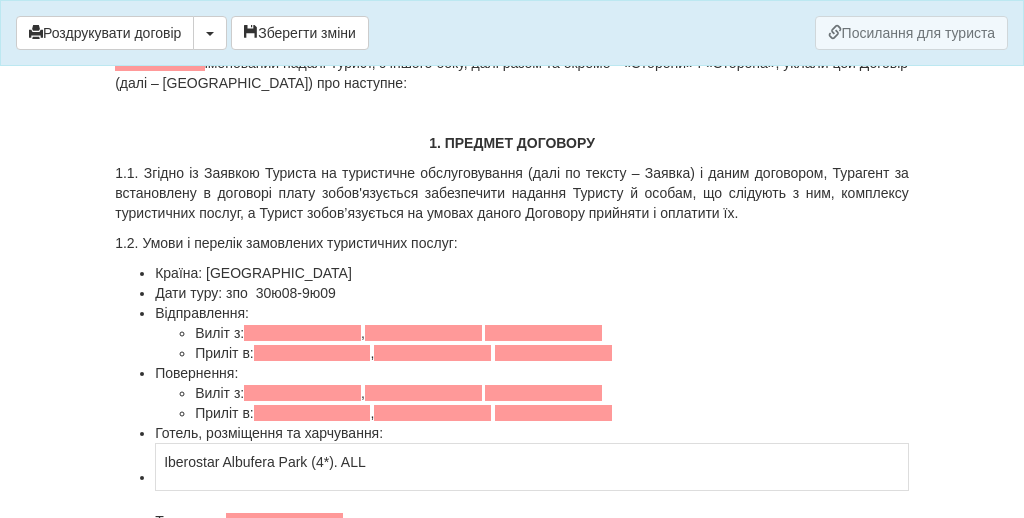 click on "Дати туру: з   по  30ю08-9ю09" at bounding box center (532, 293) 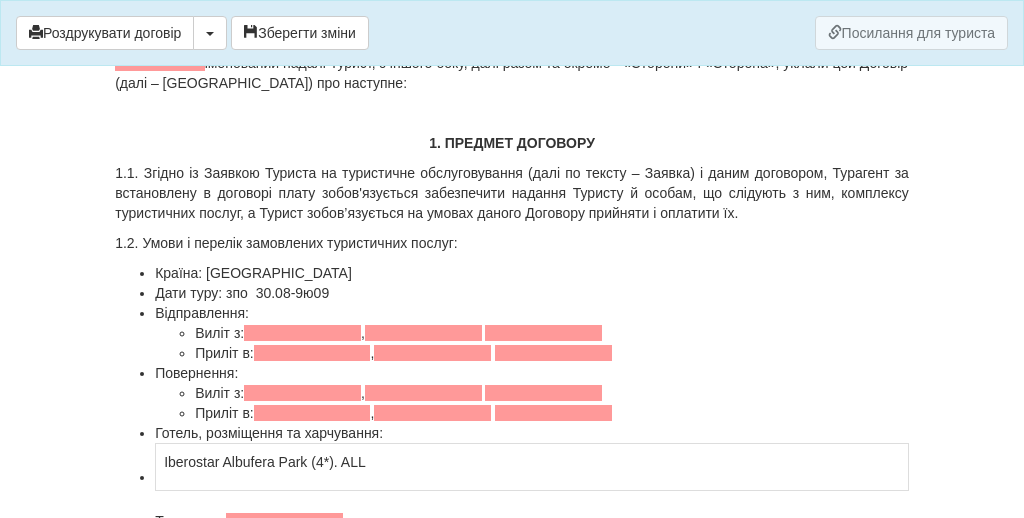 click on "Дати туру: з   по  30.08-9ю09" at bounding box center [532, 293] 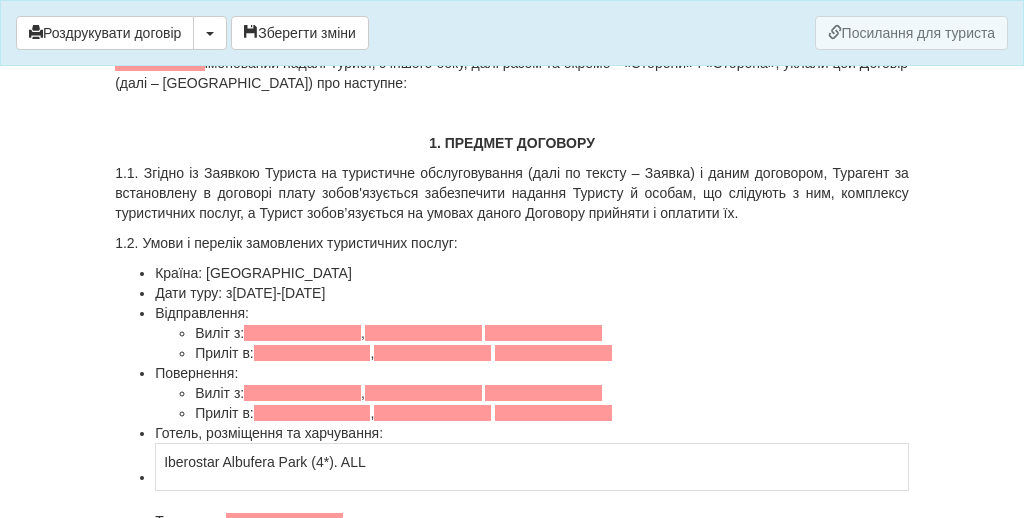 click on "Відправлення:
Виліт з:                                 ,
Приліт в:                                 ," at bounding box center [532, 333] 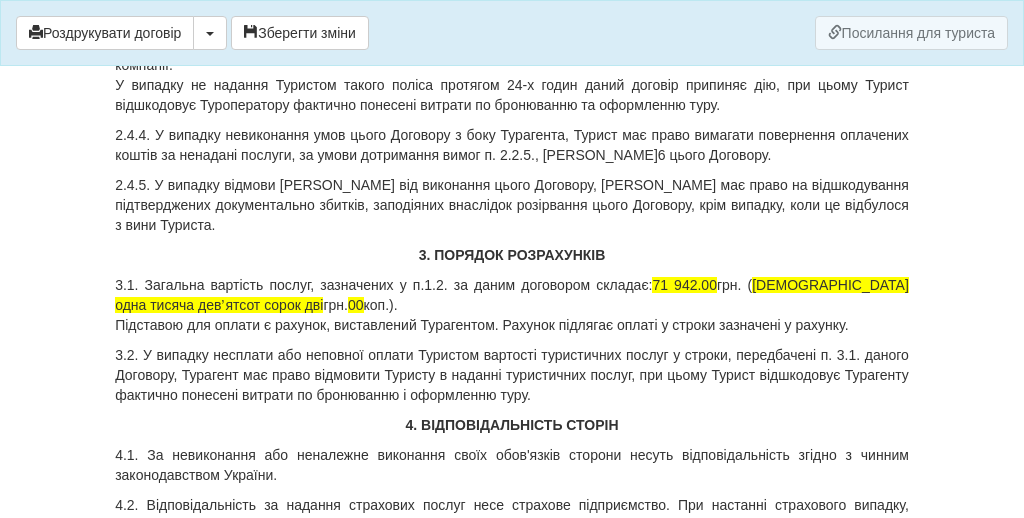scroll, scrollTop: 2899, scrollLeft: 0, axis: vertical 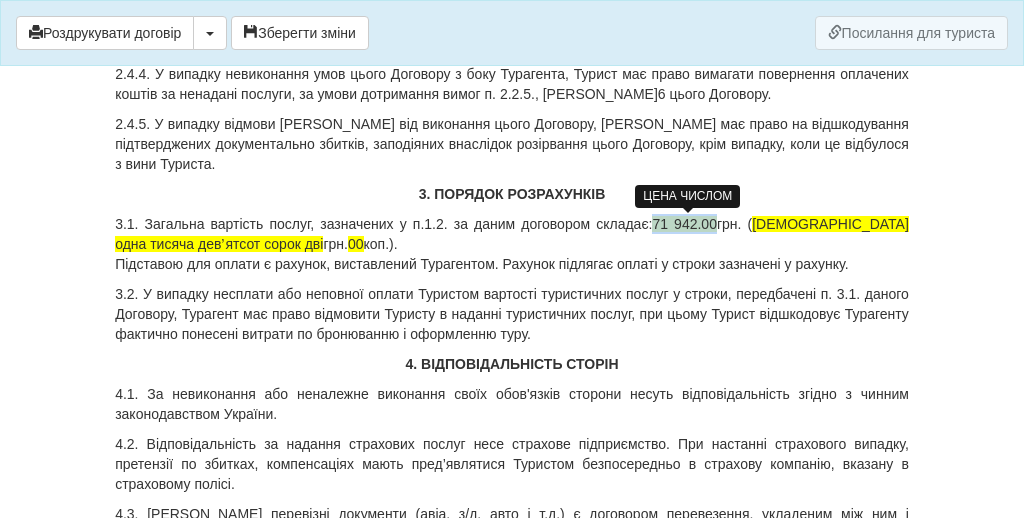 drag, startPoint x: 721, startPoint y: 221, endPoint x: 657, endPoint y: 221, distance: 64 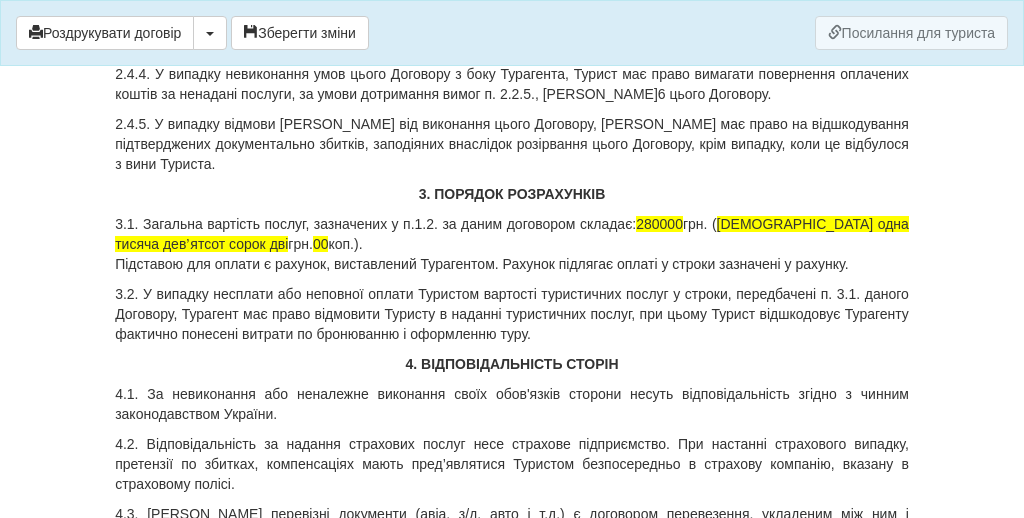 drag, startPoint x: 762, startPoint y: 220, endPoint x: 782, endPoint y: 237, distance: 26.24881 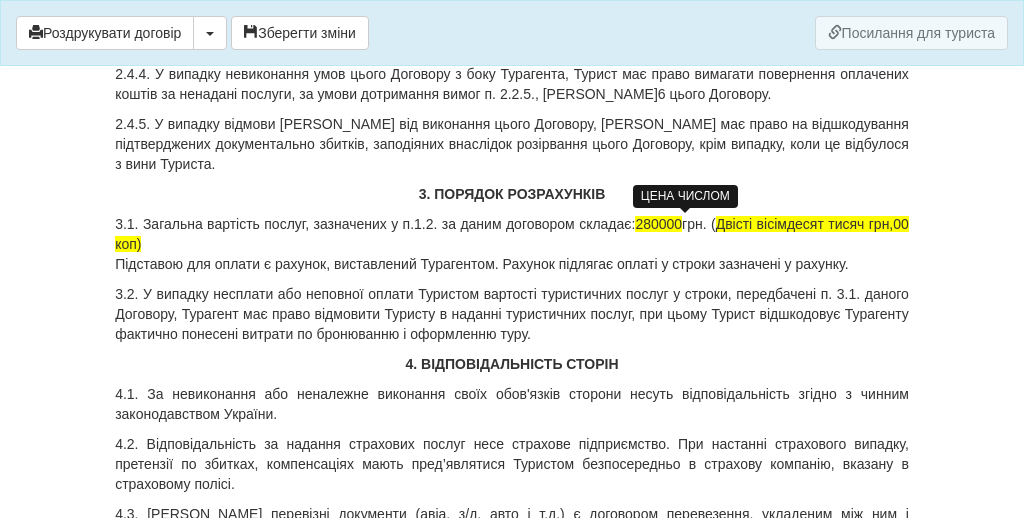click on "280000" at bounding box center [658, 224] 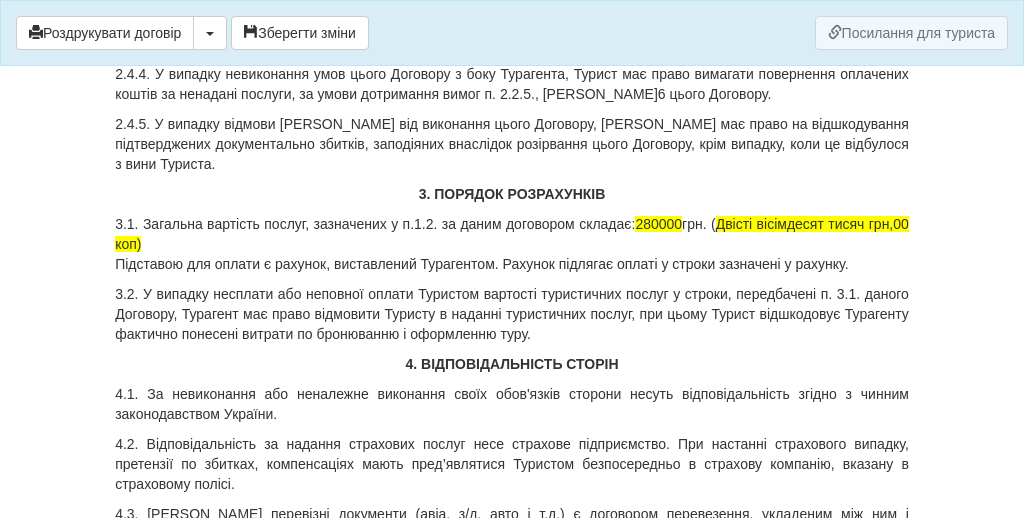click on "3.1. Загальна вартість послуг, зазначених у п.1.2. за даним договором складає:  280000  грн. ( Двісті вісімдесят тисяч грн,00 коп)
Підставою для оплати є рахунок, виставлений Турагентом. Рахунок підлягає оплаті у строки зазначені у рахунку." at bounding box center (512, 244) 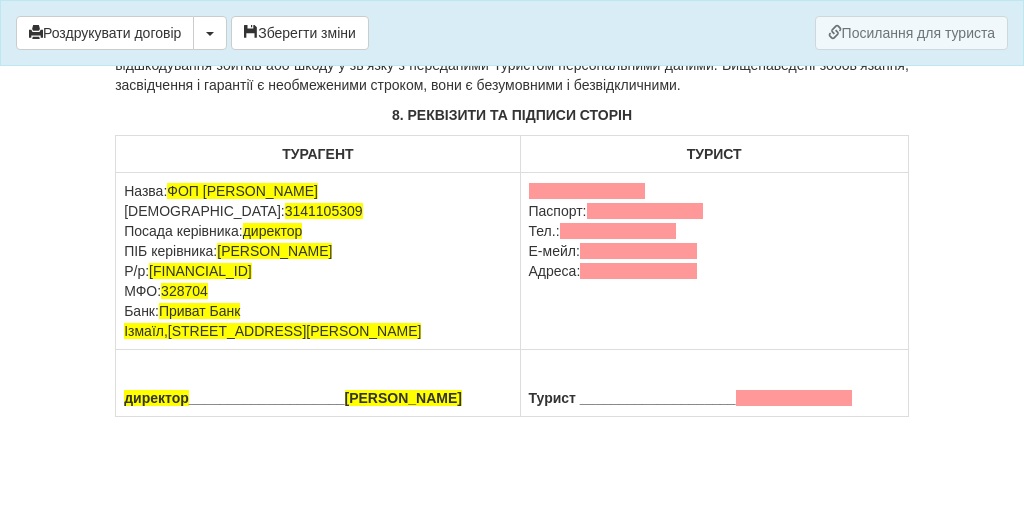 scroll, scrollTop: 6327, scrollLeft: 0, axis: vertical 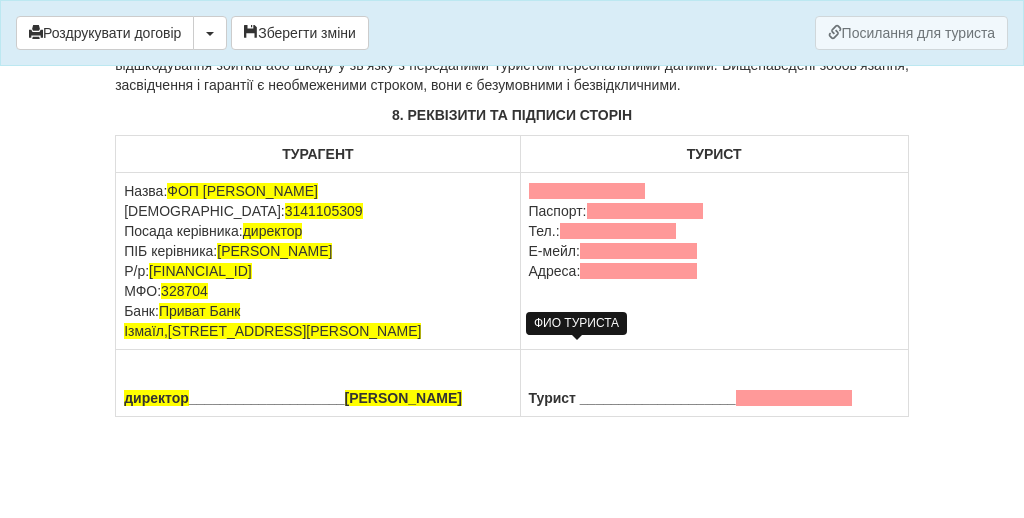 click at bounding box center (587, 191) 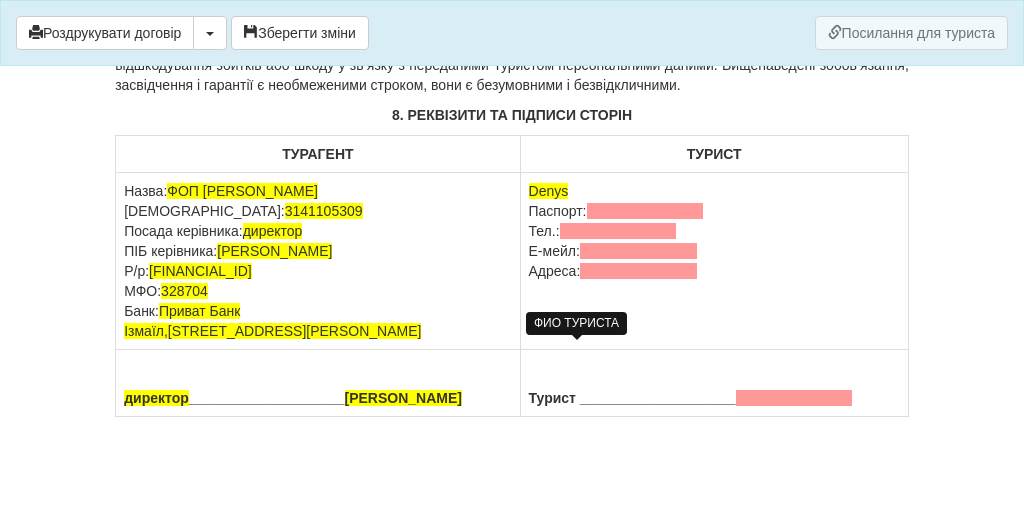 click on "Denys" at bounding box center (549, 191) 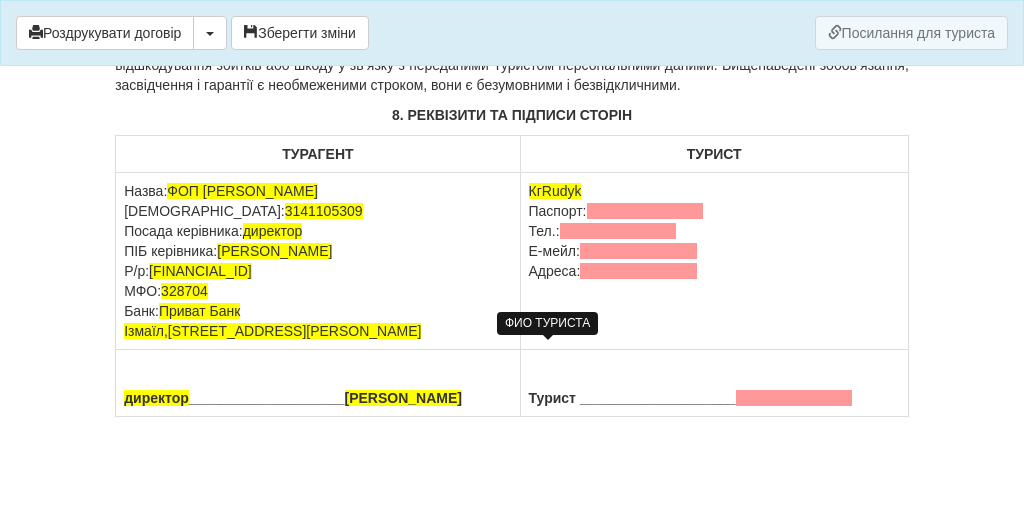 click on "КгRudyk" at bounding box center (555, 191) 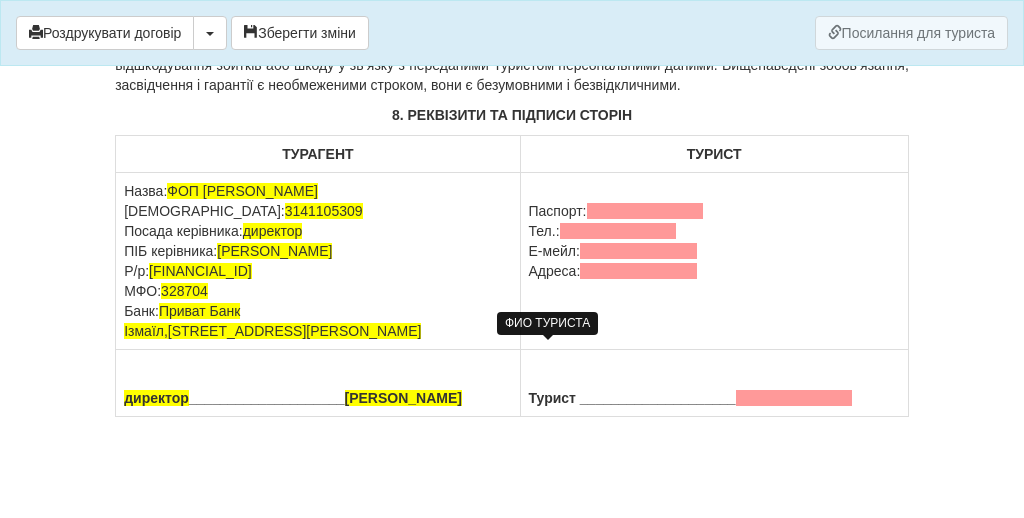 click on "Паспорт:
Тел.:
Е-мейл:
Адреса:" at bounding box center [714, 261] 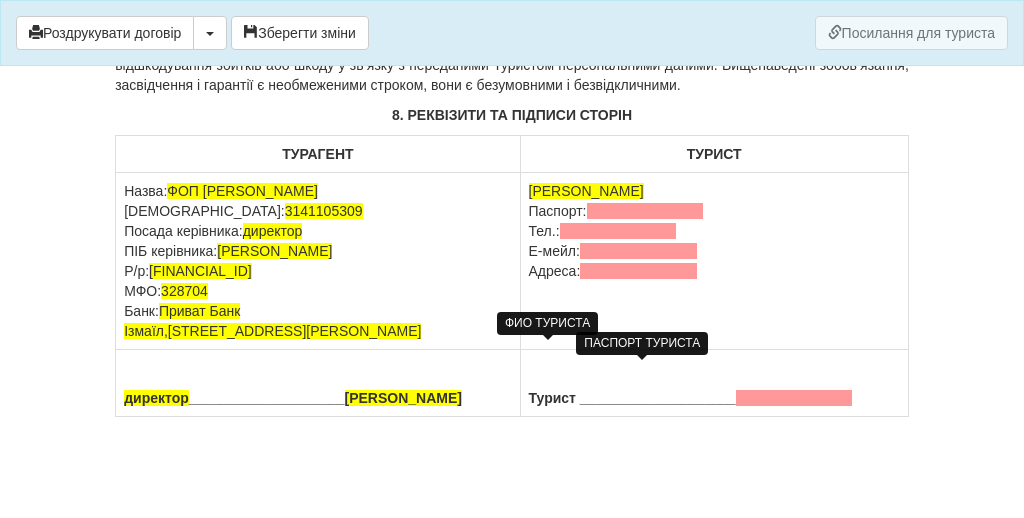 click at bounding box center (645, 211) 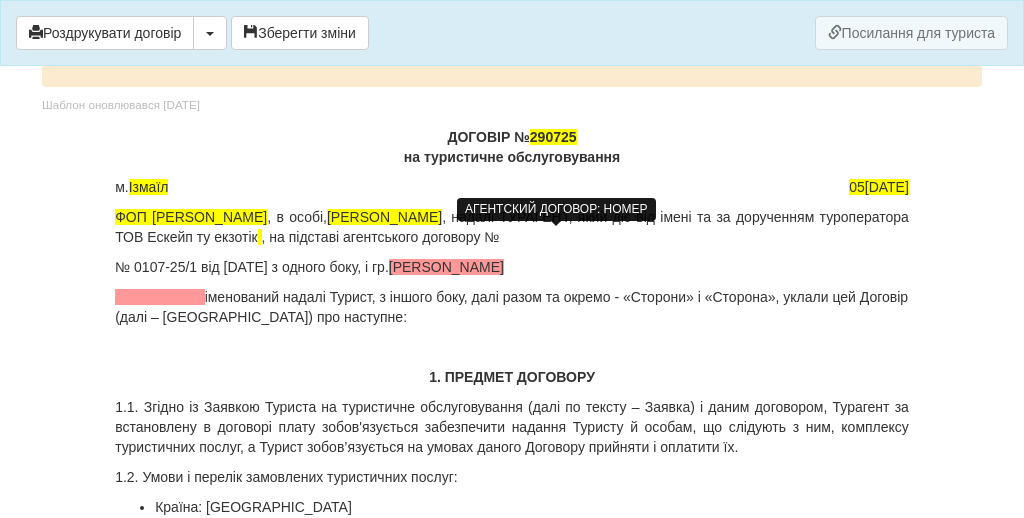 scroll, scrollTop: 110, scrollLeft: 0, axis: vertical 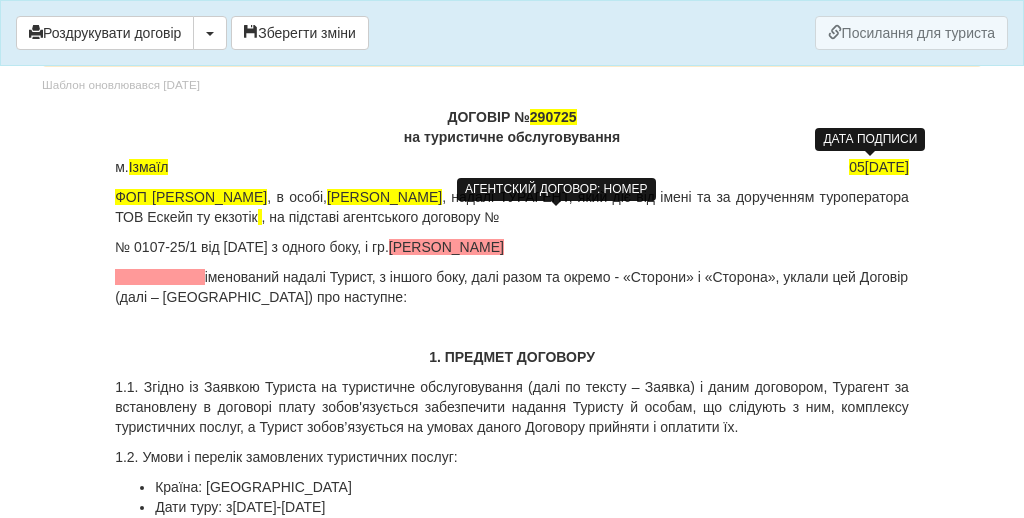click on "[DATE]" at bounding box center [879, 167] 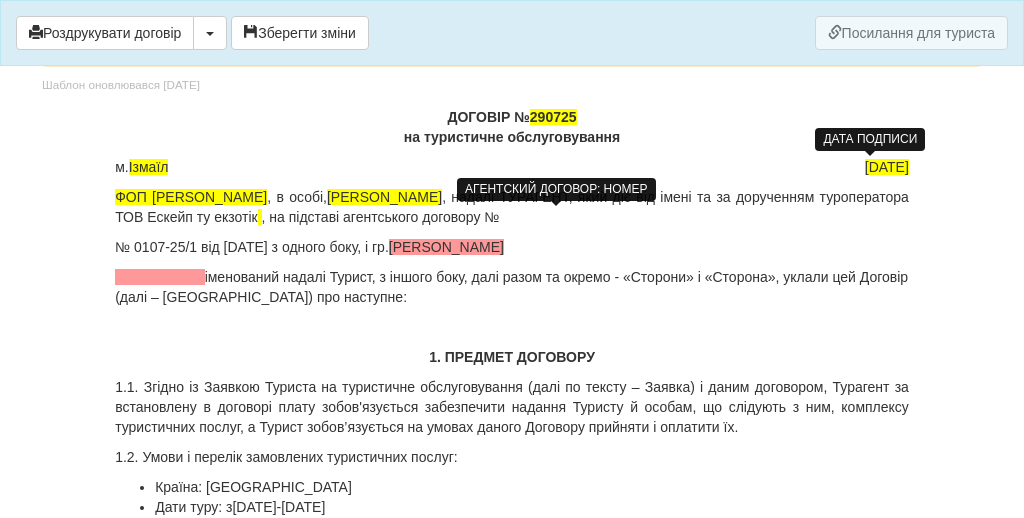 click on "[DATE]" at bounding box center [887, 167] 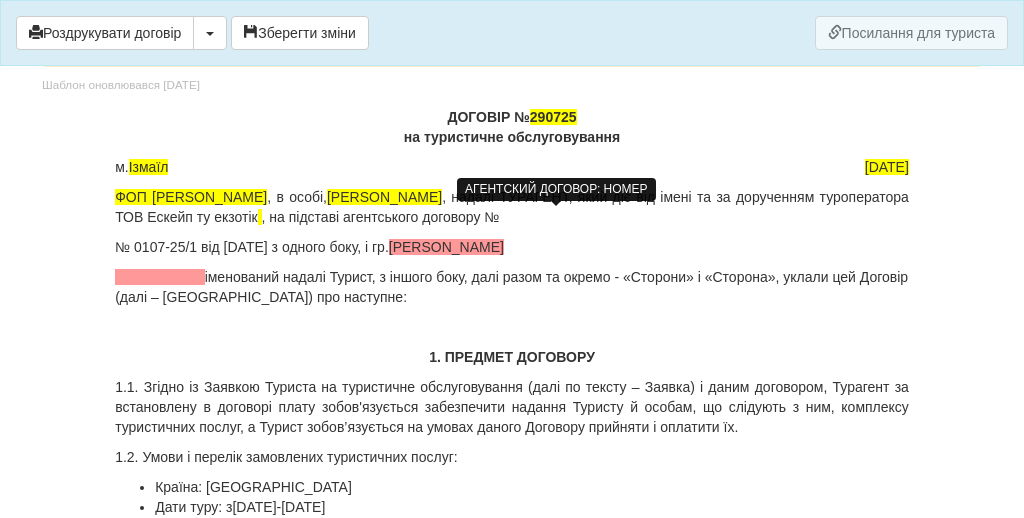 click on "м.  Ізмаїл
29.07.2025" at bounding box center [512, 167] 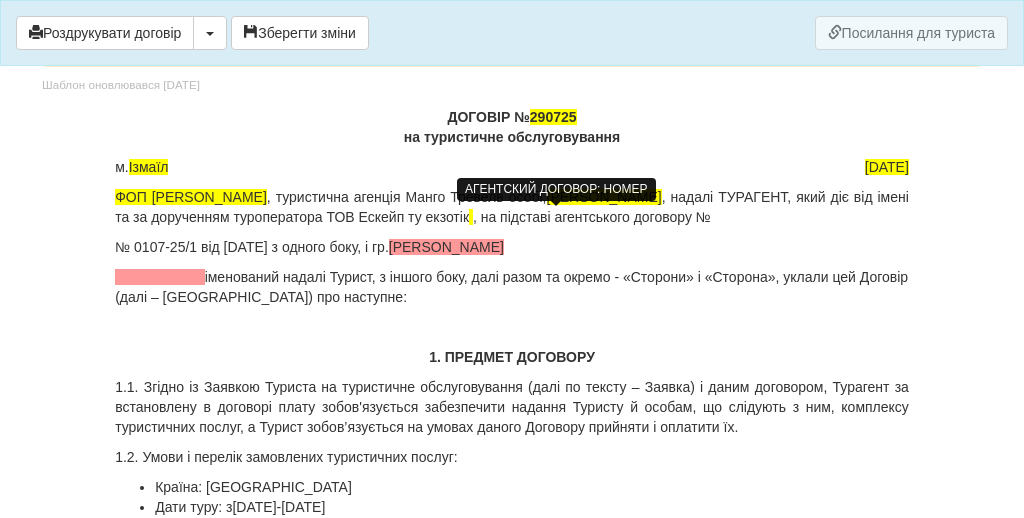 click on "м.  Ізмаїл
29.07.2025" at bounding box center (512, 167) 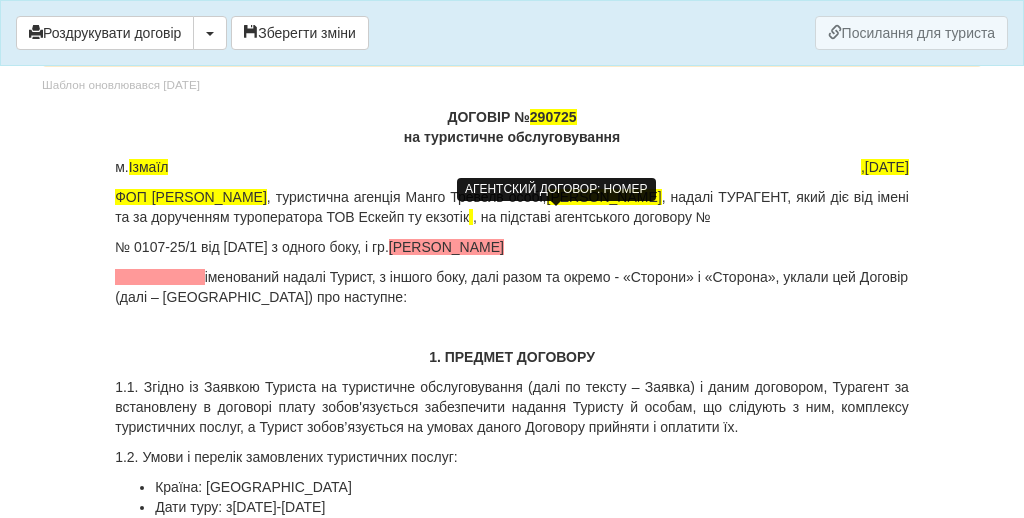 click on "Rudyk   Denys" at bounding box center [446, 247] 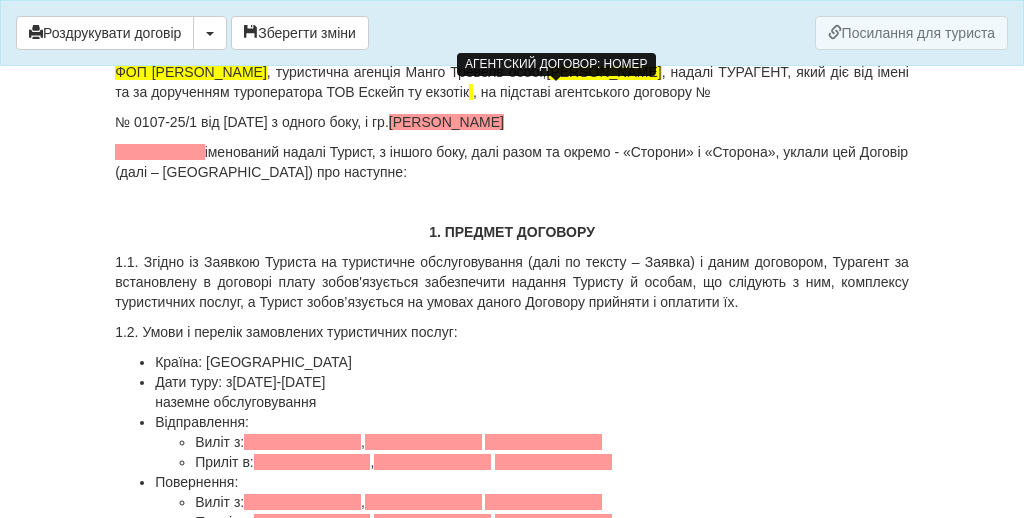 scroll, scrollTop: 220, scrollLeft: 0, axis: vertical 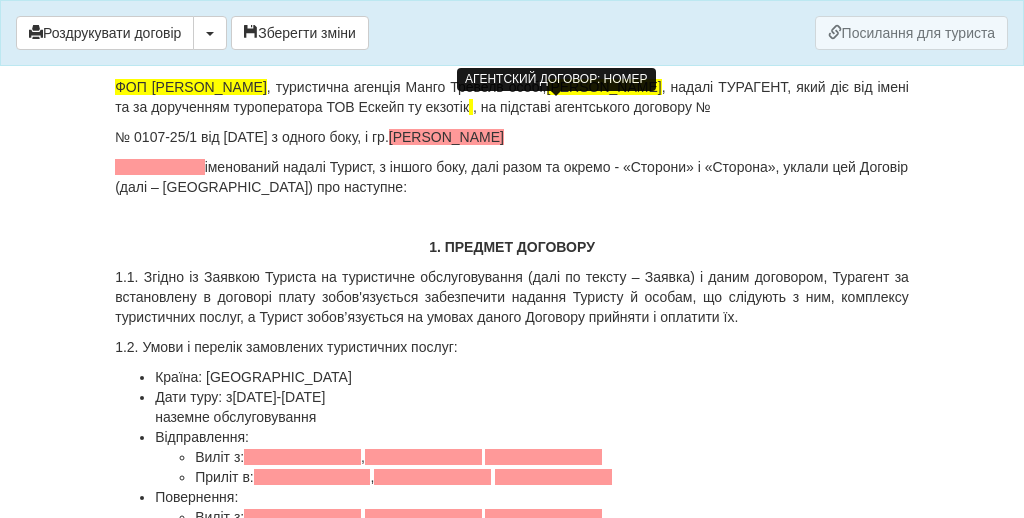 click on "1.1. Згідно із Заявкою Туриста на туристичне обслуговування (далі по тексту – Заявка) і даним договором, Турагент за встановлену в договорі плату зобов'язується забезпечити надання Туристу й особам, що слідують з ним, комплексу туристичних послуг, а Турист зобов’язується на умовах даного Договору прийняти і оплатити їх." at bounding box center (512, 297) 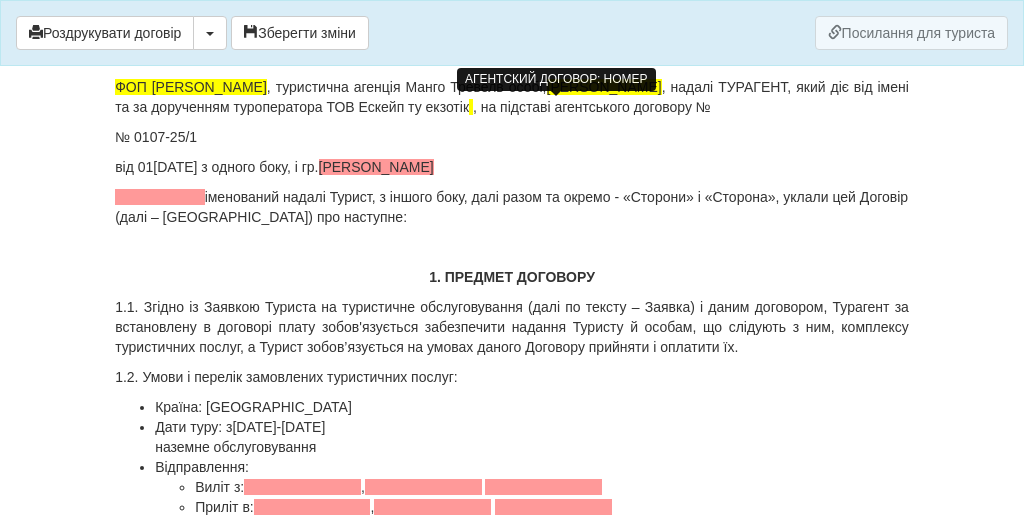 click on "Rudyk   Denys" at bounding box center (376, 167) 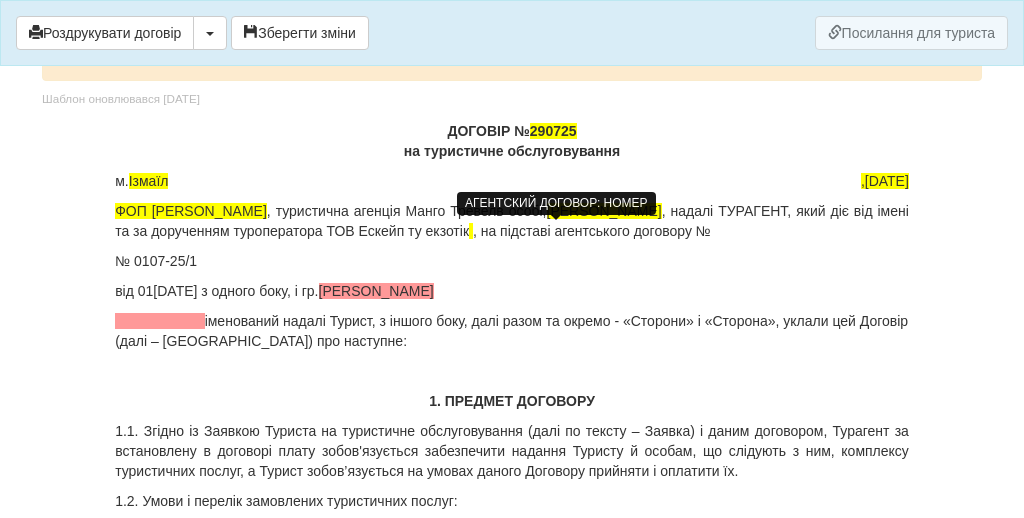 scroll, scrollTop: 101, scrollLeft: 0, axis: vertical 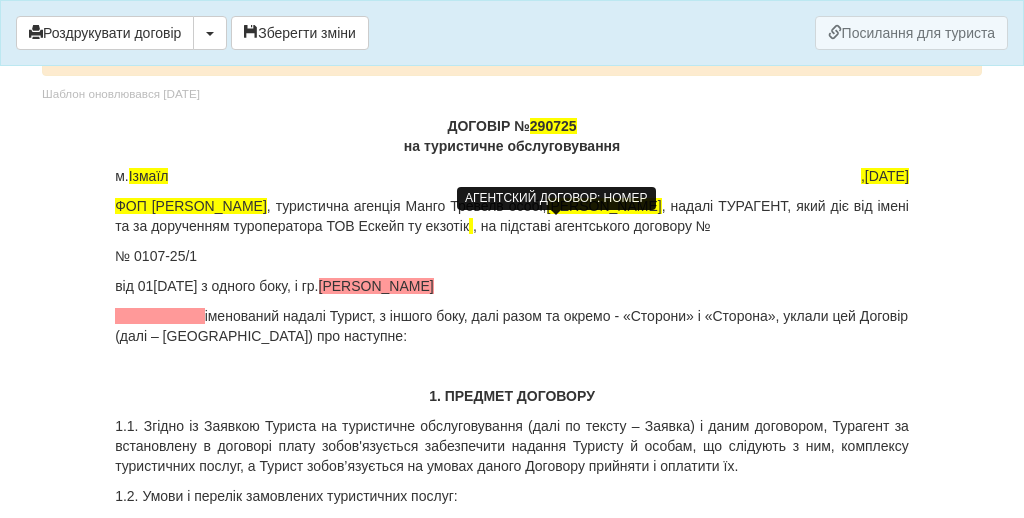 click on "АГЕНТСКИЙ ДОГОВОР: НОМЕР" at bounding box center (556, 198) 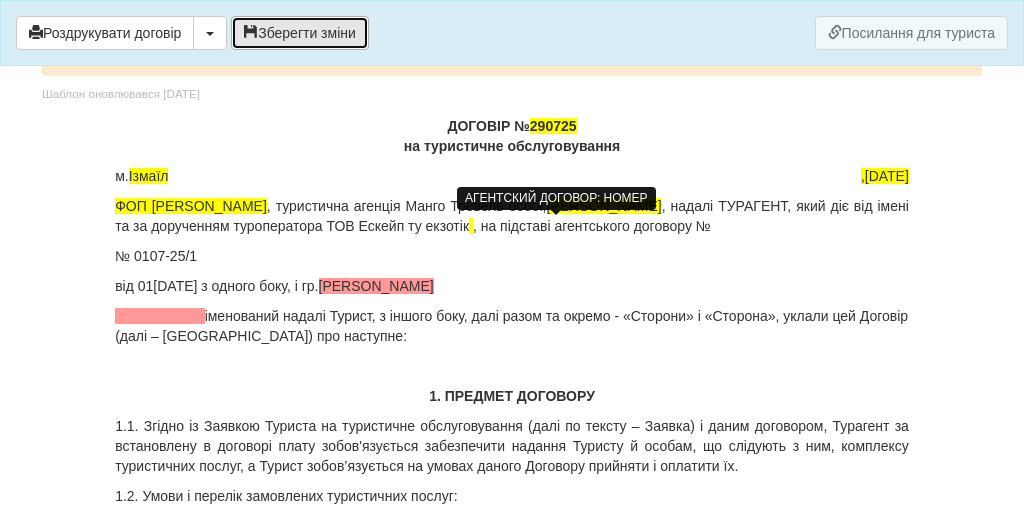 click on "Зберегти зміни" at bounding box center [300, 33] 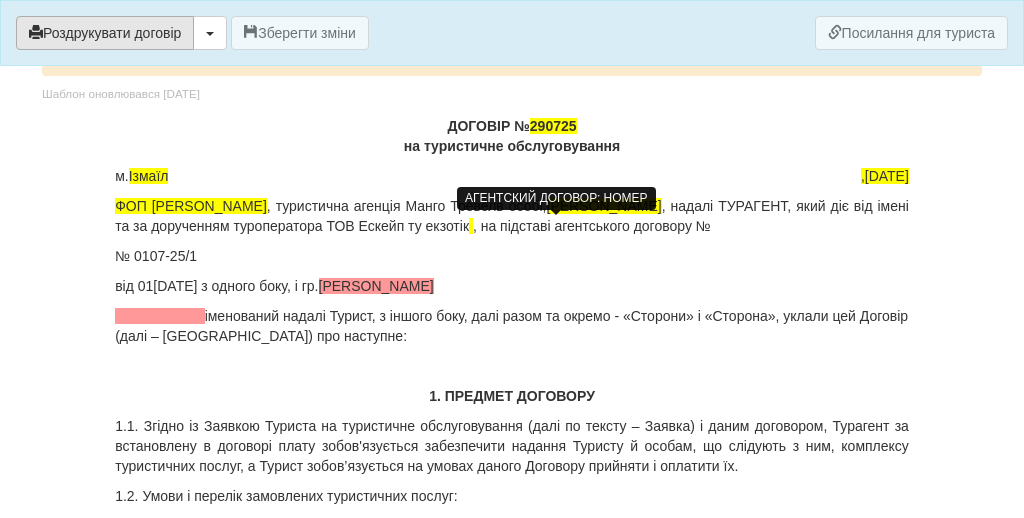 click on "Роздрукувати договір" at bounding box center [105, 33] 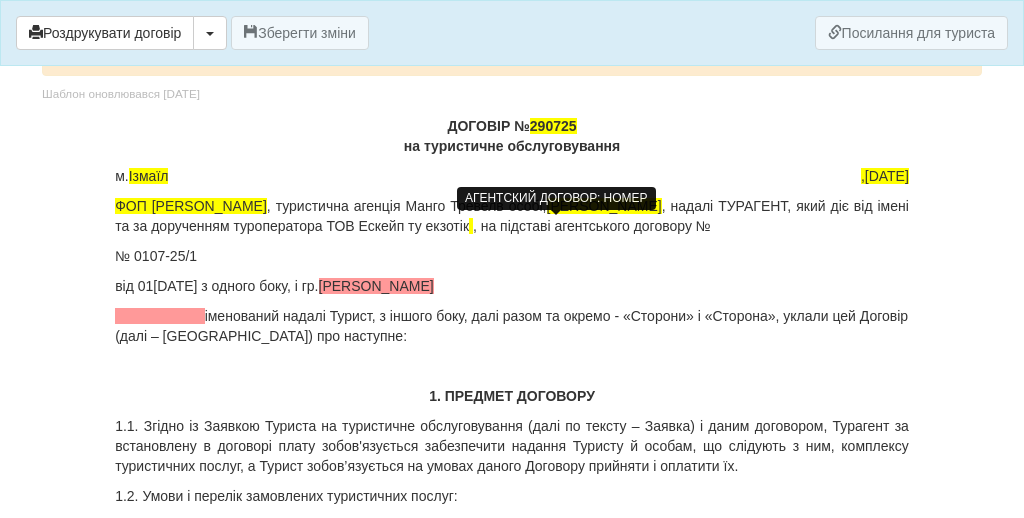 click on "АГЕНТСКИЙ ДОГОВОР: НОМЕР" at bounding box center (556, 198) 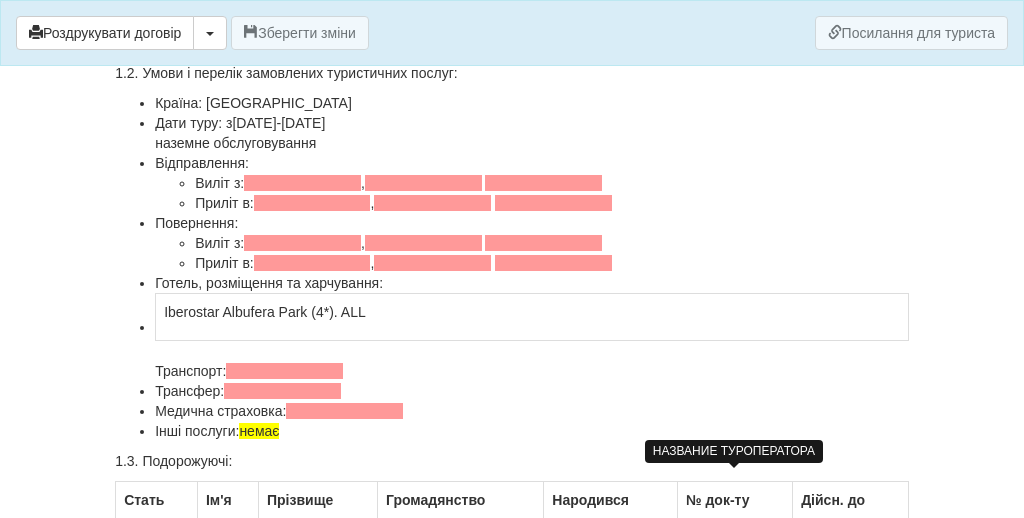 scroll, scrollTop: 0, scrollLeft: 0, axis: both 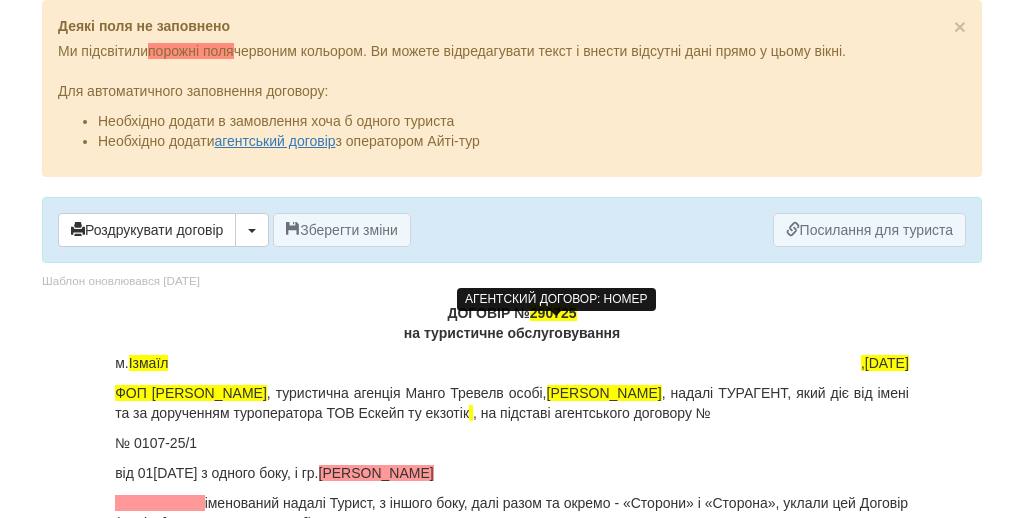 click on "ФОП Резник Н.О. , туристична агенція Манго Тревелв особі,  Резник Н.О. , надалі ТУРАГЕНТ,
який діє від імені та за дорученням туроператора ТОВ Ескейп ту екзотік    , на  підставі агентського договору №" at bounding box center (512, 403) 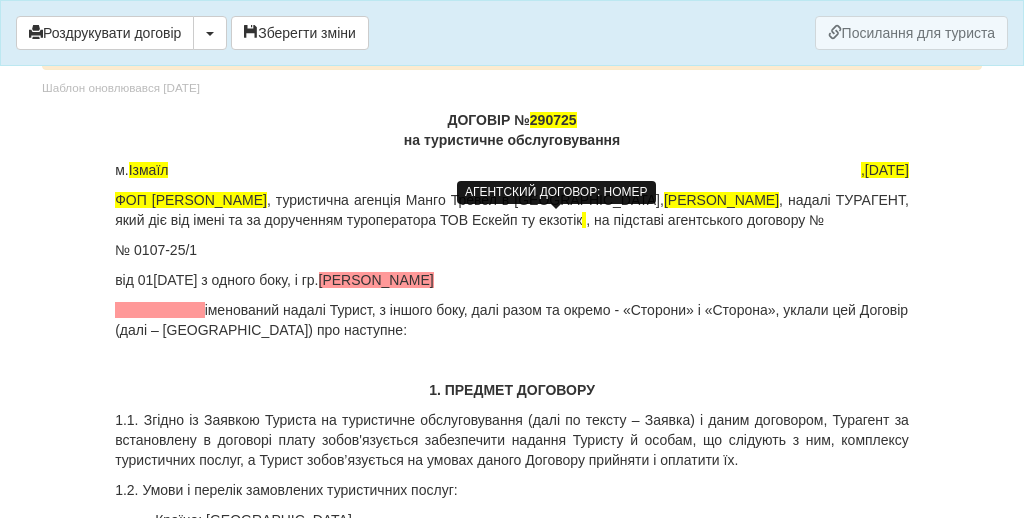 scroll, scrollTop: 105, scrollLeft: 0, axis: vertical 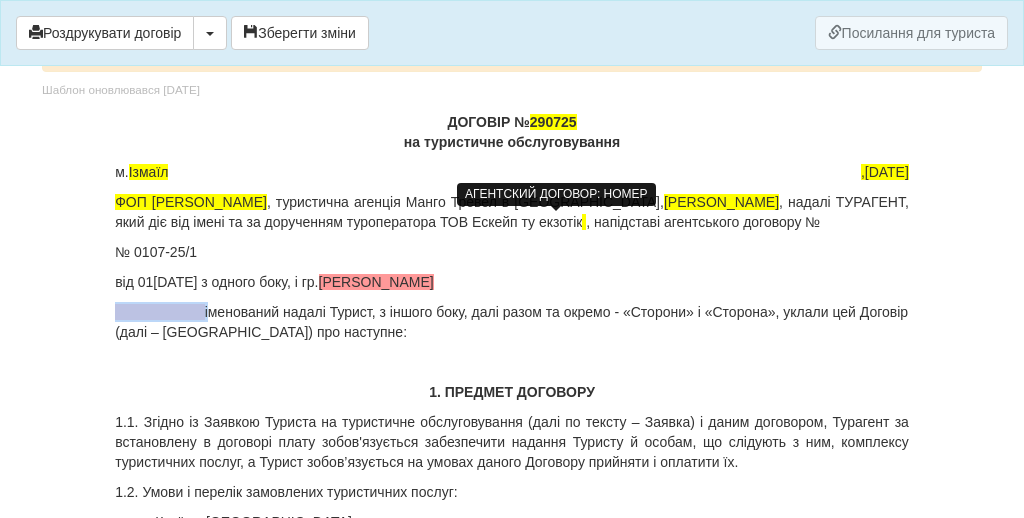 drag, startPoint x: 206, startPoint y: 310, endPoint x: 113, endPoint y: 304, distance: 93.193344 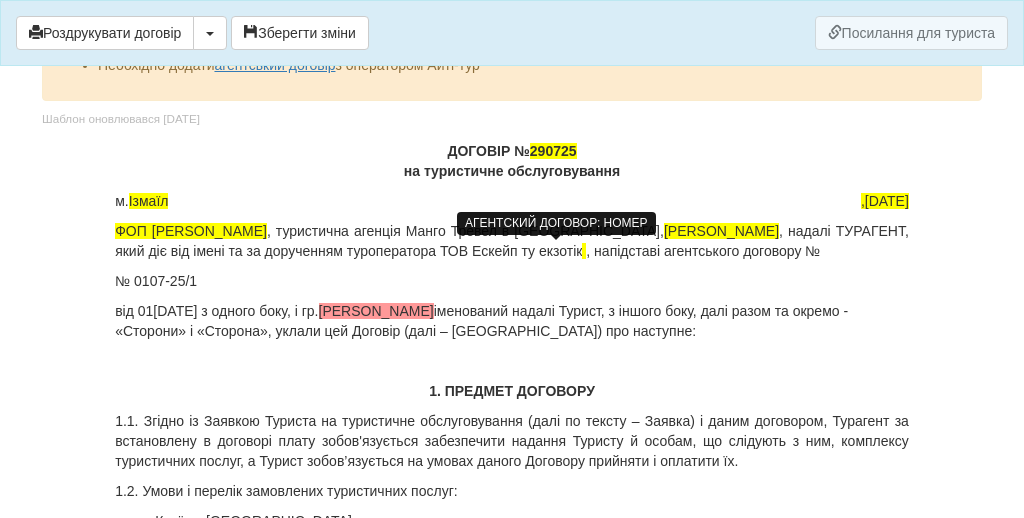 scroll, scrollTop: 61, scrollLeft: 0, axis: vertical 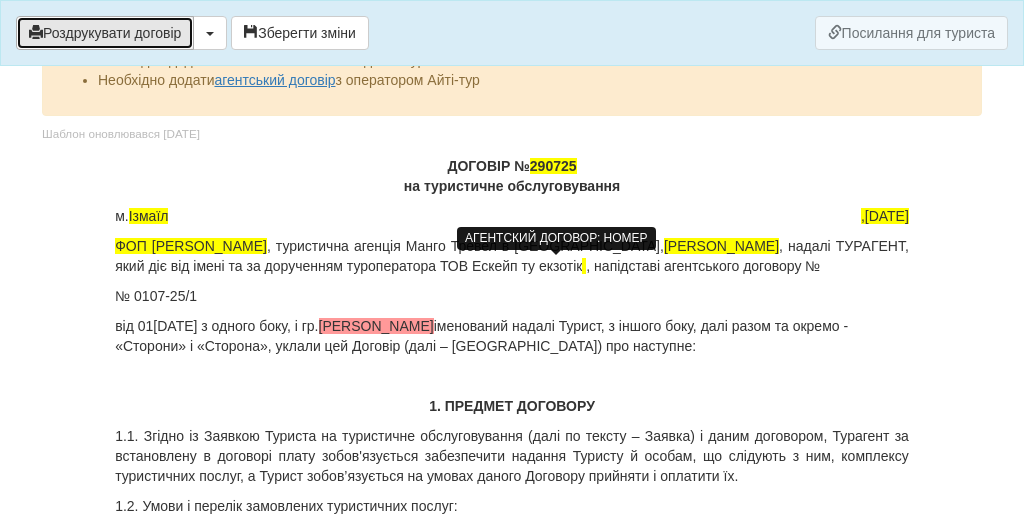 click on "Роздрукувати договір" at bounding box center (105, 33) 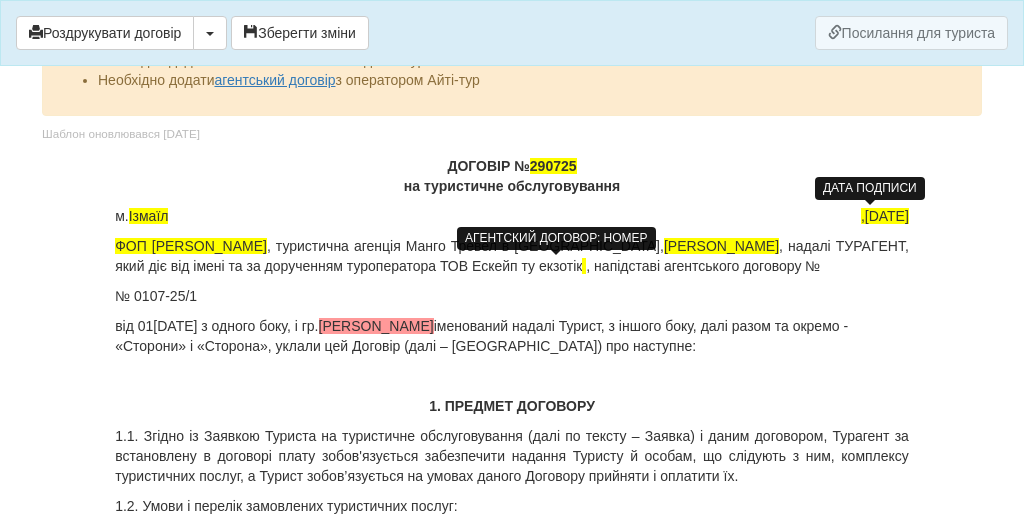 click on ",29.07.2025" at bounding box center [885, 216] 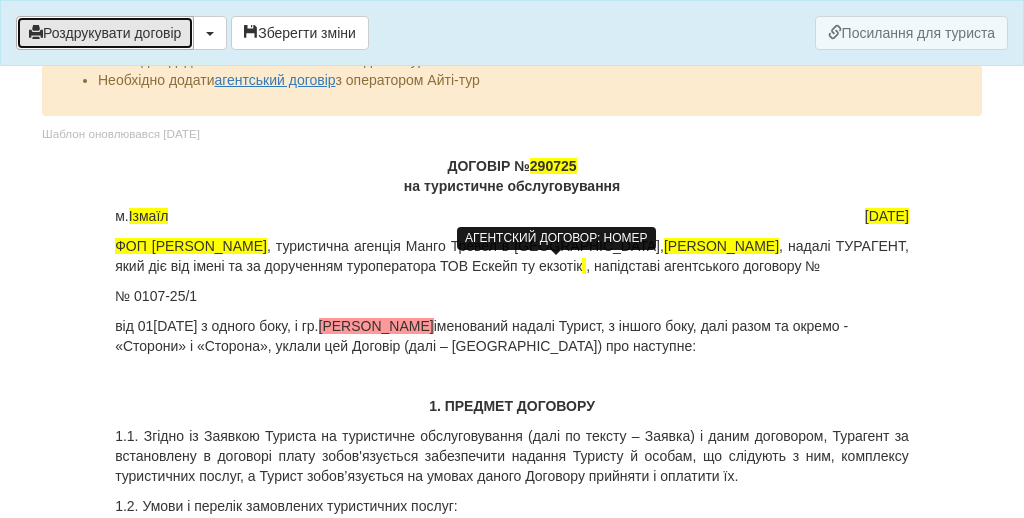 click on "Роздрукувати договір" at bounding box center [105, 33] 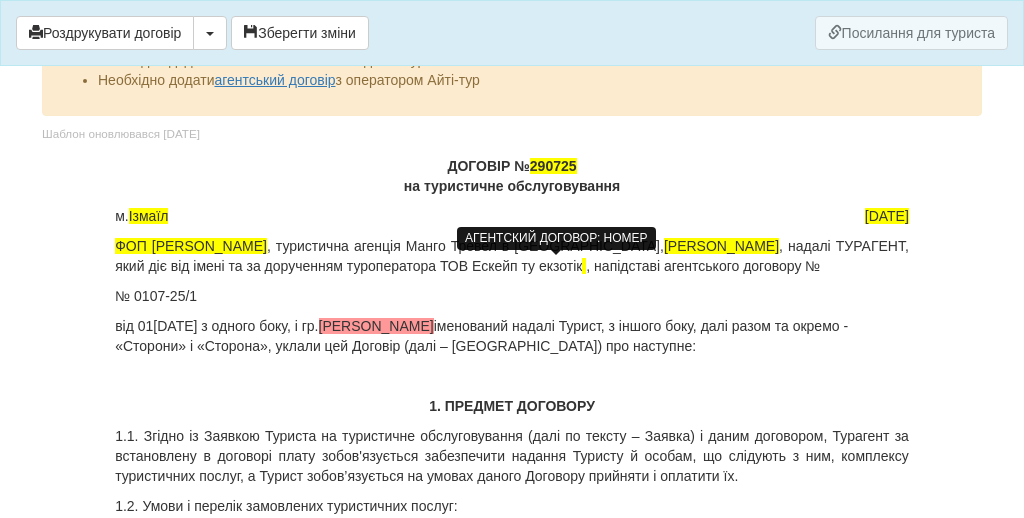 click on "Rudyk   Denys" at bounding box center (376, 326) 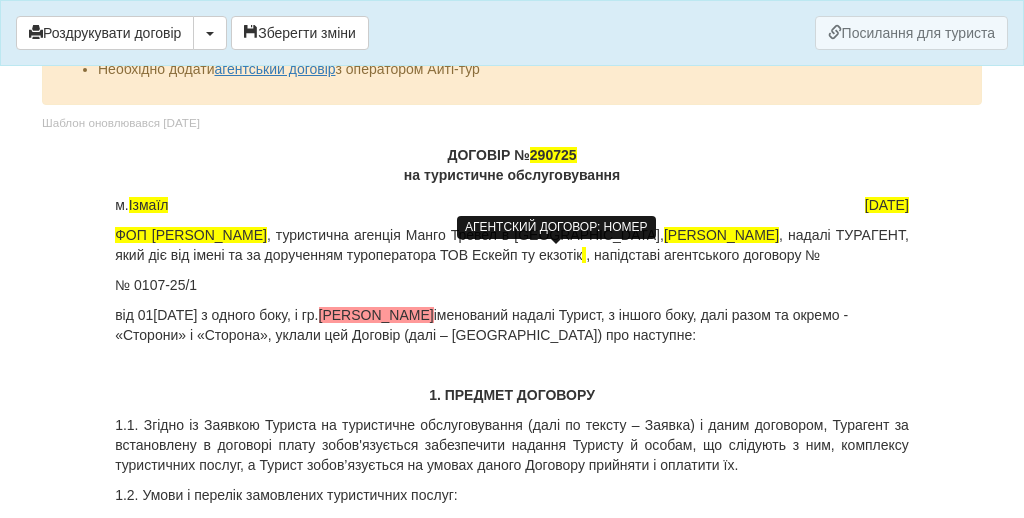 scroll, scrollTop: 74, scrollLeft: 0, axis: vertical 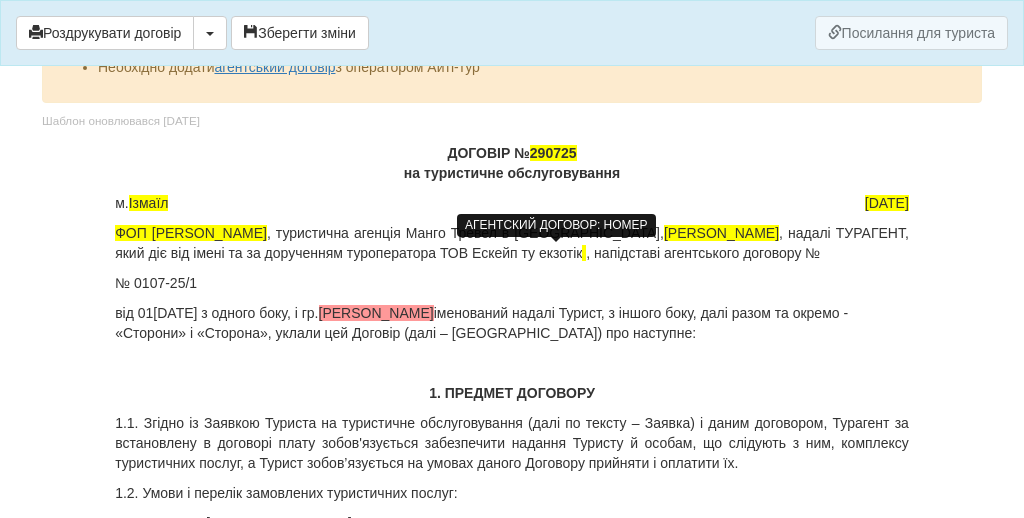 click on "№ 0107-25/1" at bounding box center [512, 283] 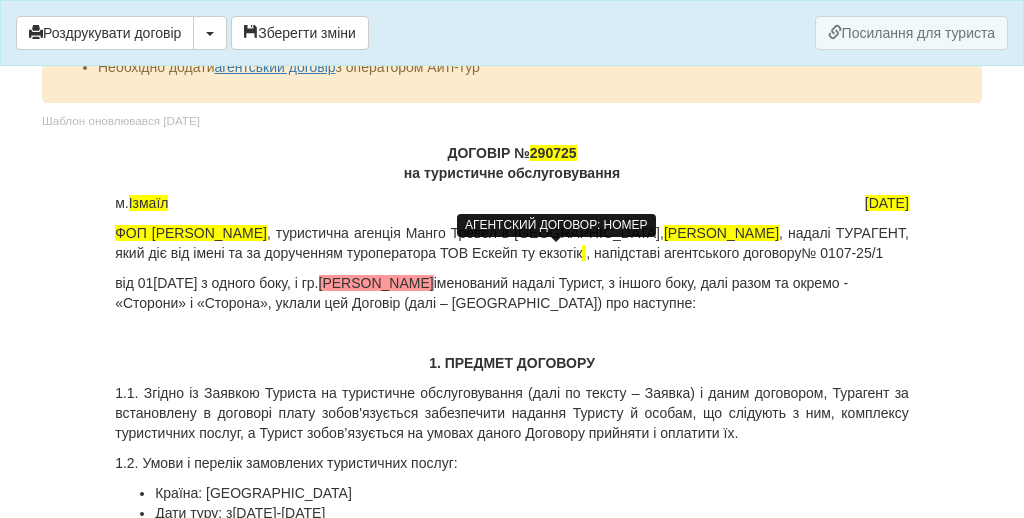click on "від 01.07.2025    з одного боку,
і гр.   Рудик   Денис    іменований надалі Турист, з іншого боку, далі разом та окремо - «Сторони» і «Сторона», уклали цей Договір (далі – Договір) про наступне:" at bounding box center [512, 293] 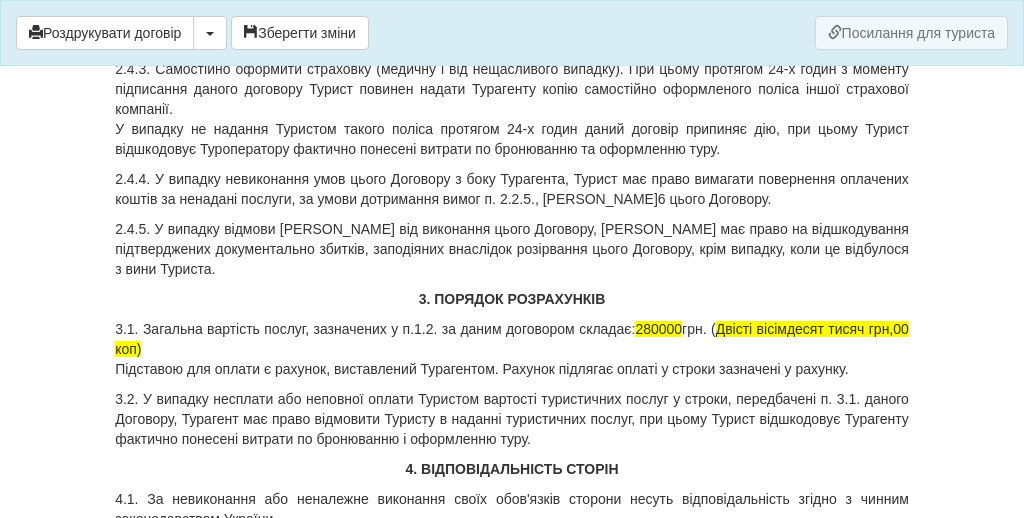 scroll, scrollTop: 2758, scrollLeft: 0, axis: vertical 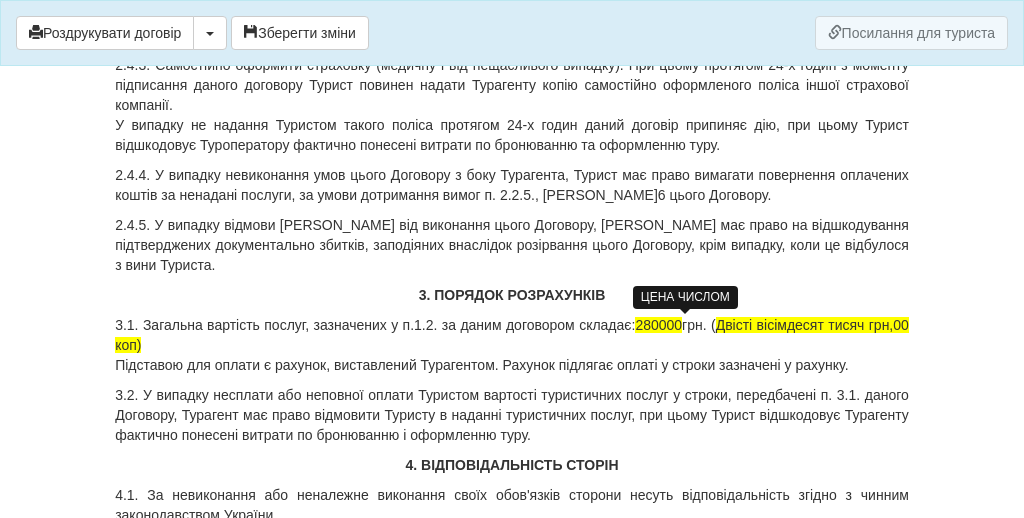 click on "280000" at bounding box center [658, 325] 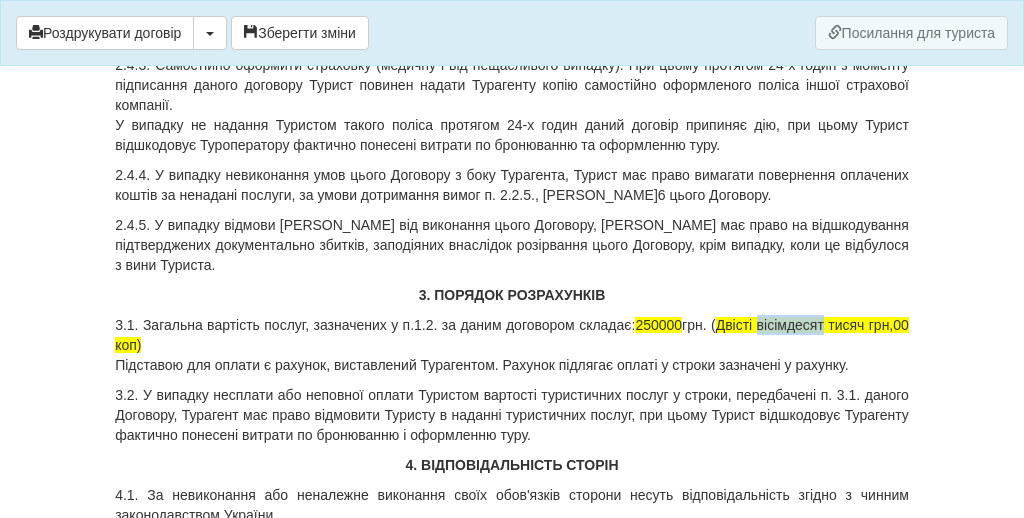 drag, startPoint x: 868, startPoint y: 327, endPoint x: 796, endPoint y: 328, distance: 72.00694 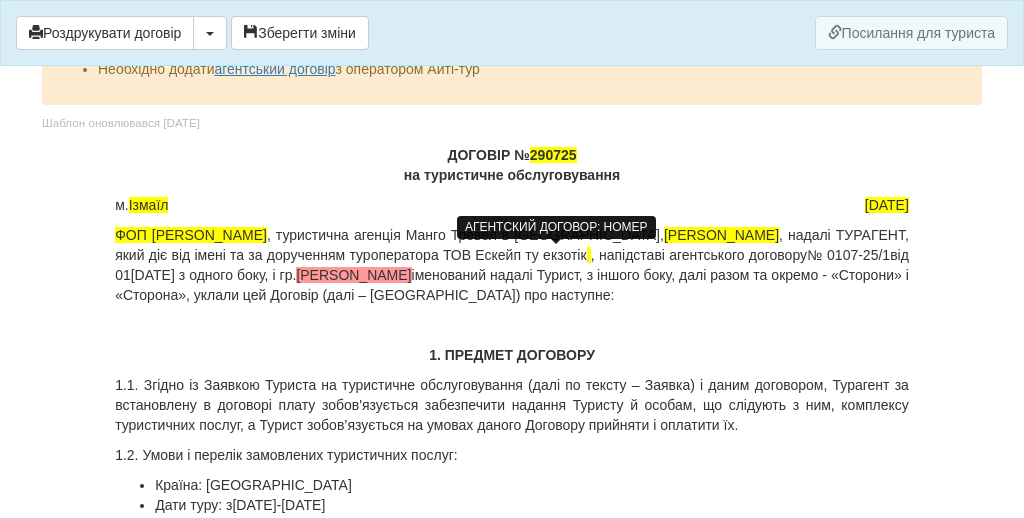 scroll, scrollTop: 75, scrollLeft: 0, axis: vertical 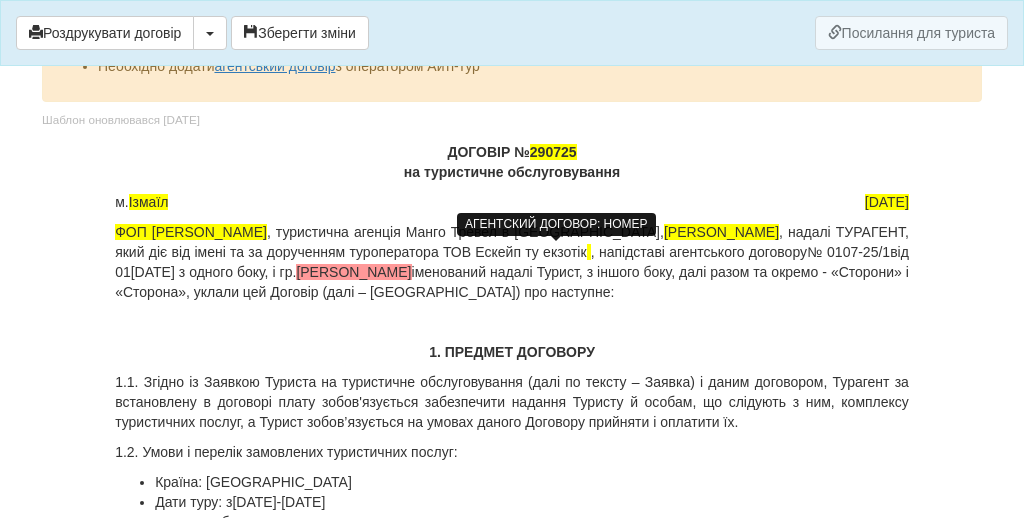 click on "1. ПРЕДМЕТ ДОГОВОРУ" at bounding box center (512, 352) 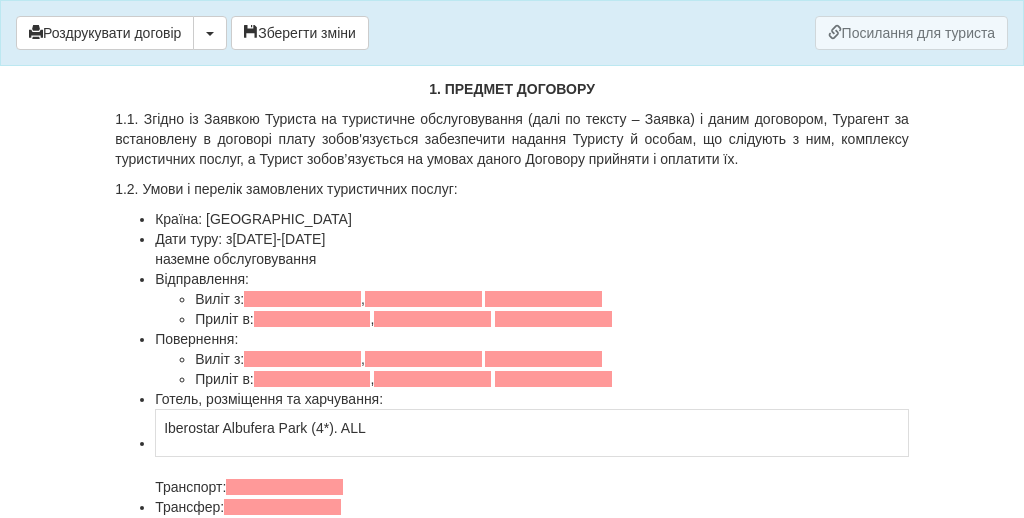scroll, scrollTop: 339, scrollLeft: 0, axis: vertical 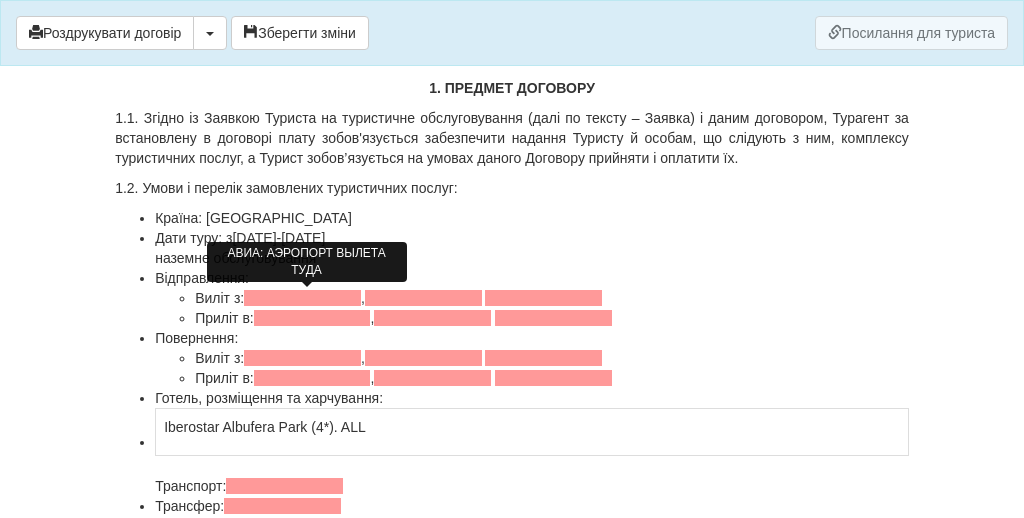 click at bounding box center [302, 298] 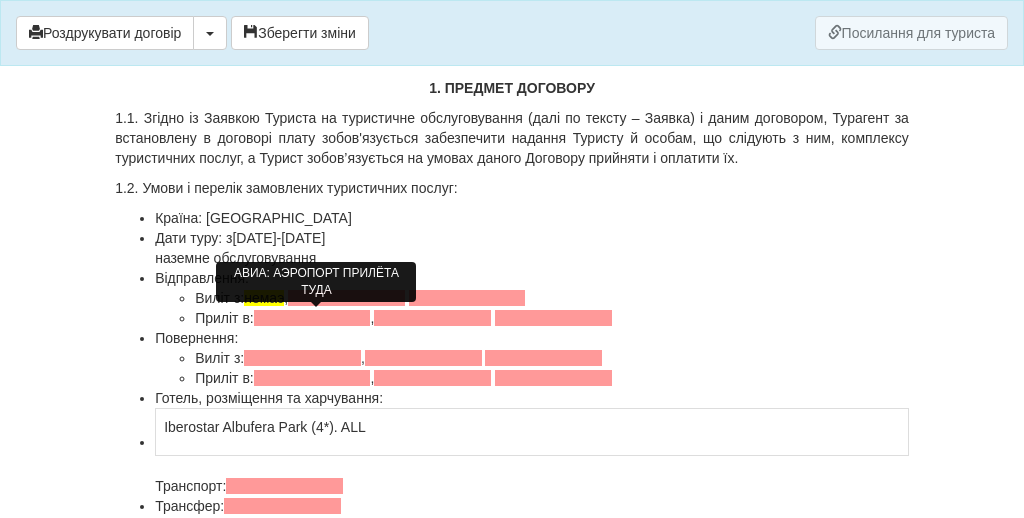 click at bounding box center [312, 318] 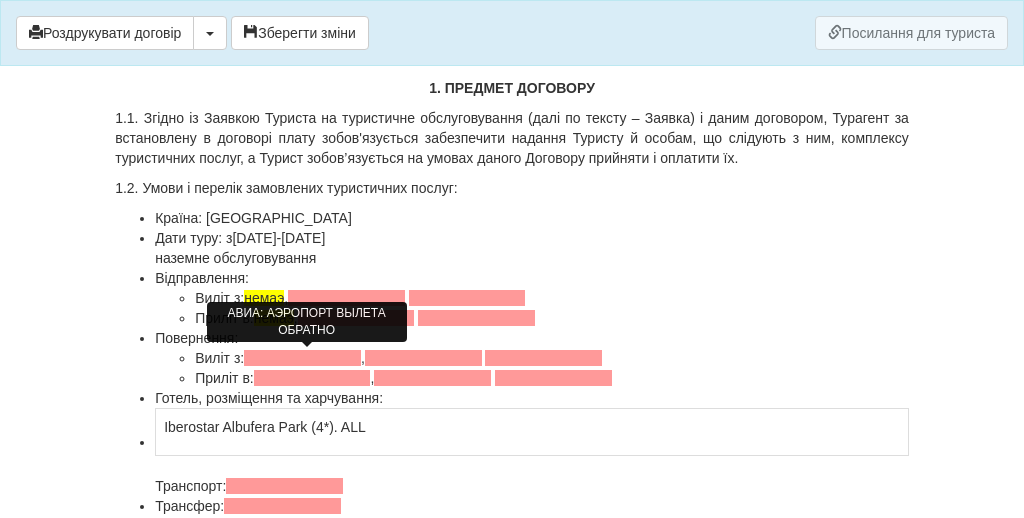 click at bounding box center (302, 358) 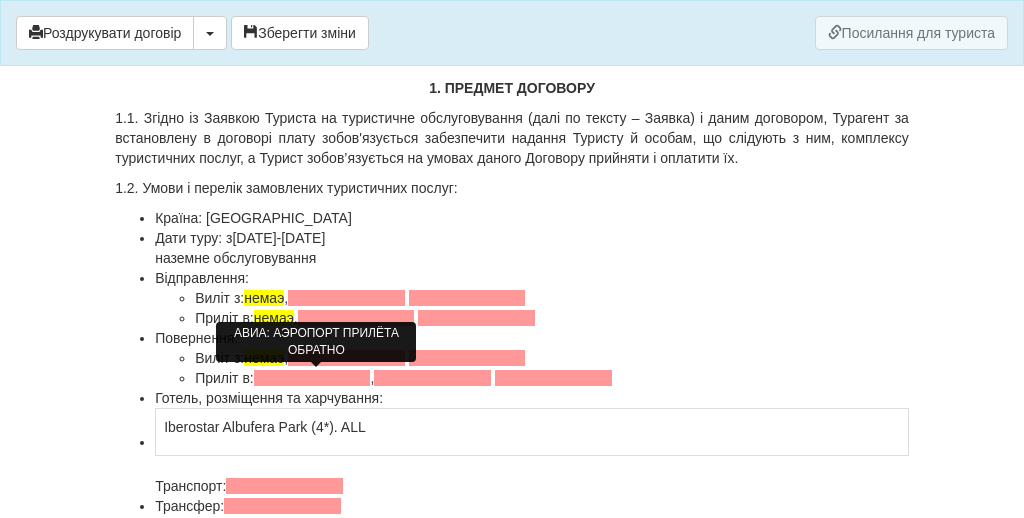 click at bounding box center (312, 378) 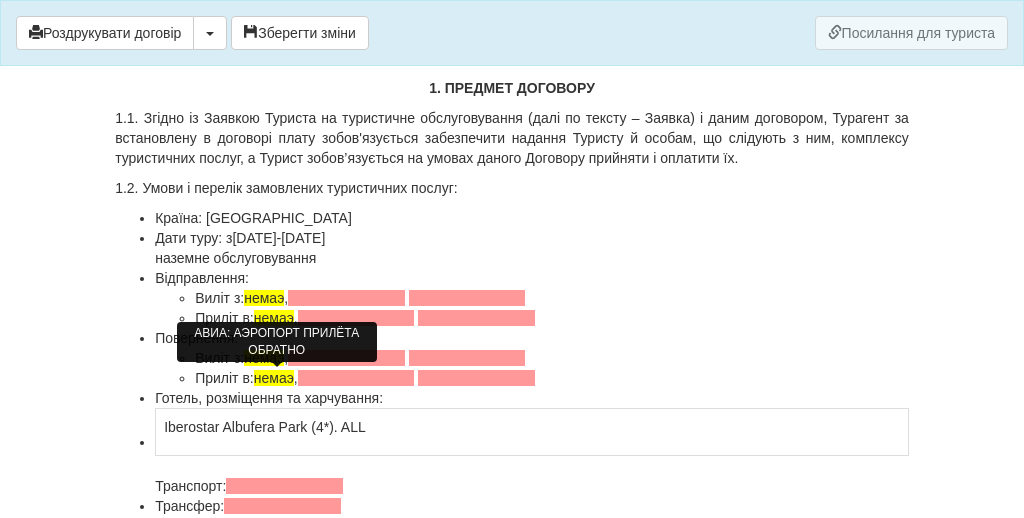 scroll, scrollTop: 342, scrollLeft: 0, axis: vertical 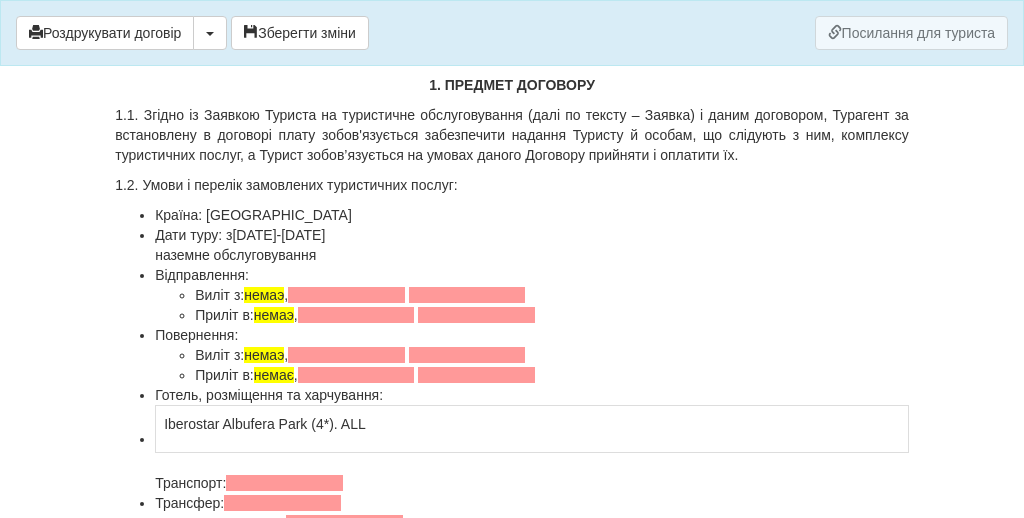 click on "Виліт з:  немаэ ," at bounding box center [552, 295] 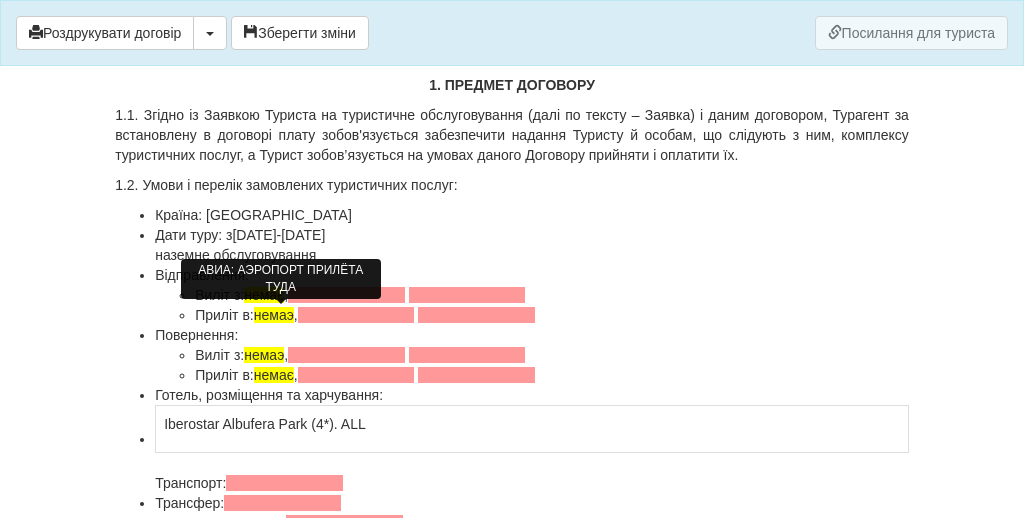 click on "немаэ" at bounding box center [274, 315] 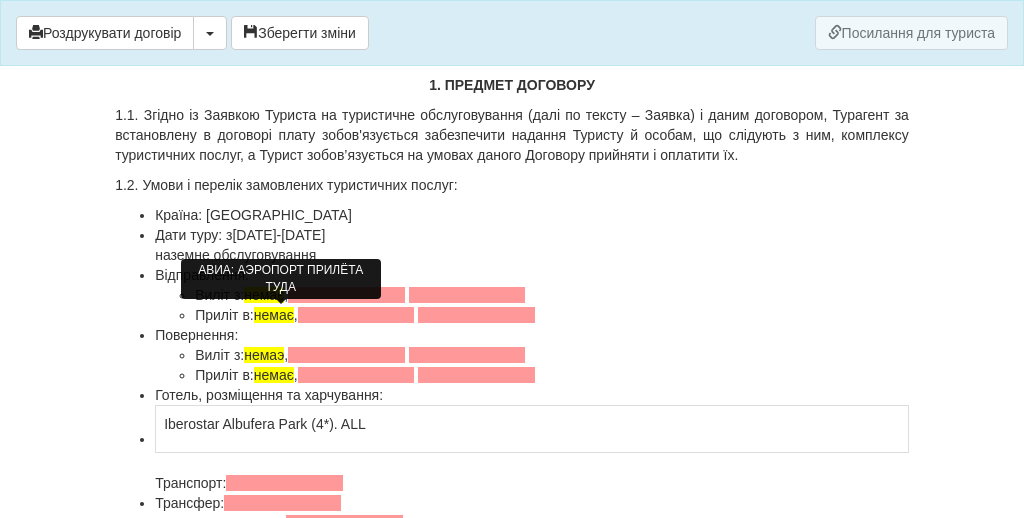 click on "Виліт з:  немає ," at bounding box center (552, 295) 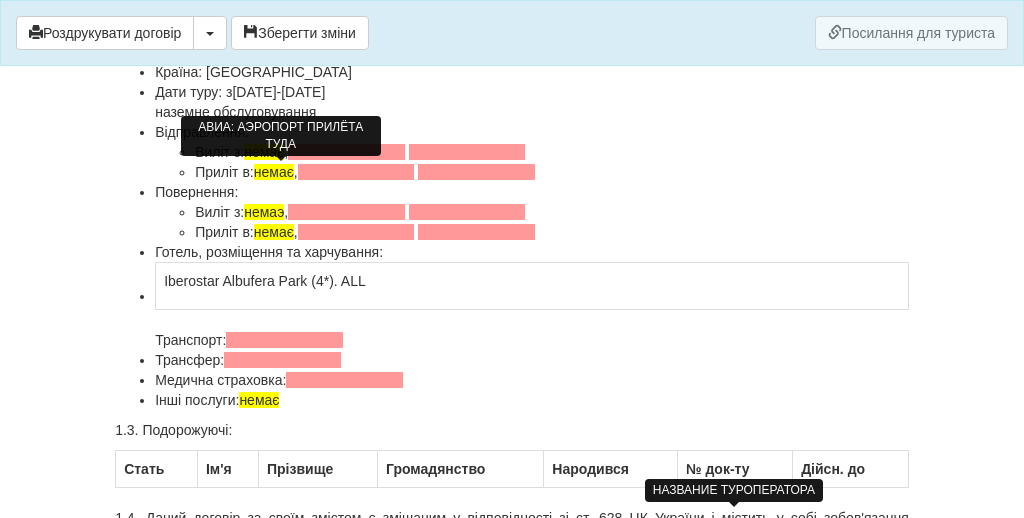 scroll, scrollTop: 493, scrollLeft: 0, axis: vertical 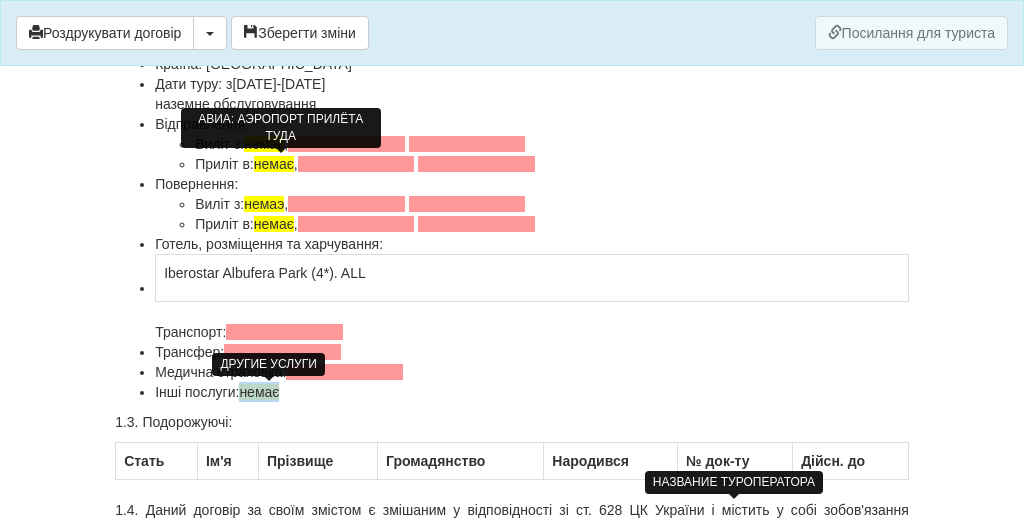 drag, startPoint x: 291, startPoint y: 394, endPoint x: 247, endPoint y: 394, distance: 44 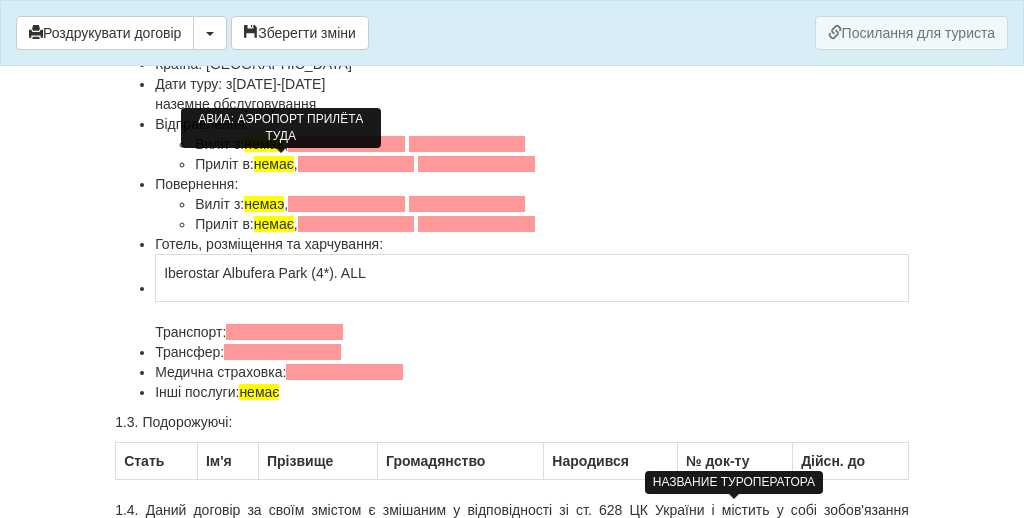 click at bounding box center (284, 332) 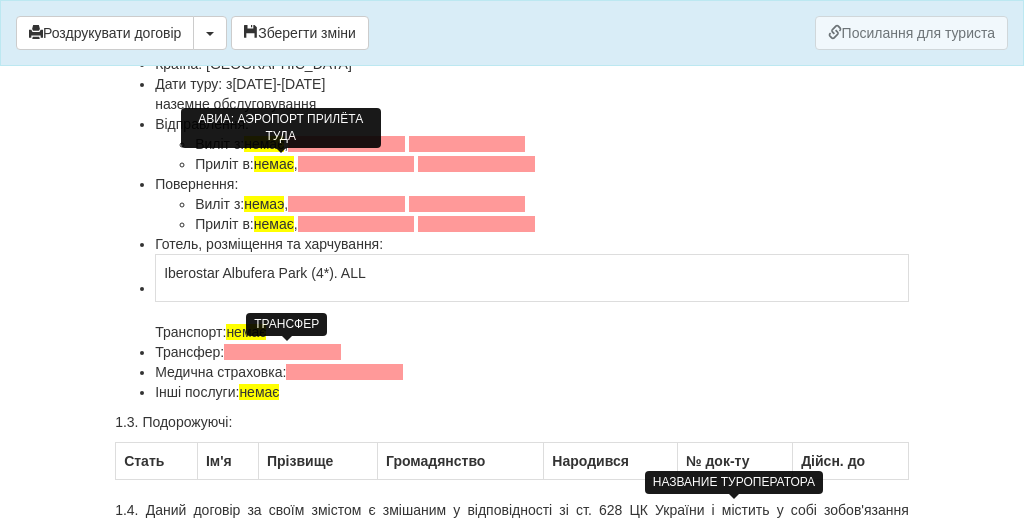 click at bounding box center (282, 352) 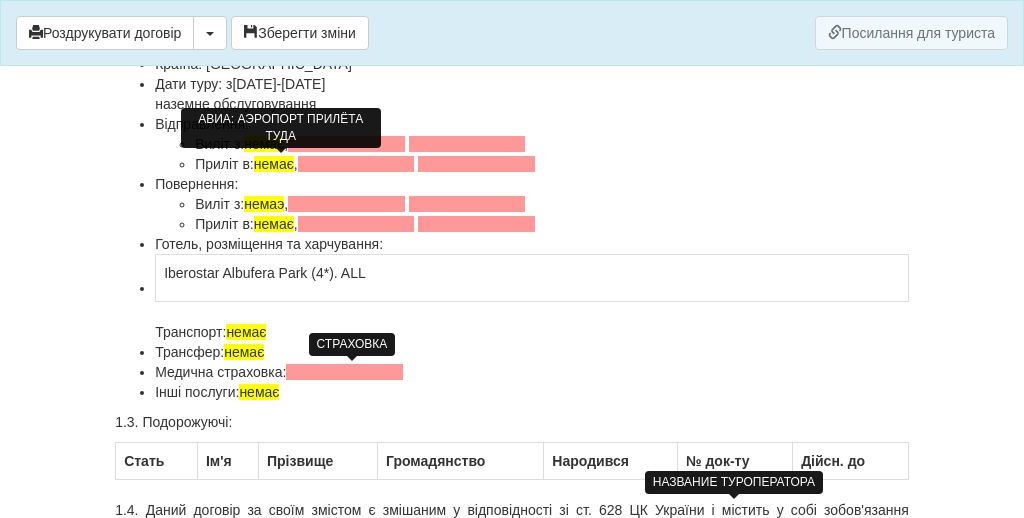 click at bounding box center [344, 372] 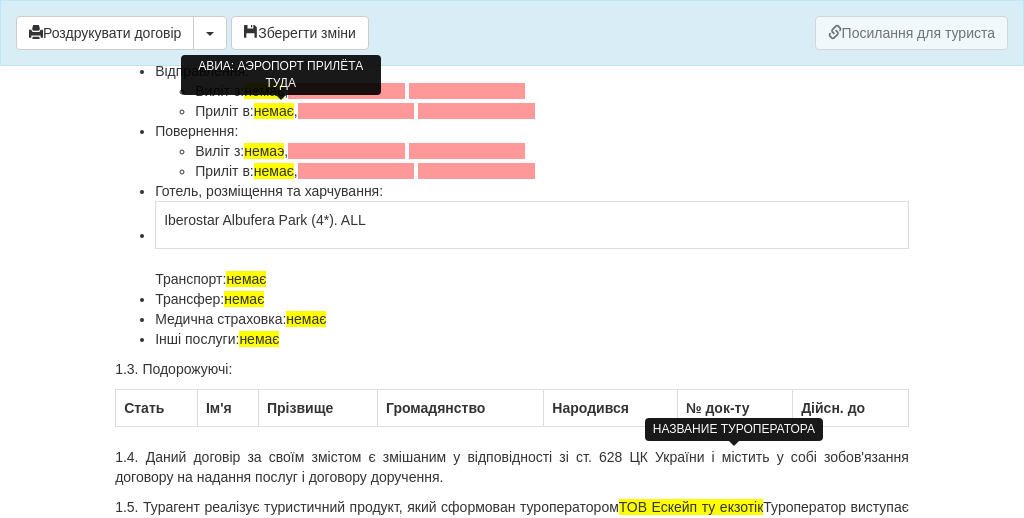 scroll, scrollTop: 533, scrollLeft: 0, axis: vertical 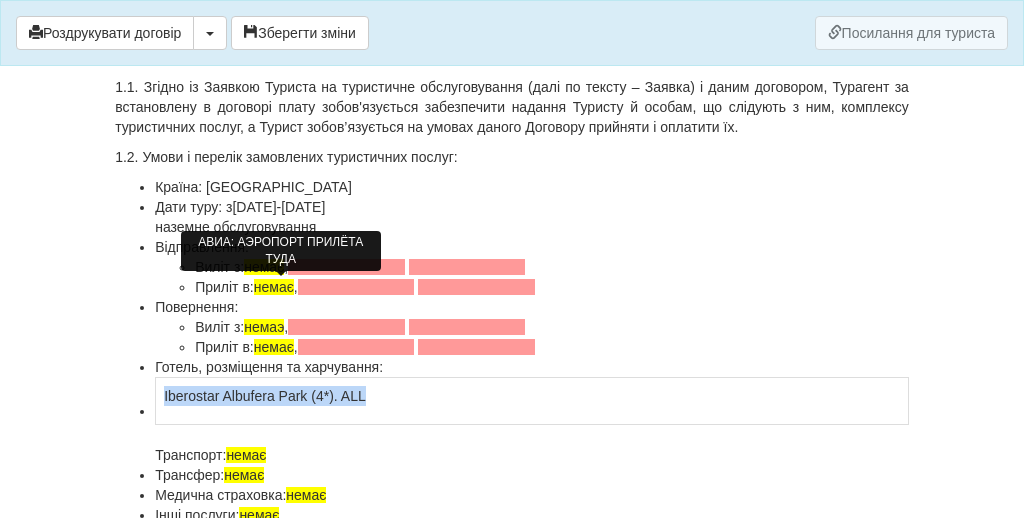 drag, startPoint x: 405, startPoint y: 396, endPoint x: 153, endPoint y: 394, distance: 252.00793 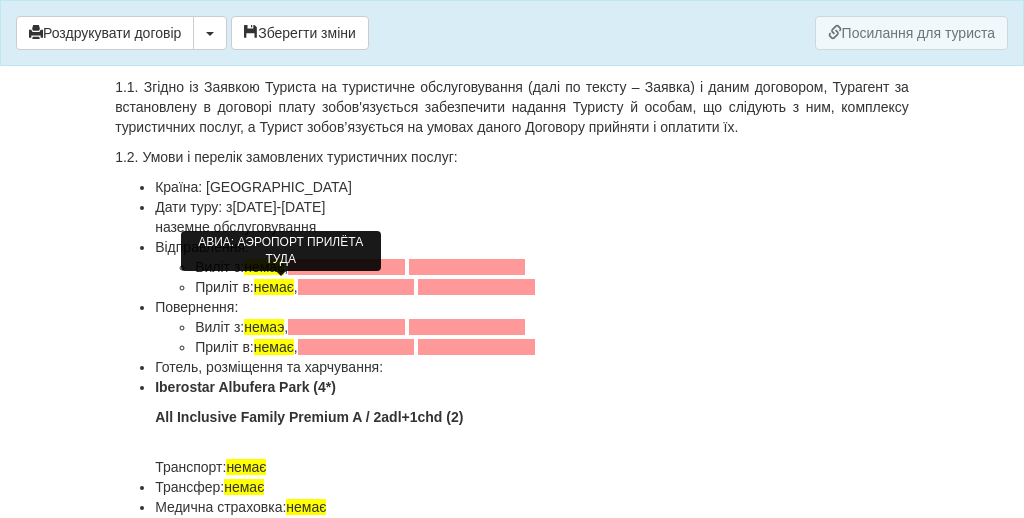 click on "Iberostar Albufera Park (4*) All Inclusive Family Premium A / 2adl+1chd (2) Транспорт:  немає" at bounding box center [532, 427] 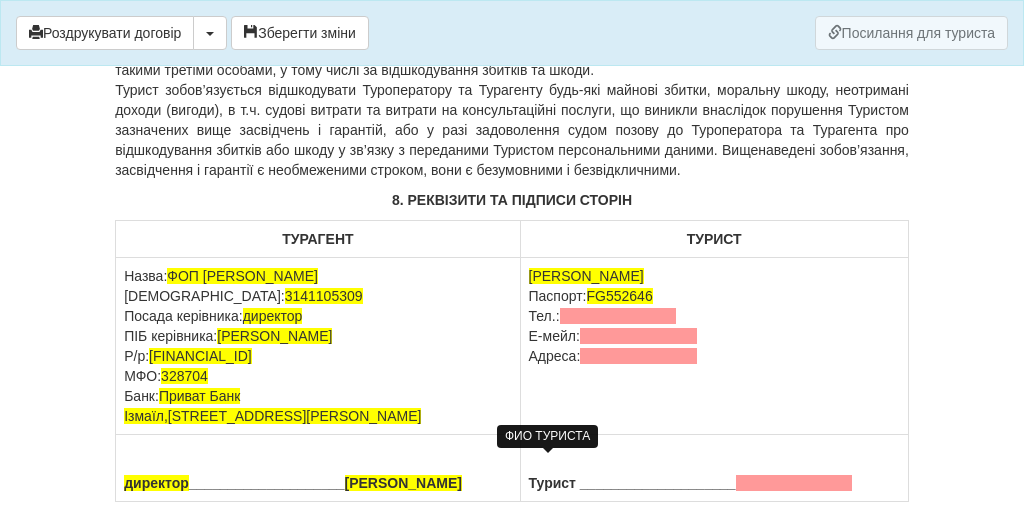 scroll, scrollTop: 6300, scrollLeft: 0, axis: vertical 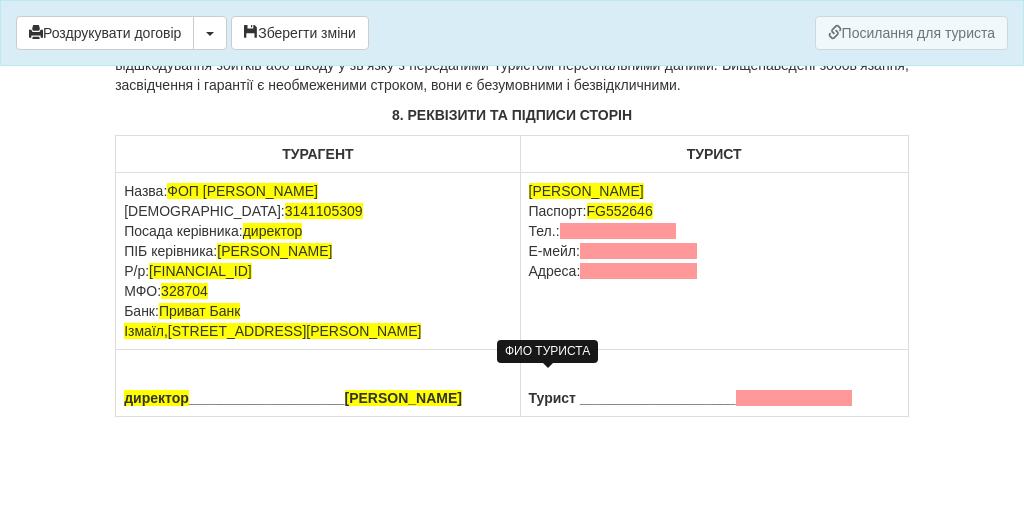 click on "Rudyk Denys
Паспорт:  FG552646
Тел.:
Е-мейл:
Адреса:" at bounding box center [714, 261] 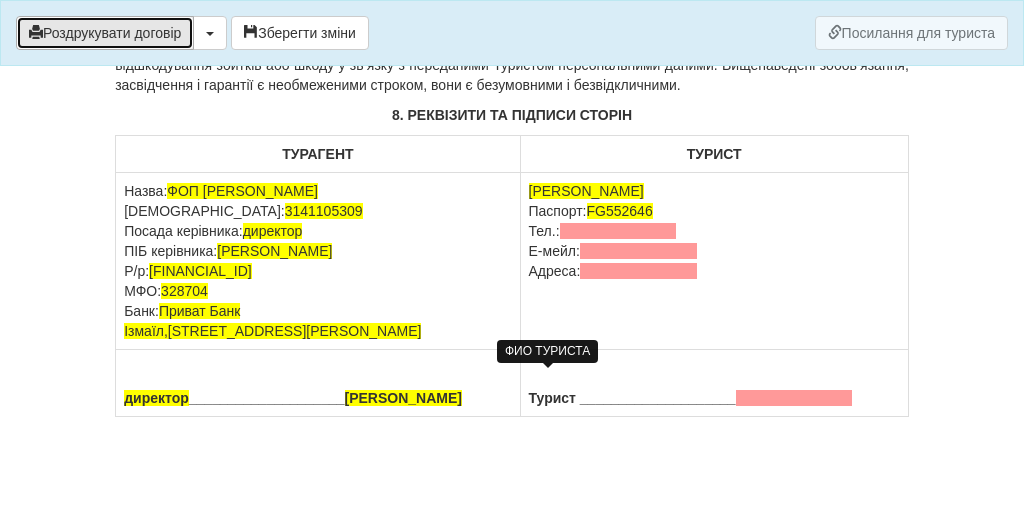 click on "Роздрукувати договір" at bounding box center [105, 33] 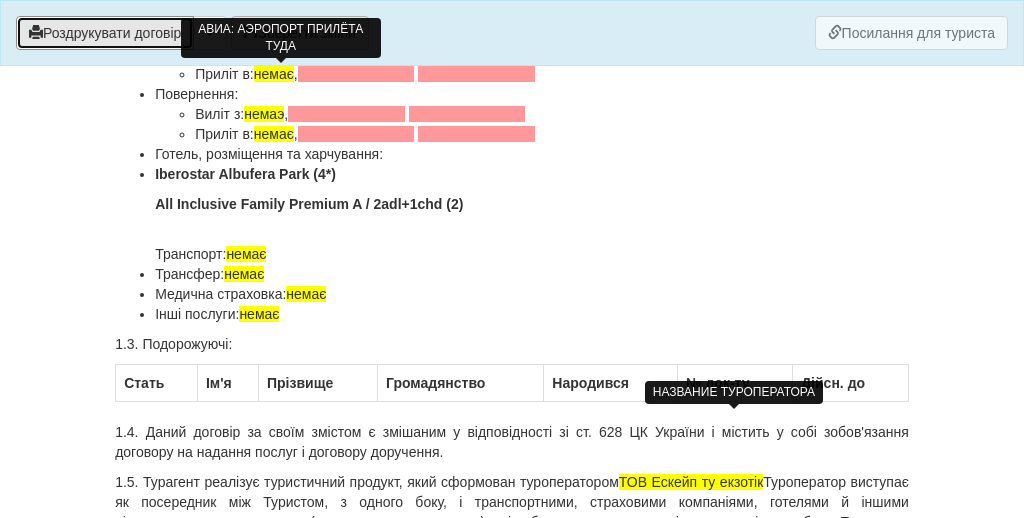 scroll, scrollTop: 582, scrollLeft: 0, axis: vertical 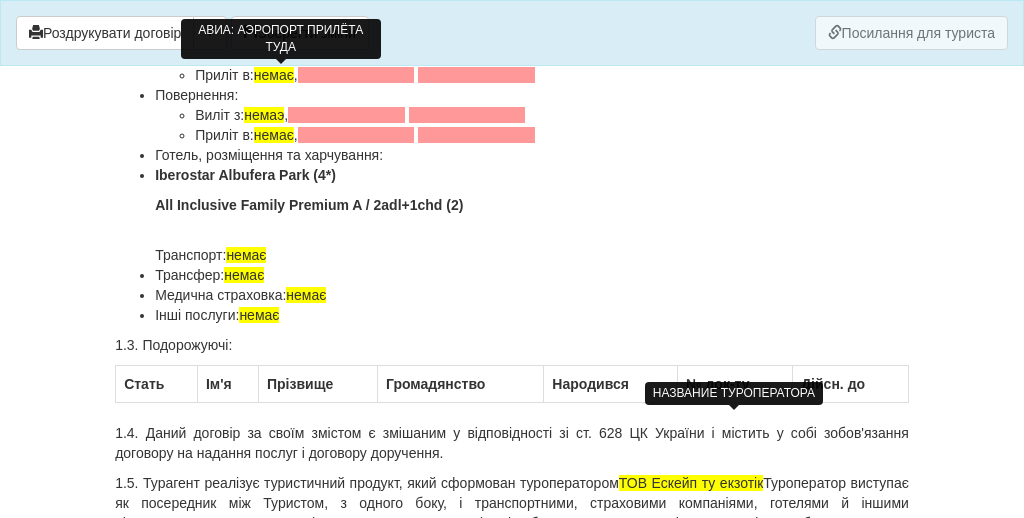 click on "Інші послуги:  немає" at bounding box center [532, 315] 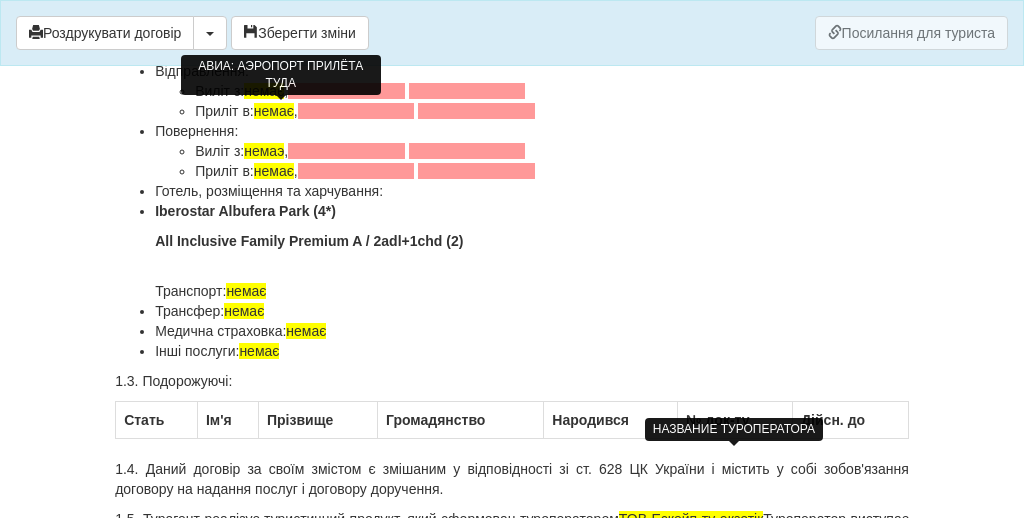 scroll, scrollTop: 539, scrollLeft: 0, axis: vertical 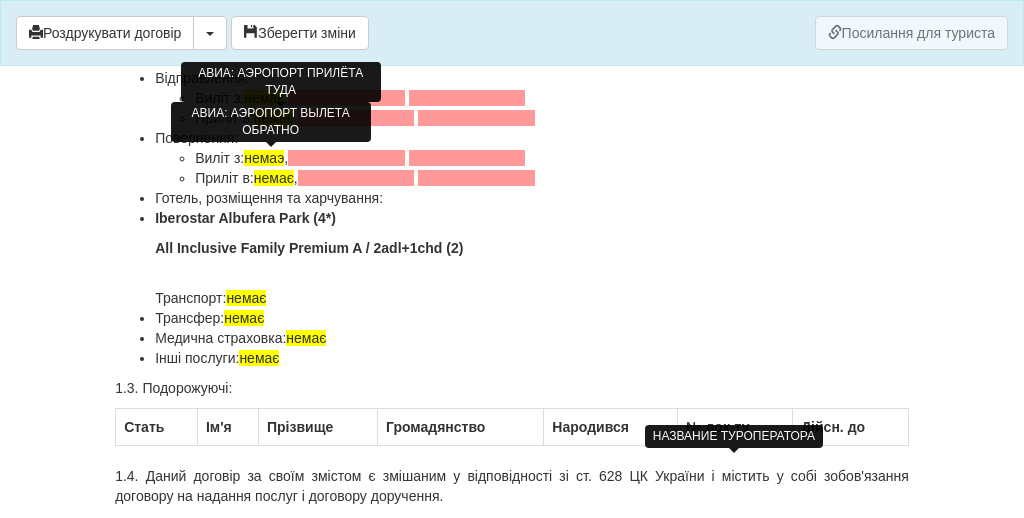 click on "немаэ" at bounding box center [264, 158] 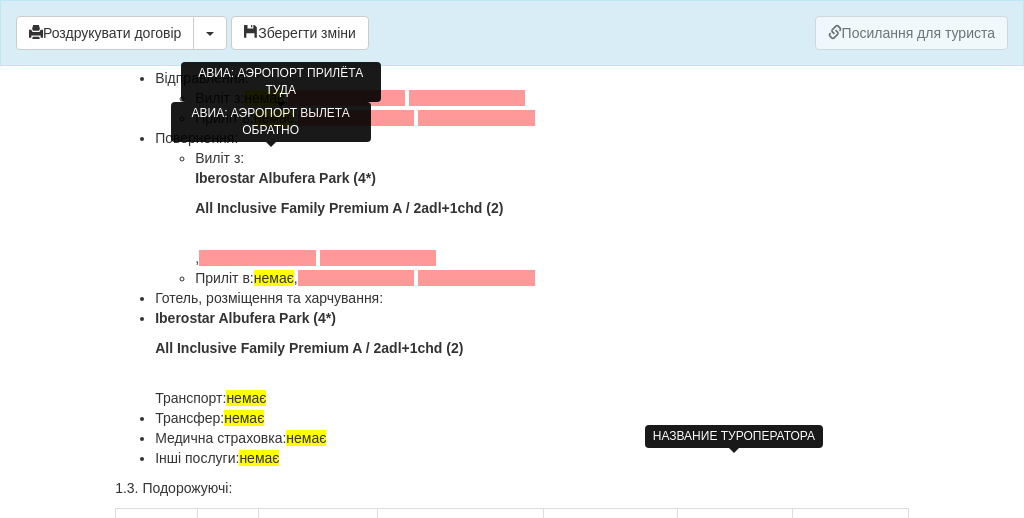 drag, startPoint x: 516, startPoint y: 231, endPoint x: 193, endPoint y: 187, distance: 325.98312 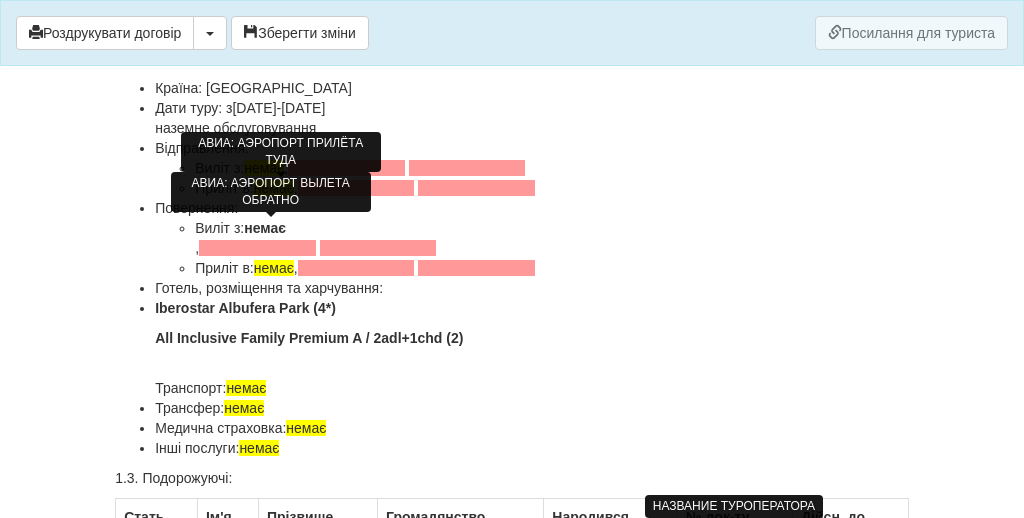 scroll, scrollTop: 461, scrollLeft: 0, axis: vertical 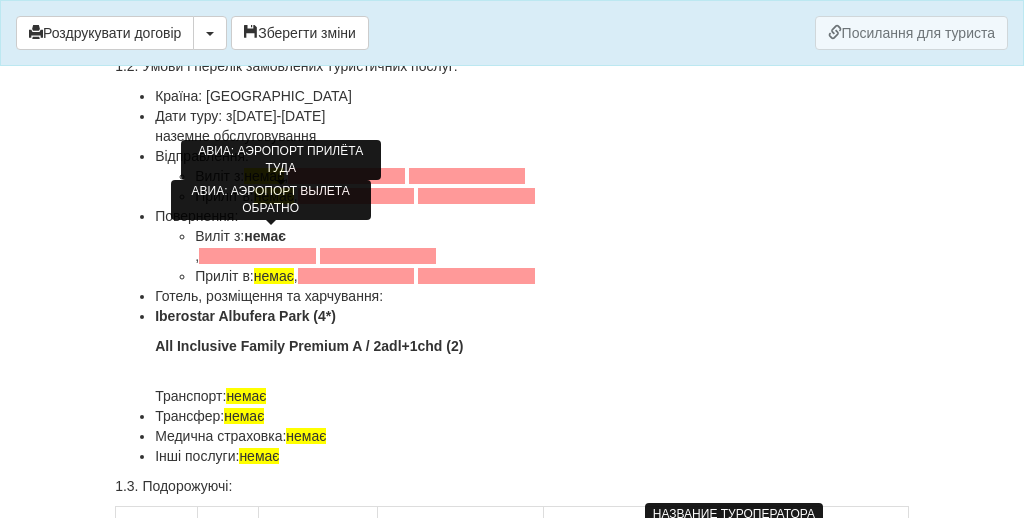 click on "Відправлення:
Виліт з:  немає ,
Приліт в:  немає ," at bounding box center (532, 176) 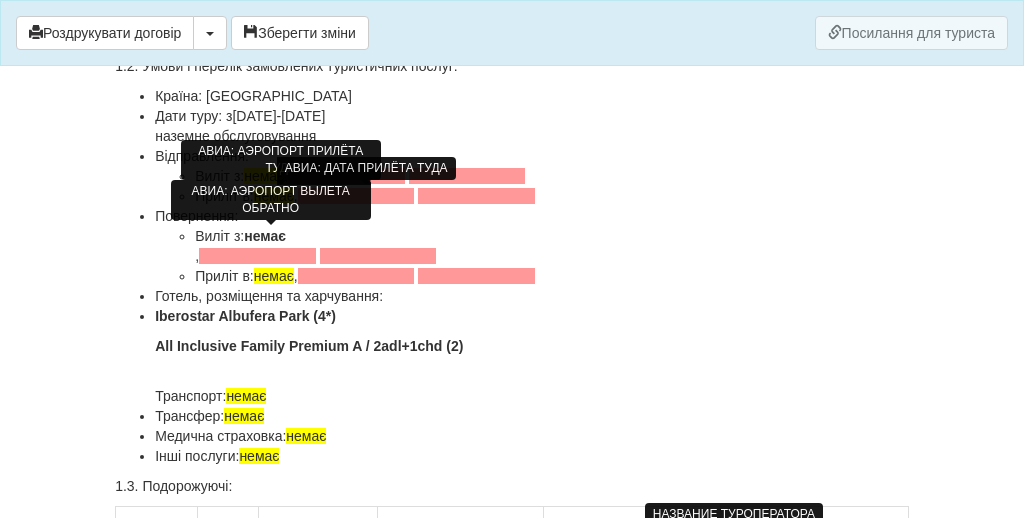 click at bounding box center (356, 196) 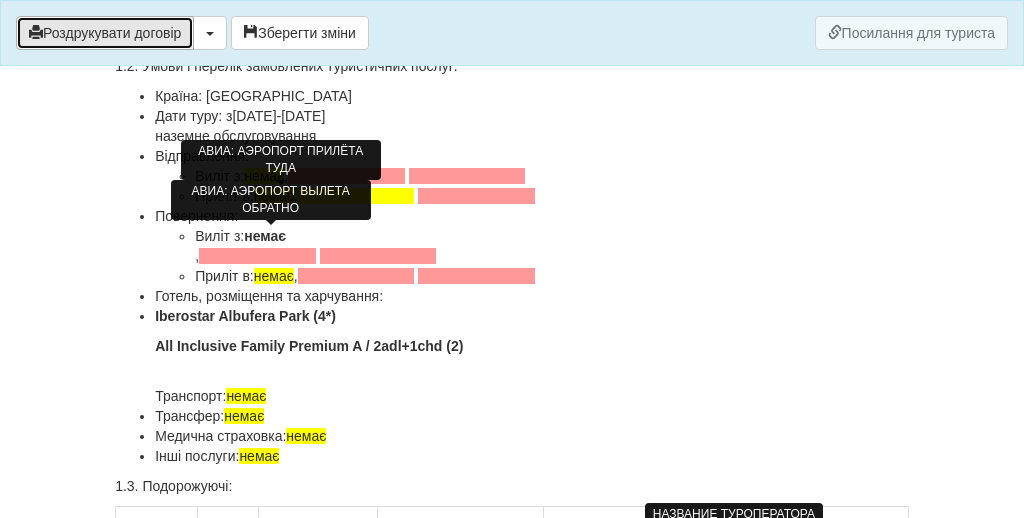 click on "Роздрукувати договір" at bounding box center [105, 33] 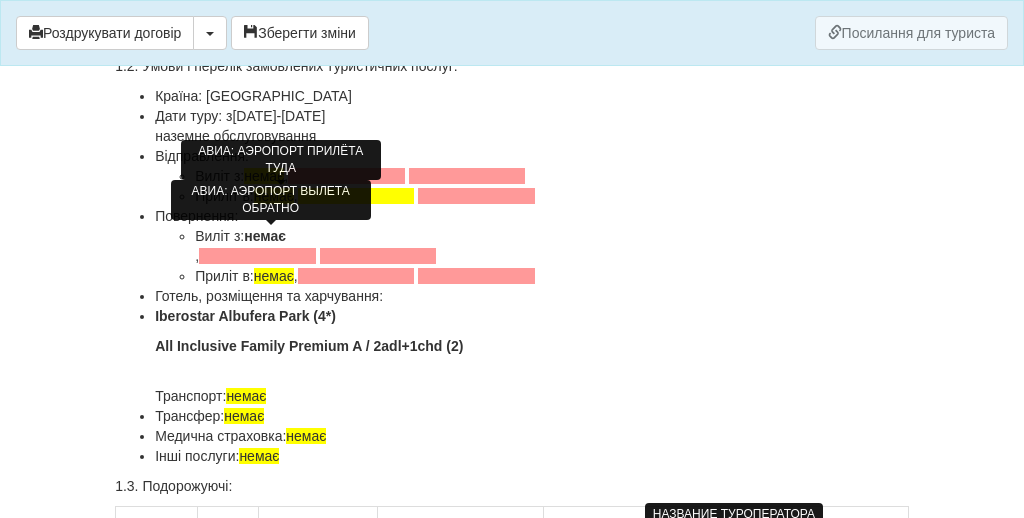click on "Медична страховка:  немає" at bounding box center [532, 436] 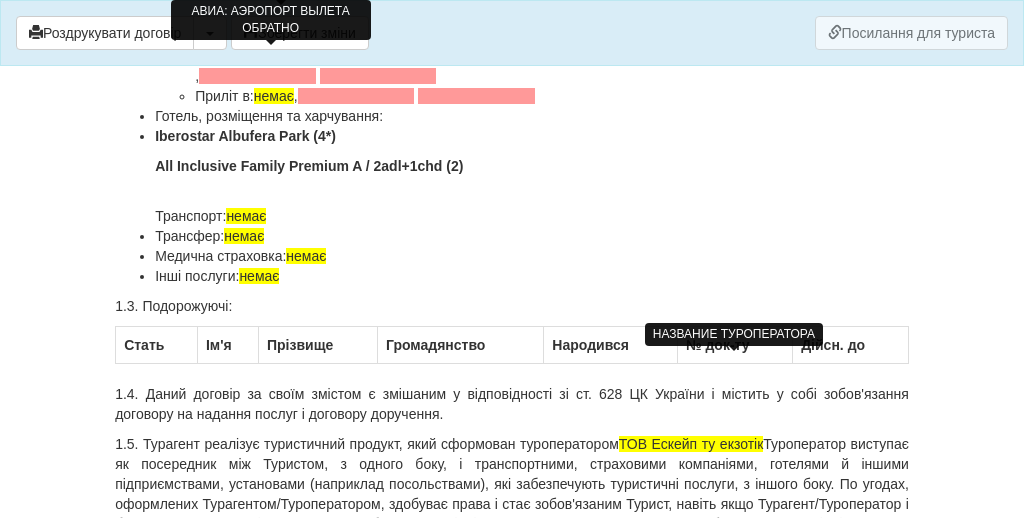 scroll, scrollTop: 648, scrollLeft: 0, axis: vertical 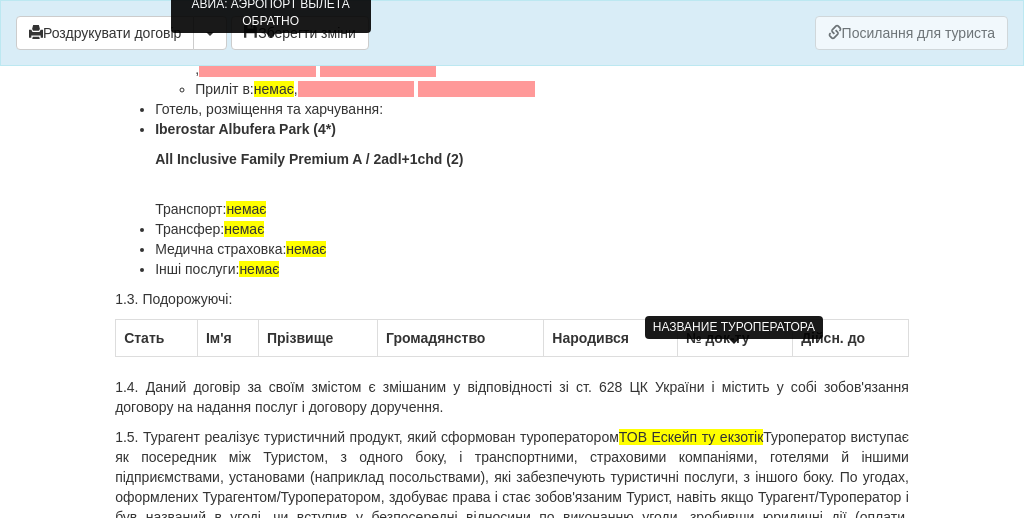 click on "НАЗВАНИЕ ТУРОПЕРАТОРА" at bounding box center [734, 327] 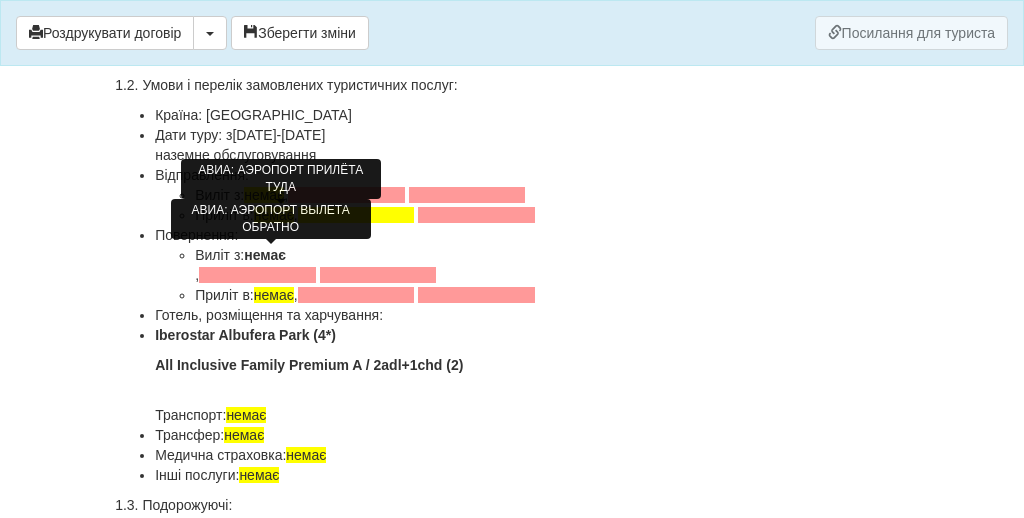 scroll, scrollTop: 430, scrollLeft: 0, axis: vertical 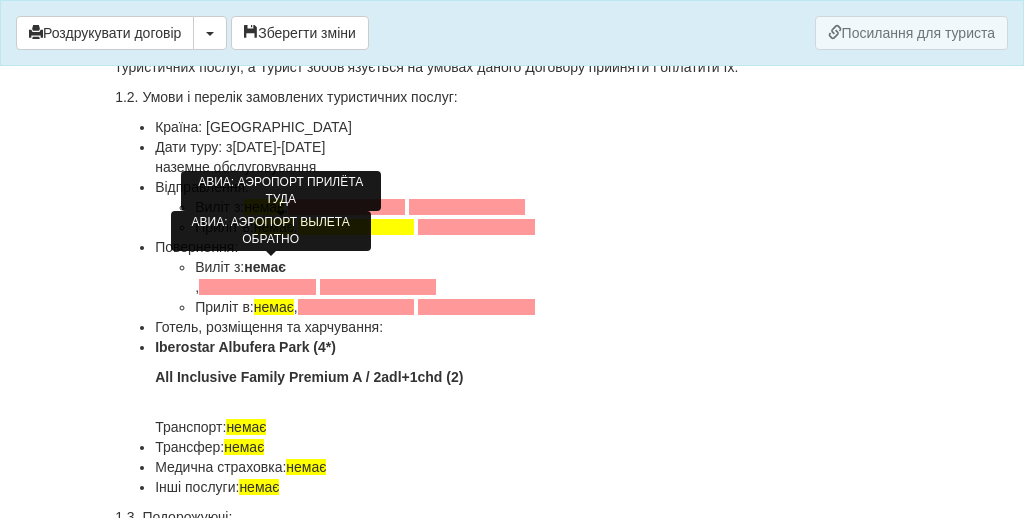 click on "АВИА: АЭРОПОРТ ВЫЛЕТА ОБРАТНО" at bounding box center (271, 231) 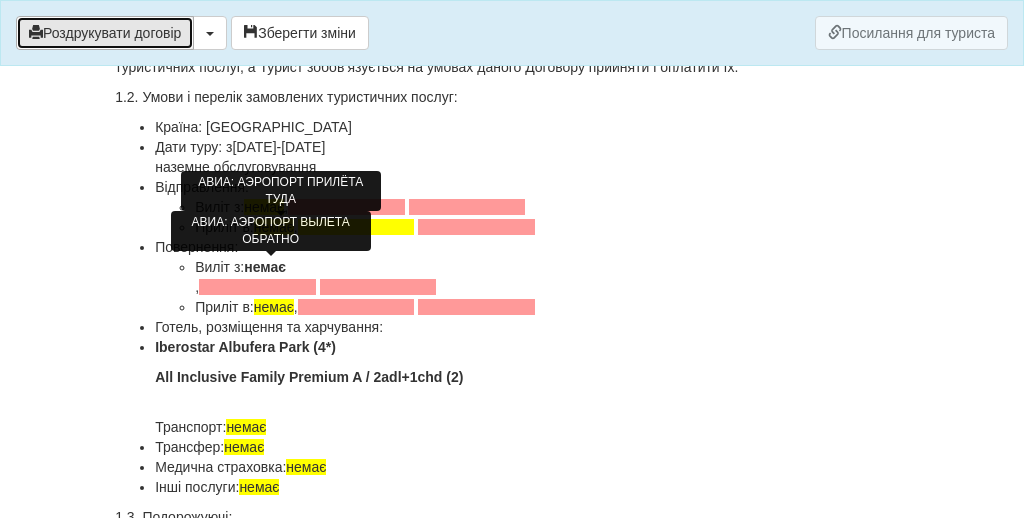 click on "Роздрукувати договір" at bounding box center [105, 33] 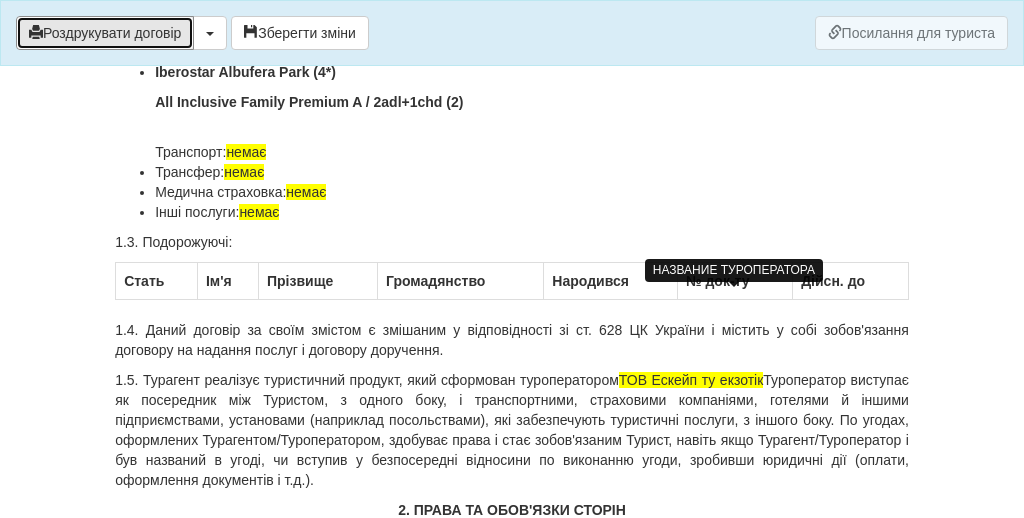 scroll, scrollTop: 713, scrollLeft: 0, axis: vertical 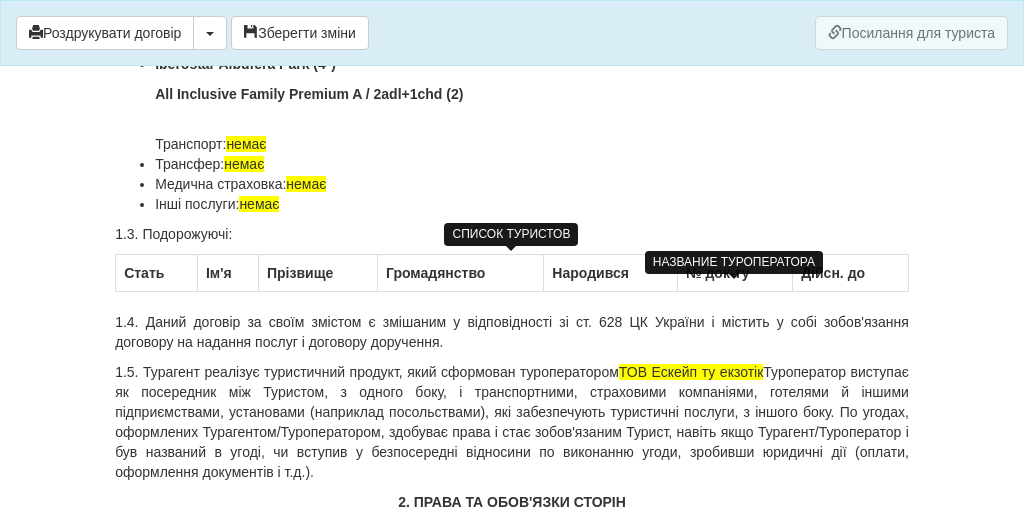 click on "Дійсн. до" at bounding box center (851, 273) 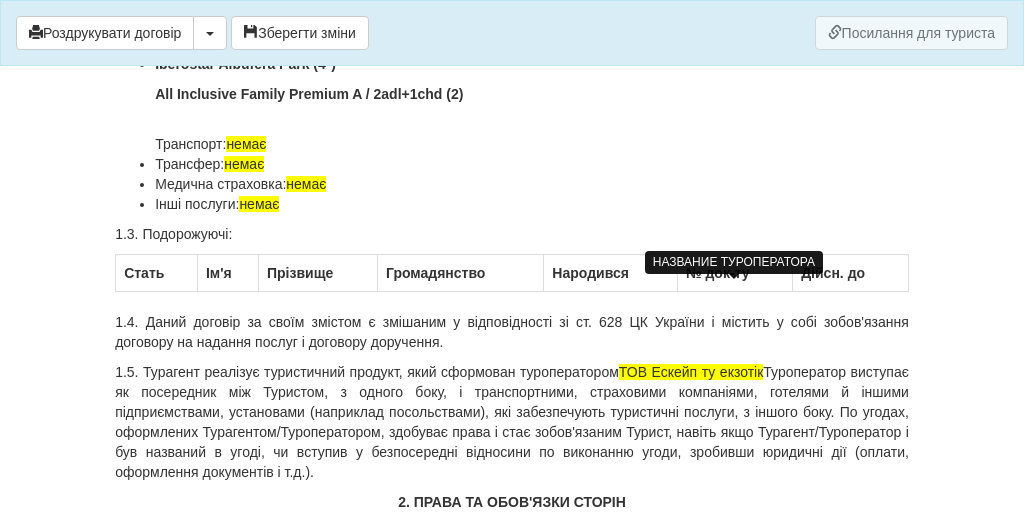 click on "ДОГОВІР № 290725
на туристичне обслуговування
м.  Ізмаїл
29.07.2025
ФОП Резник Н.О. , туристична агенція Манго Тревел в особі,  Резник Н.О. , надалі ТУРАГЕНТ,
який діє від імені та за дорученням туроператора ТОВ Ескейп ту екзотік    , на  підставі агентського договору  № 0107-25/1  від 01.07.2025    з одного боку,
і гр.   Рудик   Денис    іменований надалі Турист, з іншого боку, далі разом та окремо - «Сторони» і «Сторона», уклали цей Договір (далі – Договір) про наступне:
1. ПРЕДМЕТ ДОГОВОРУ
1.2. Умови і перелік замовлених туристичних послуг:" at bounding box center [512, 2684] 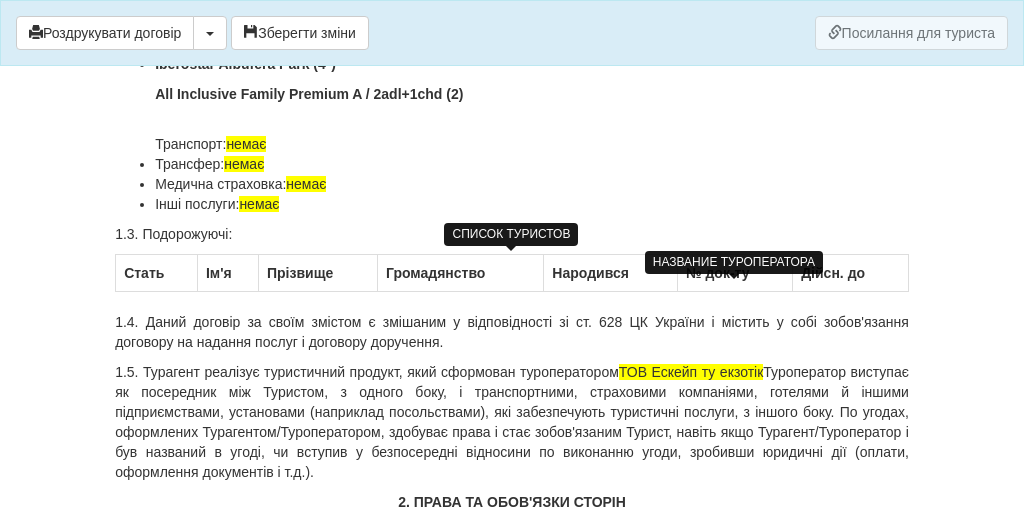 click on "Дійсн. до" at bounding box center [851, 273] 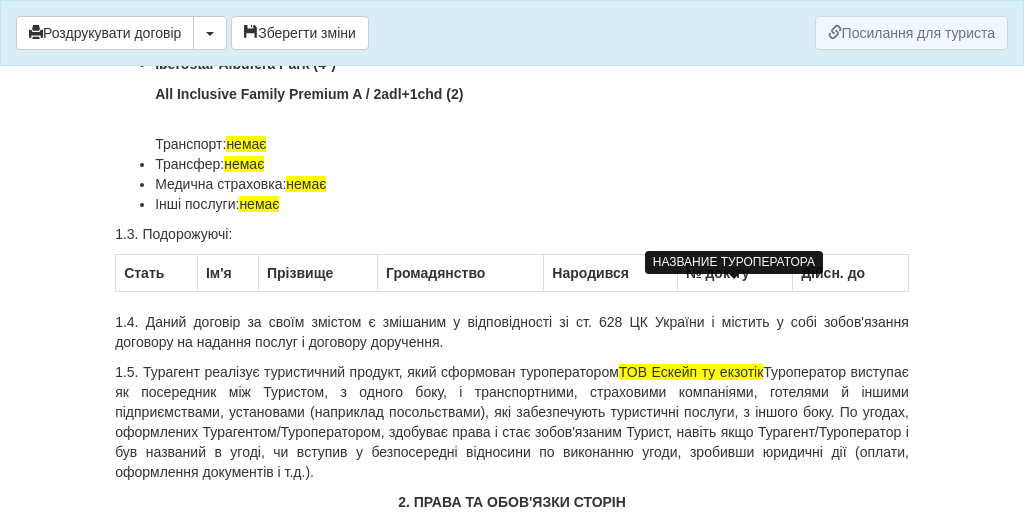 click on "ДОГОВІР № 290725
на туристичне обслуговування
м.  Ізмаїл
29.07.2025
ФОП Резник Н.О. , туристична агенція Манго Тревел в особі,  Резник Н.О. , надалі ТУРАГЕНТ,
який діє від імені та за дорученням туроператора ТОВ Ескейп ту екзотік    , на  підставі агентського договору  № 0107-25/1  від 01.07.2025    з одного боку,
і гр.   Рудик   Денис    іменований надалі Турист, з іншого боку, далі разом та окремо - «Сторони» і «Сторона», уклали цей Договір (далі – Договір) про наступне:
1. ПРЕДМЕТ ДОГОВОРУ
1.2. Умови і перелік замовлених туристичних послуг:" at bounding box center [512, 2684] 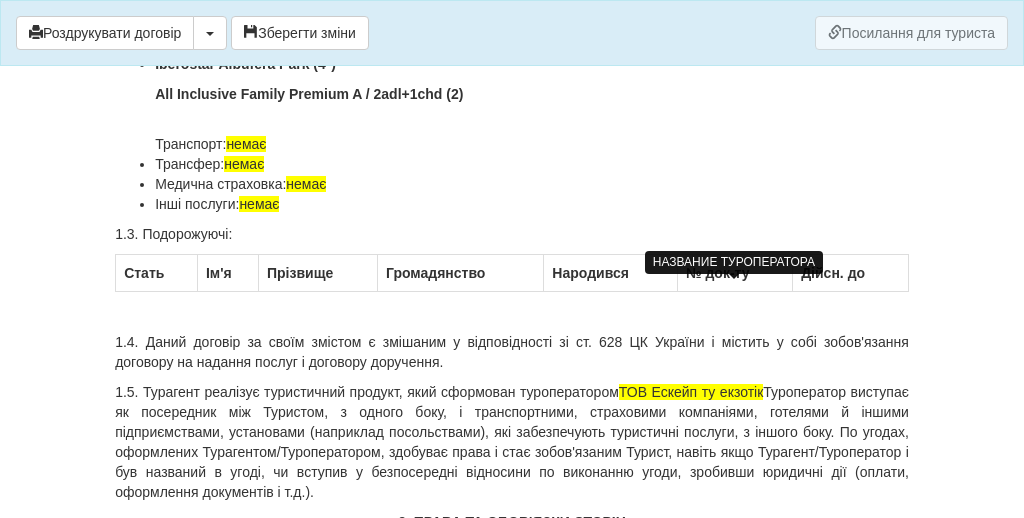 click on "ДОГОВІР № 290725
на туристичне обслуговування
м.  Ізмаїл
29.07.2025
ФОП Резник Н.О. , туристична агенція Манго Тревел в особі,  Резник Н.О. , надалі ТУРАГЕНТ,
який діє від імені та за дорученням туроператора ТОВ Ескейп ту екзотік    , на  підставі агентського договору  № 0107-25/1  від 01.07.2025    з одного боку,
і гр.   Рудик   Денис    іменований надалі Турист, з іншого боку, далі разом та окремо - «Сторони» і «Сторона», уклали цей Договір (далі – Договір) про наступне:
1. ПРЕДМЕТ ДОГОВОРУ
1.2. Умови і перелік замовлених туристичних послуг:" at bounding box center [512, 2694] 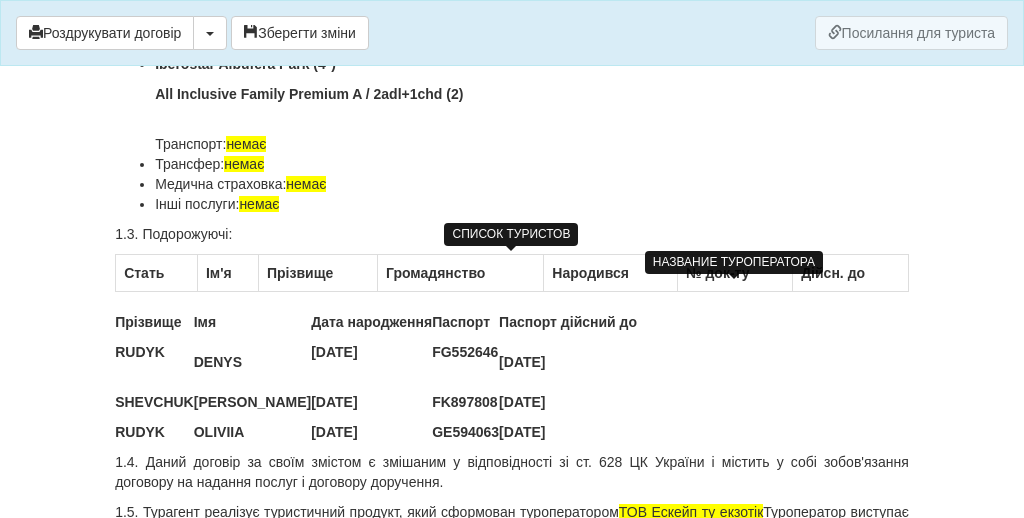 click on "MARIANNA" at bounding box center [252, 402] 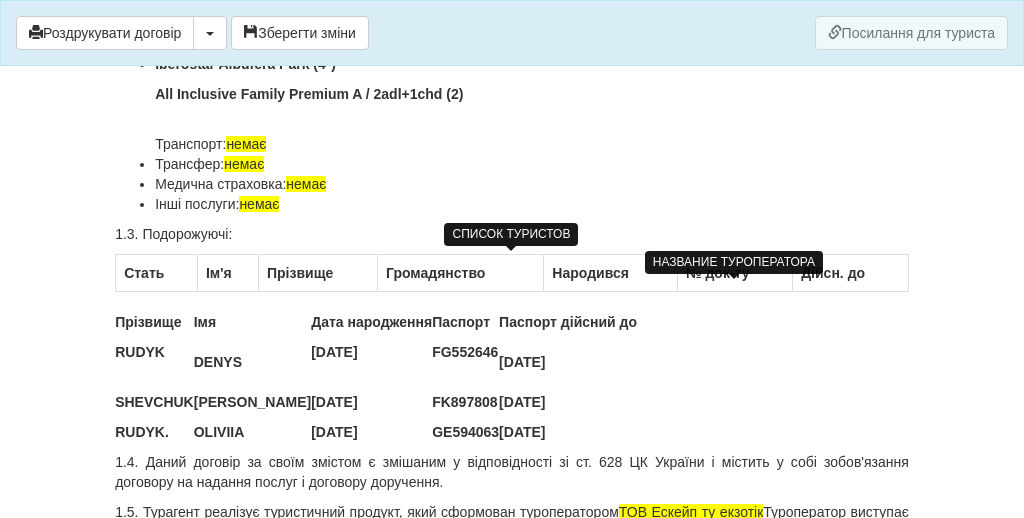 click on "RUDYK." at bounding box center [154, 432] 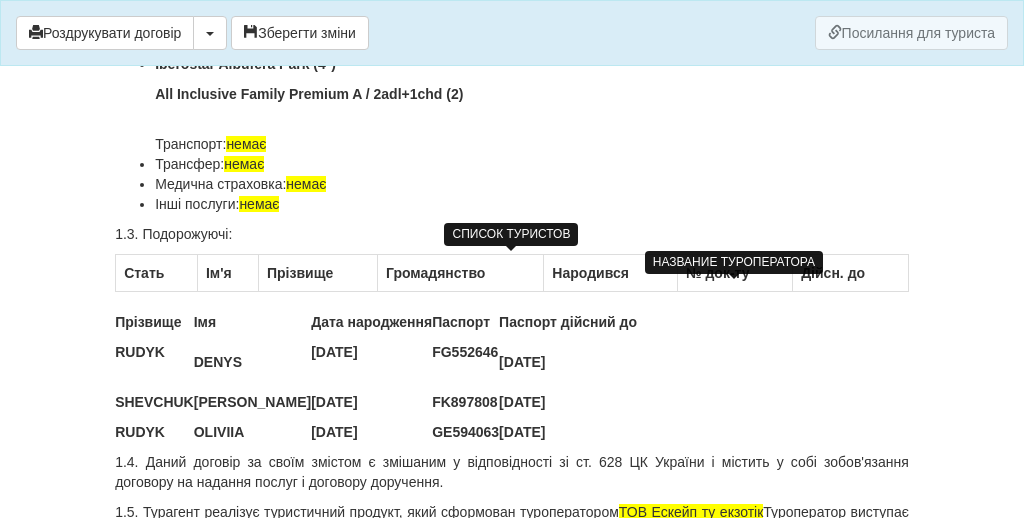 click on "RUDYK" at bounding box center [154, 367] 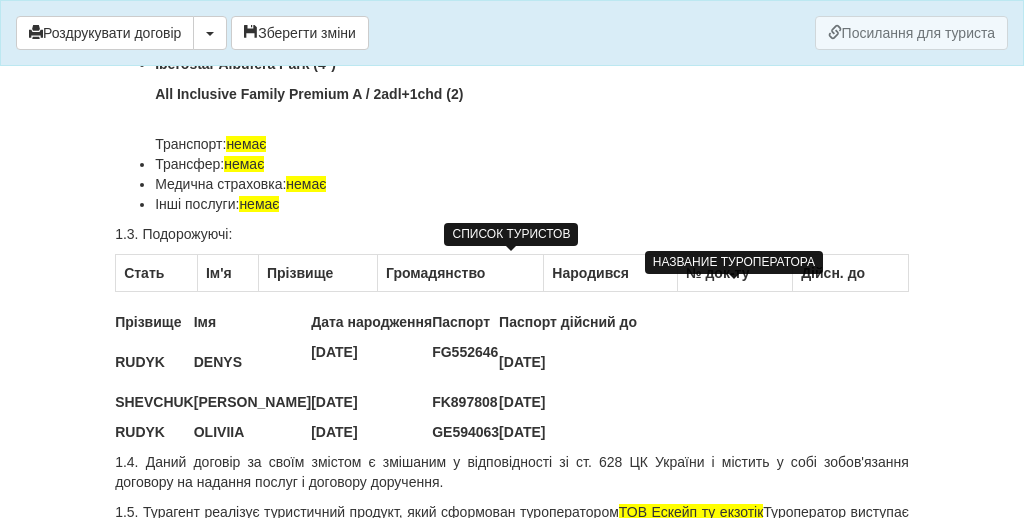 click on "DENYS" at bounding box center (252, 362) 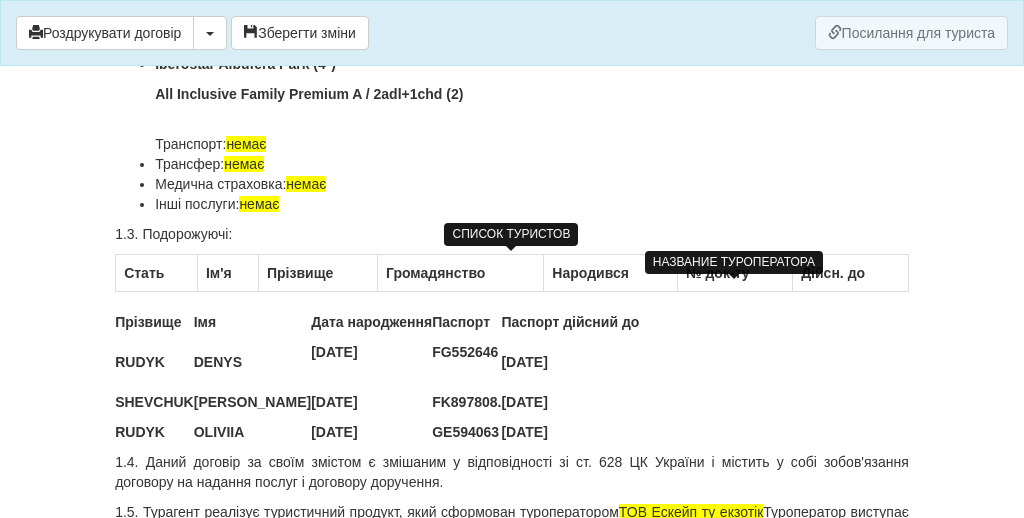 click on "Паспорт" at bounding box center (466, 322) 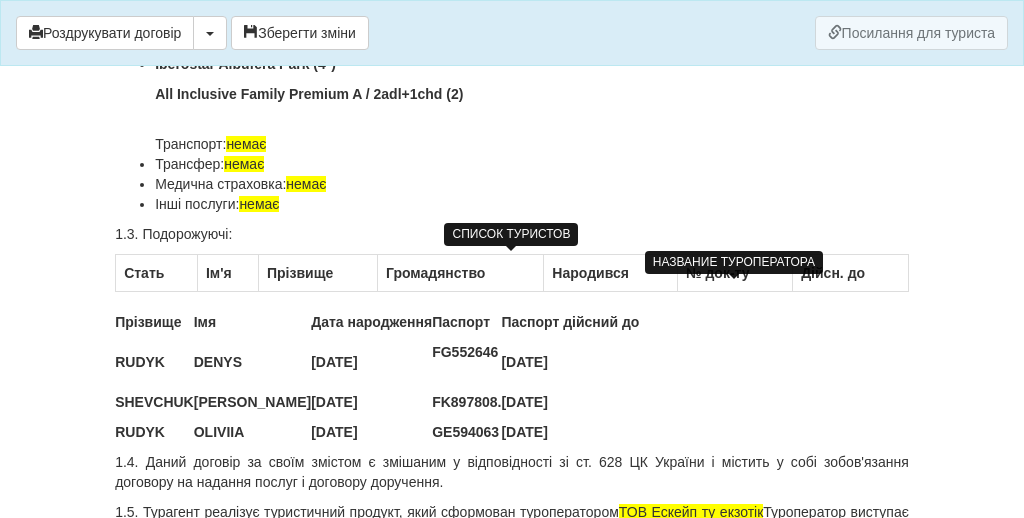 click on "MARIANNA" at bounding box center (252, 402) 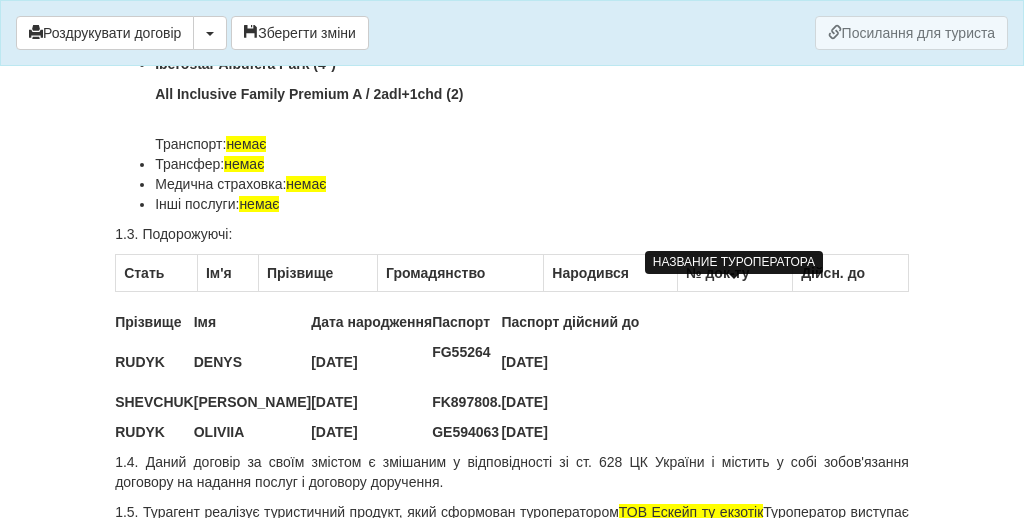 click on "FG55264" at bounding box center [466, 352] 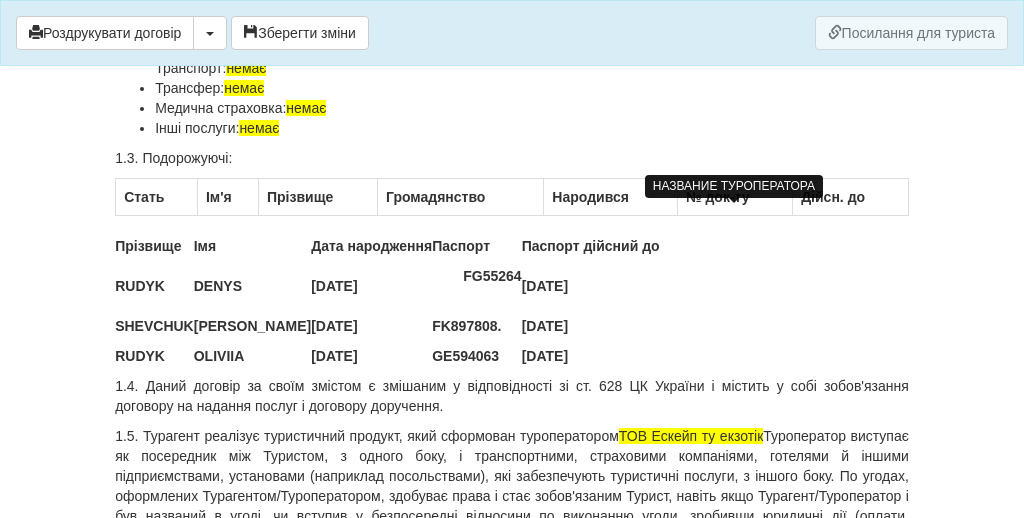 scroll, scrollTop: 796, scrollLeft: 0, axis: vertical 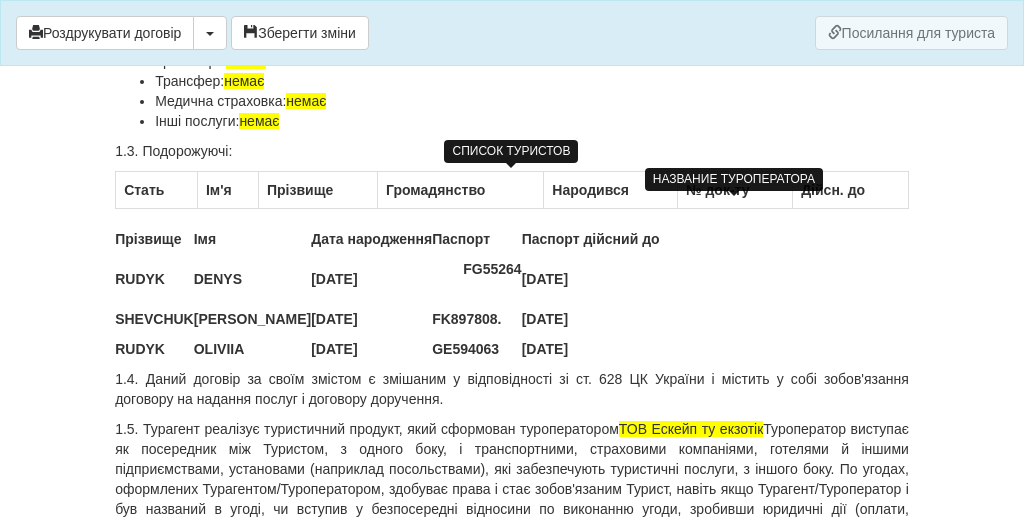 click on "FG55264" at bounding box center (477, 269) 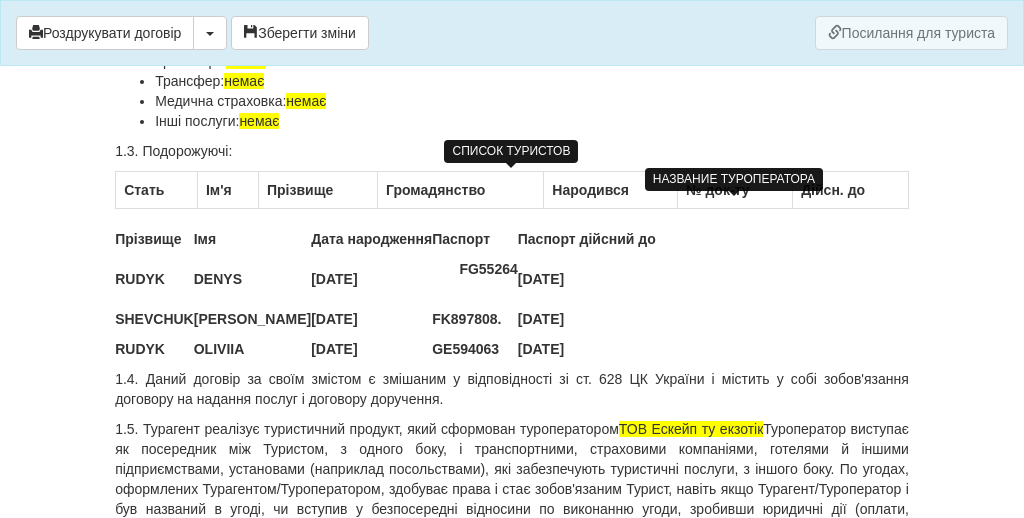click on "RUDYK" at bounding box center [154, 284] 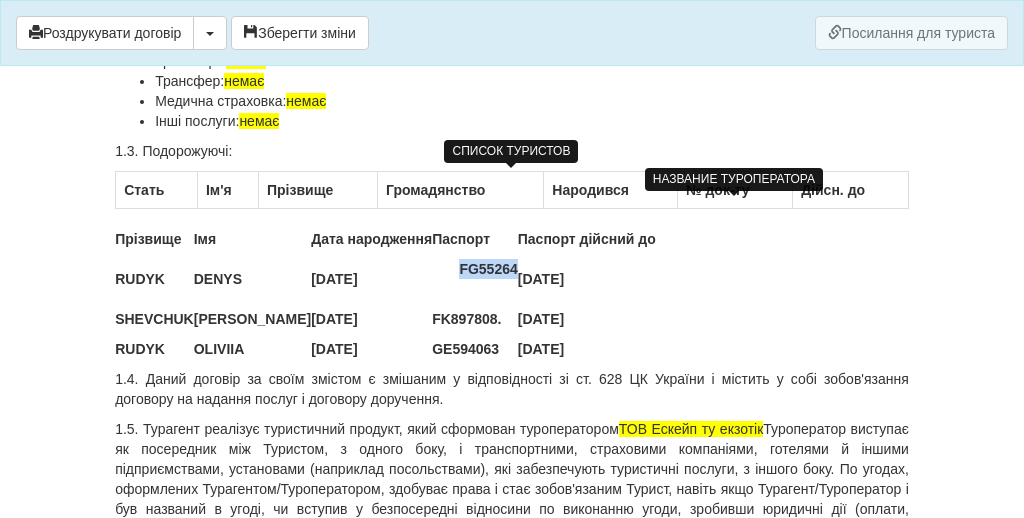 drag, startPoint x: 455, startPoint y: 272, endPoint x: 524, endPoint y: 267, distance: 69.18092 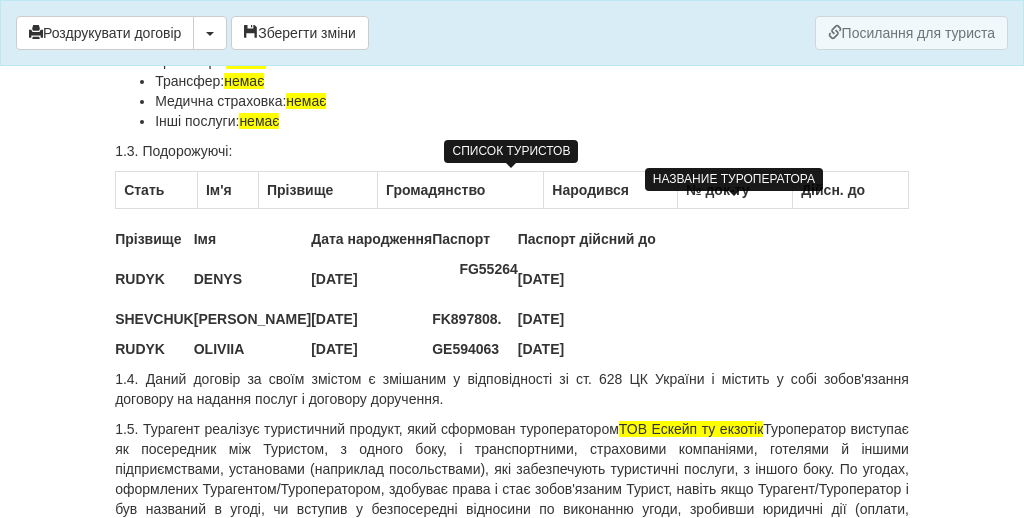 click on "FG55264" at bounding box center [475, 284] 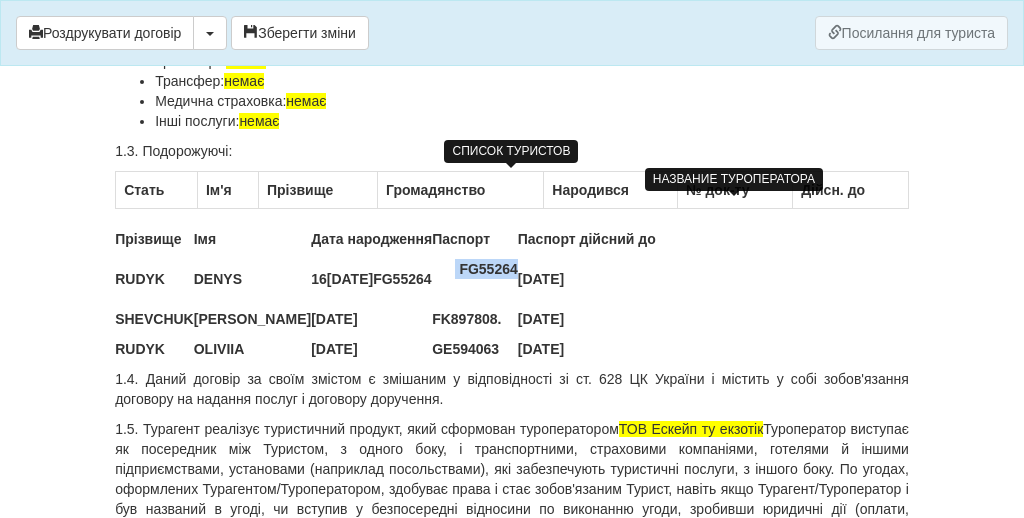 drag, startPoint x: 614, startPoint y: 267, endPoint x: 540, endPoint y: 265, distance: 74.02702 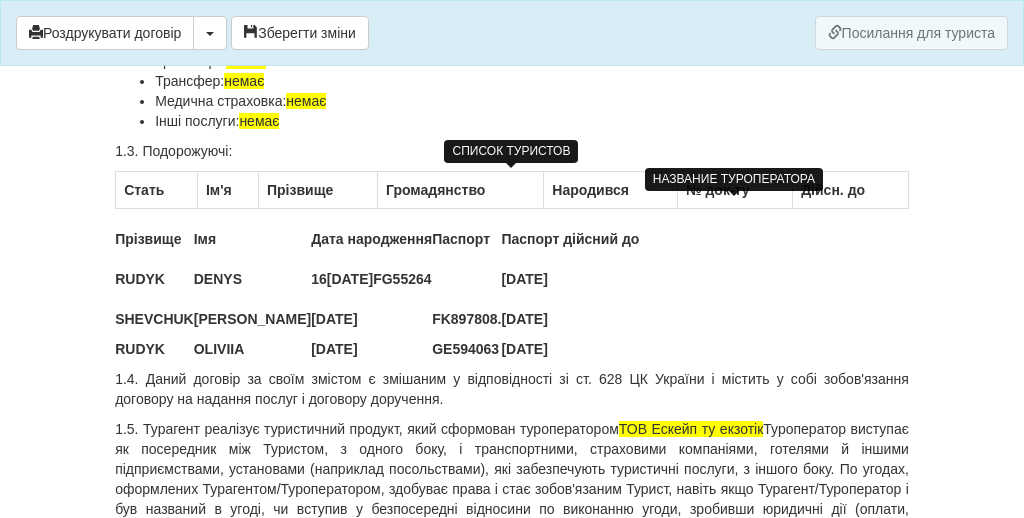 click on "Паспорт" at bounding box center [466, 239] 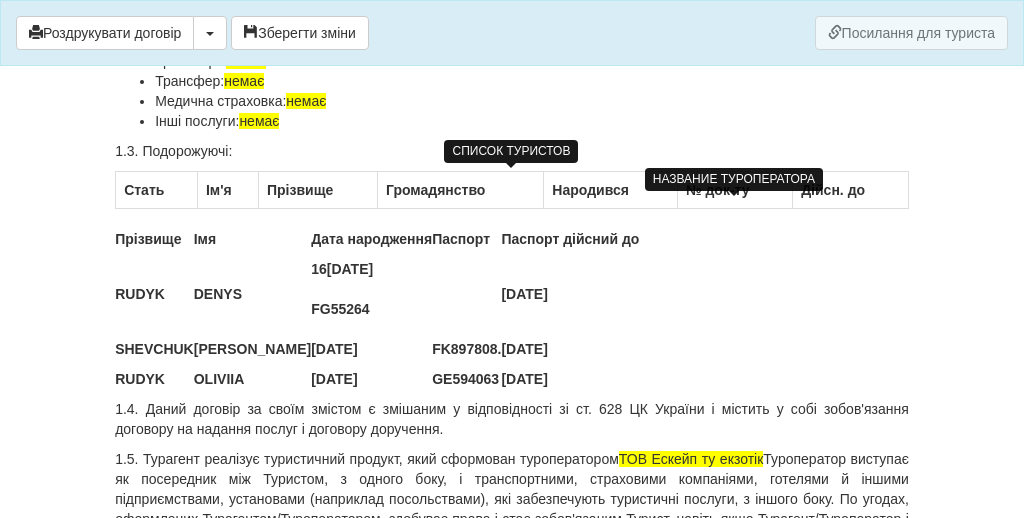 click on "DENYS" at bounding box center [252, 299] 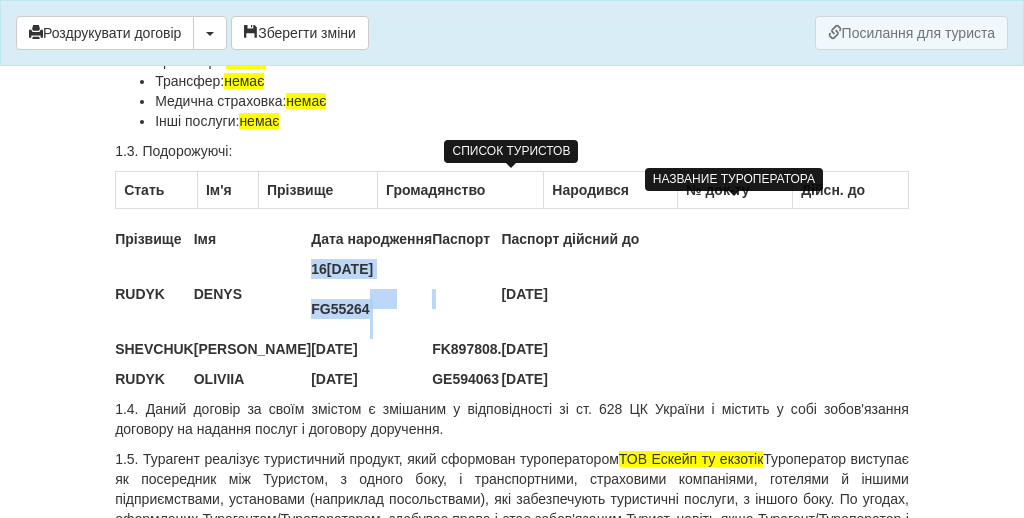 drag, startPoint x: 297, startPoint y: 312, endPoint x: 536, endPoint y: 309, distance: 239.01883 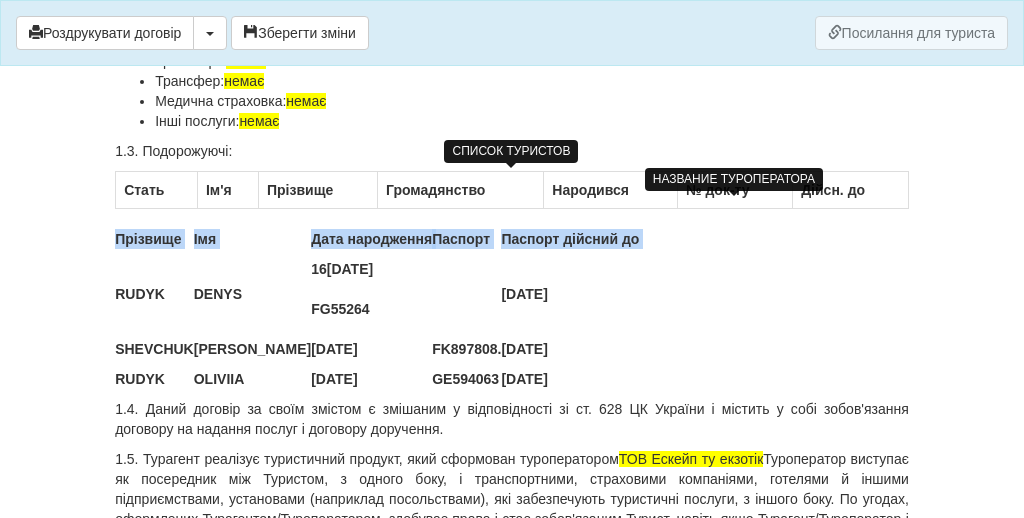 drag, startPoint x: 118, startPoint y: 289, endPoint x: 789, endPoint y: 314, distance: 671.4656 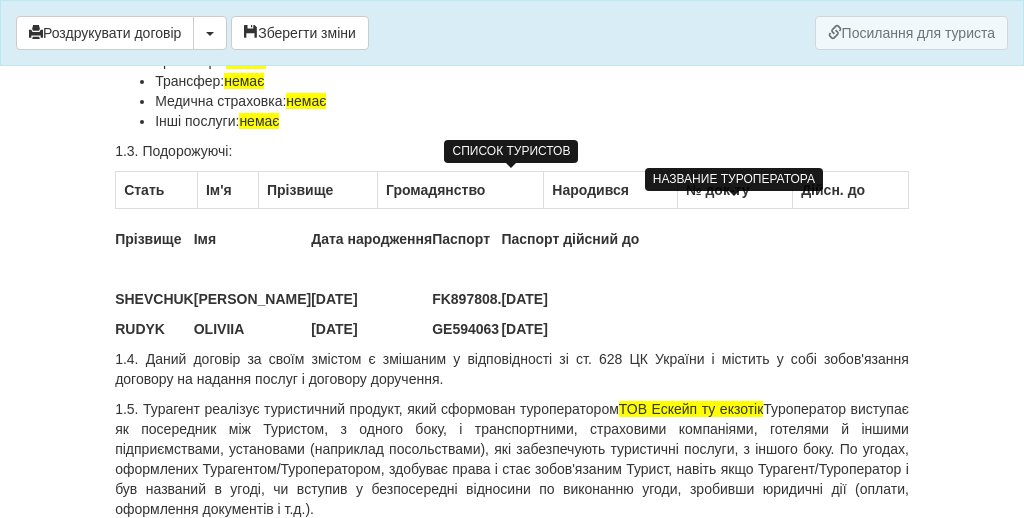 click at bounding box center [154, 269] 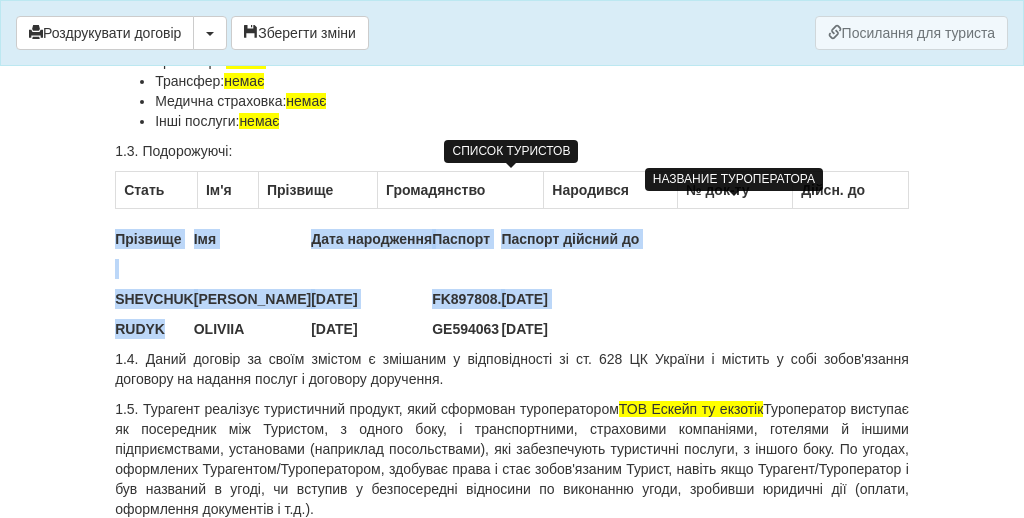drag, startPoint x: 162, startPoint y: 330, endPoint x: 106, endPoint y: 321, distance: 56.718605 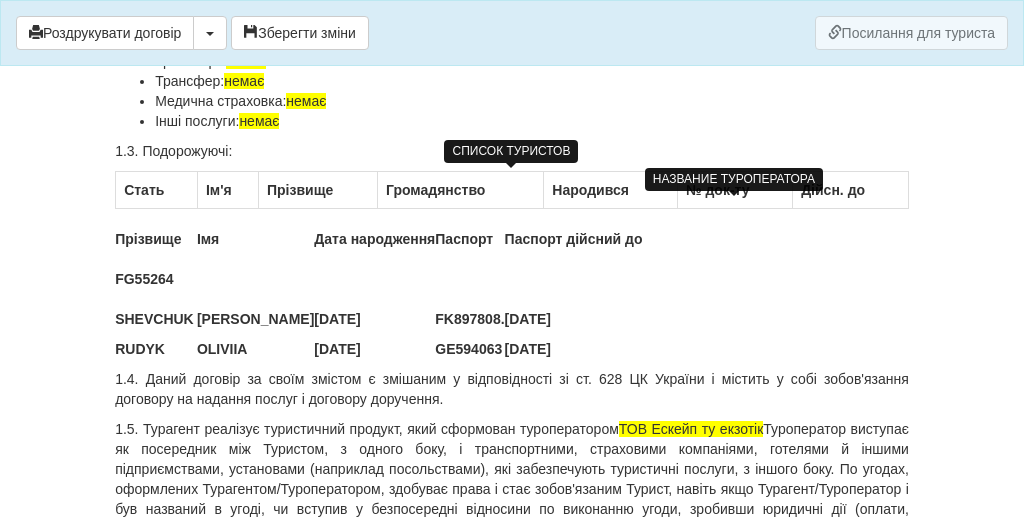 click at bounding box center [185, 284] 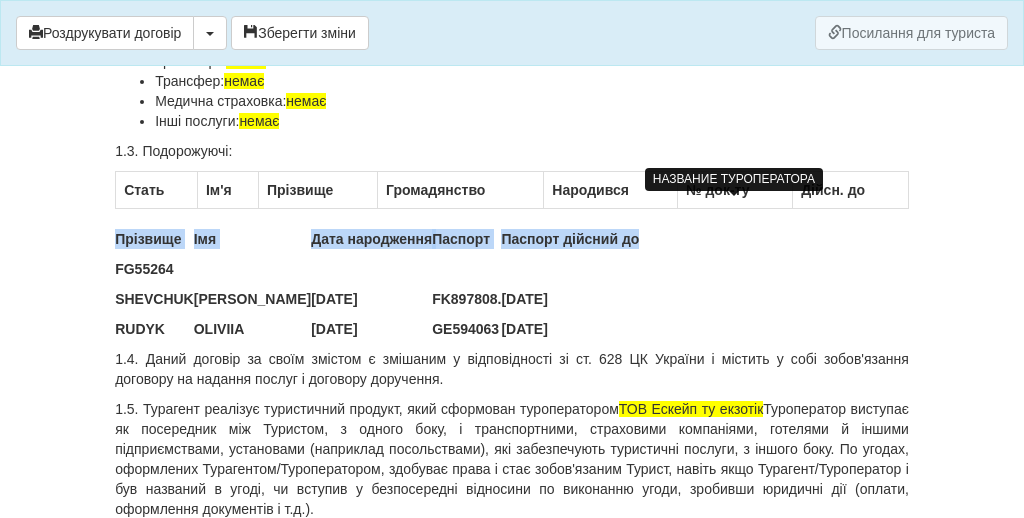 drag, startPoint x: 185, startPoint y: 265, endPoint x: 107, endPoint y: 265, distance: 78 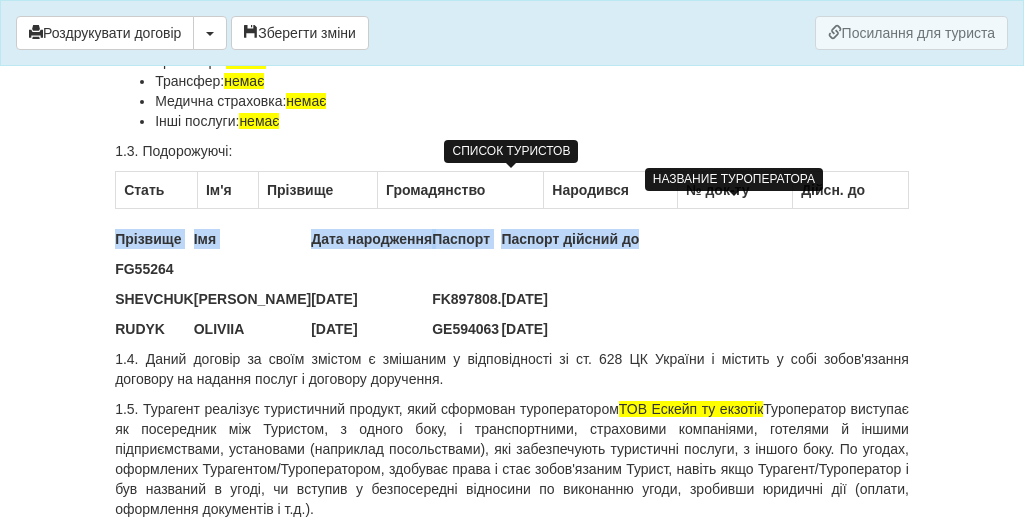 click on "FG55264" at bounding box center (154, 274) 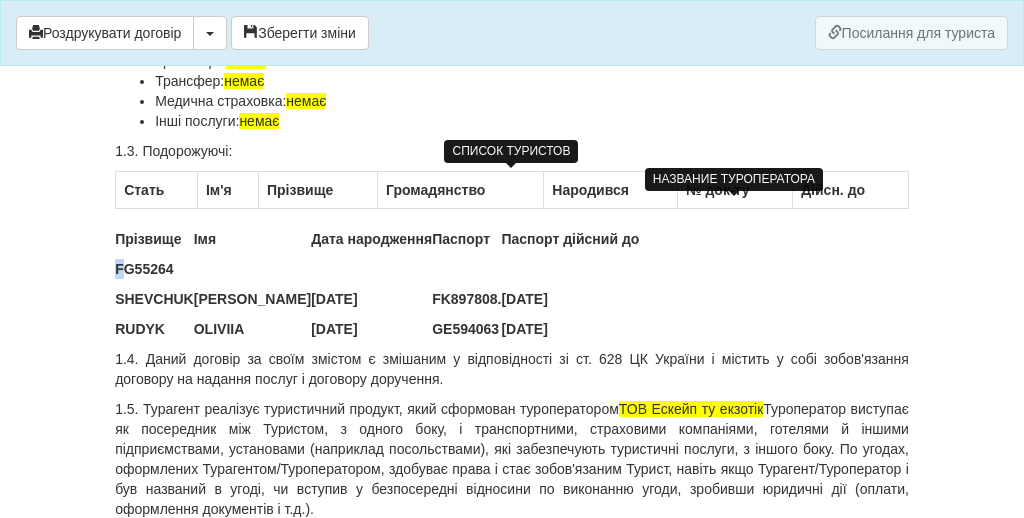 drag, startPoint x: 188, startPoint y: 268, endPoint x: 119, endPoint y: 270, distance: 69.02898 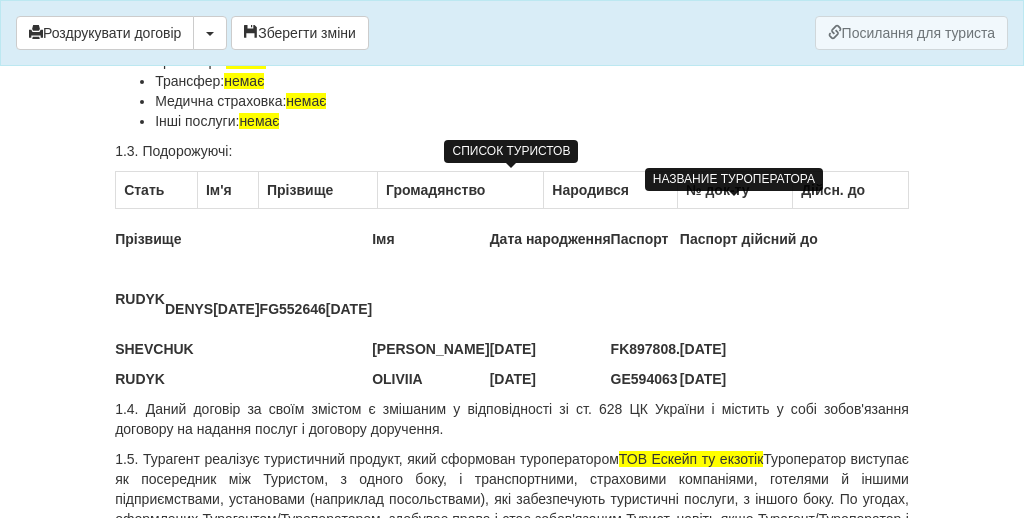 click on "DENYS" at bounding box center [189, 309] 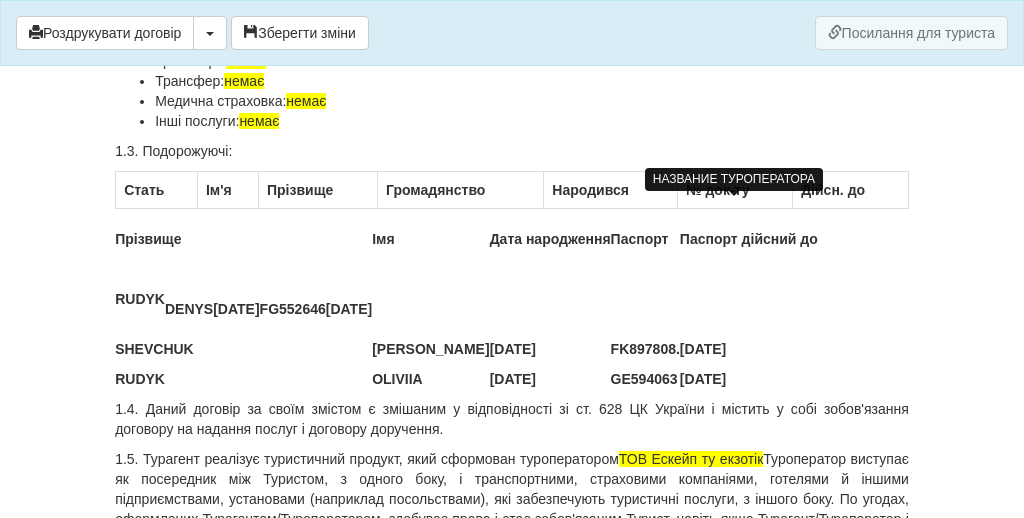 drag, startPoint x: 458, startPoint y: 336, endPoint x: 101, endPoint y: 285, distance: 360.62445 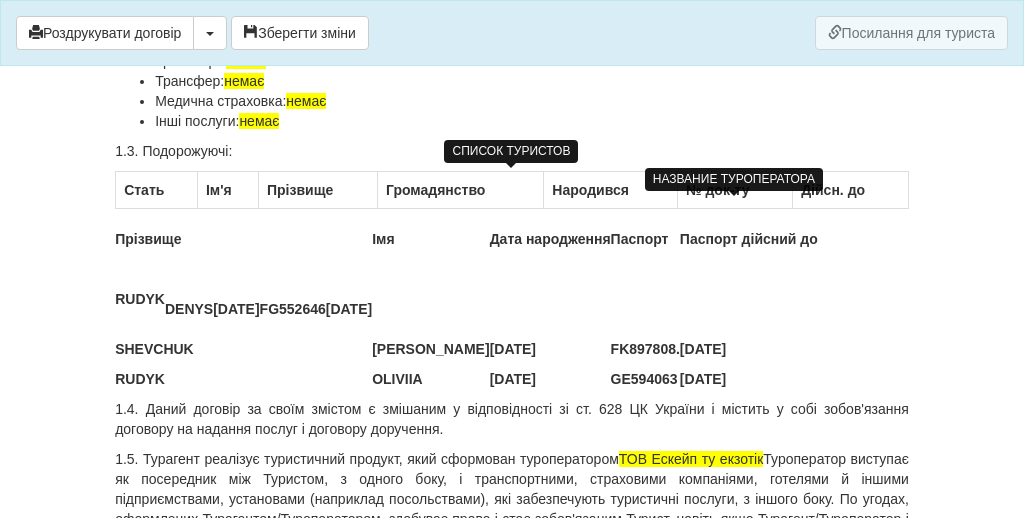 click at bounding box center (243, 269) 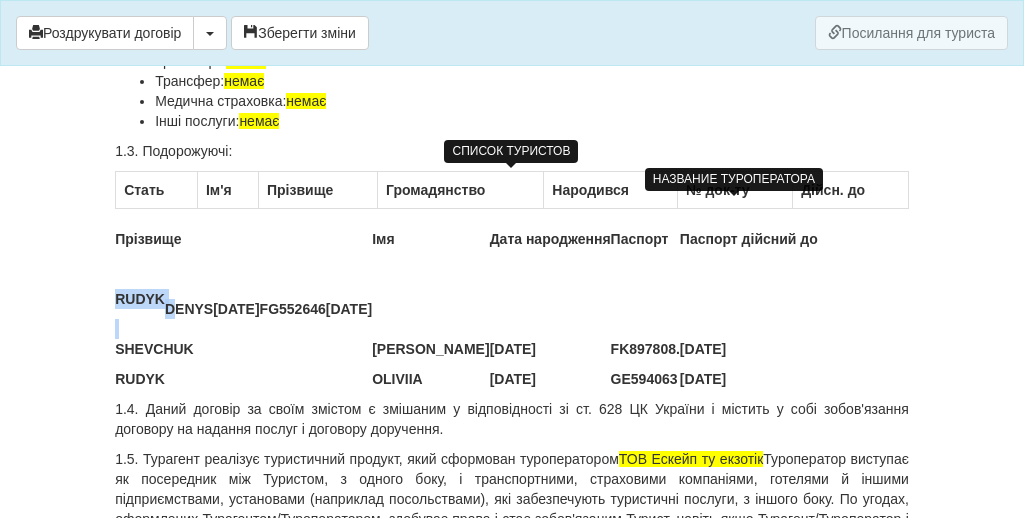 drag, startPoint x: 167, startPoint y: 321, endPoint x: 119, endPoint y: 319, distance: 48.04165 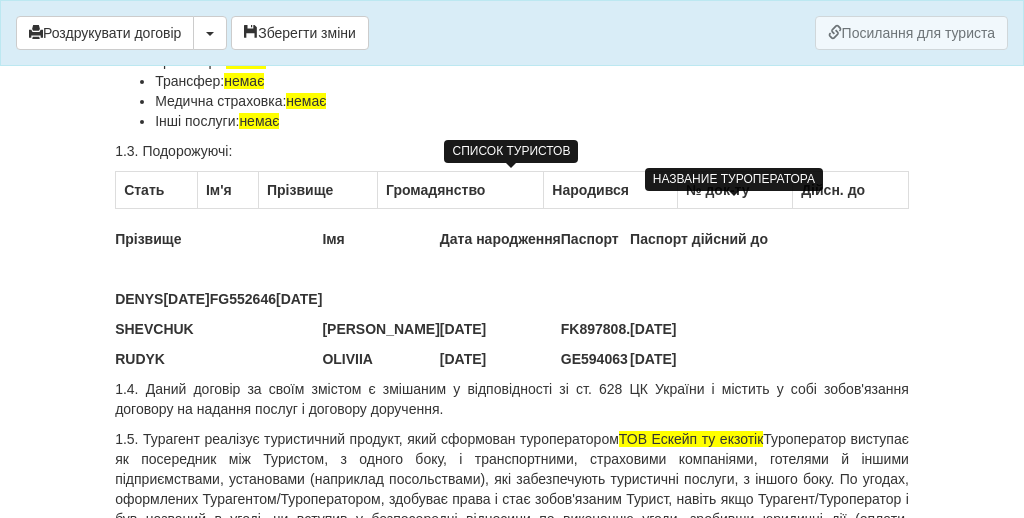 click on "Прізвище" at bounding box center (218, 244) 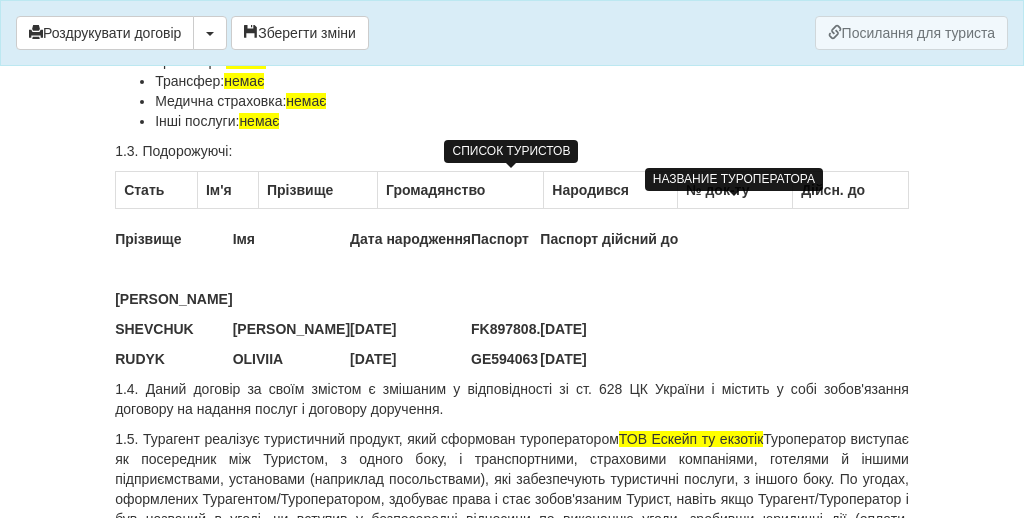 click on "RUDYK DENYS" at bounding box center [173, 299] 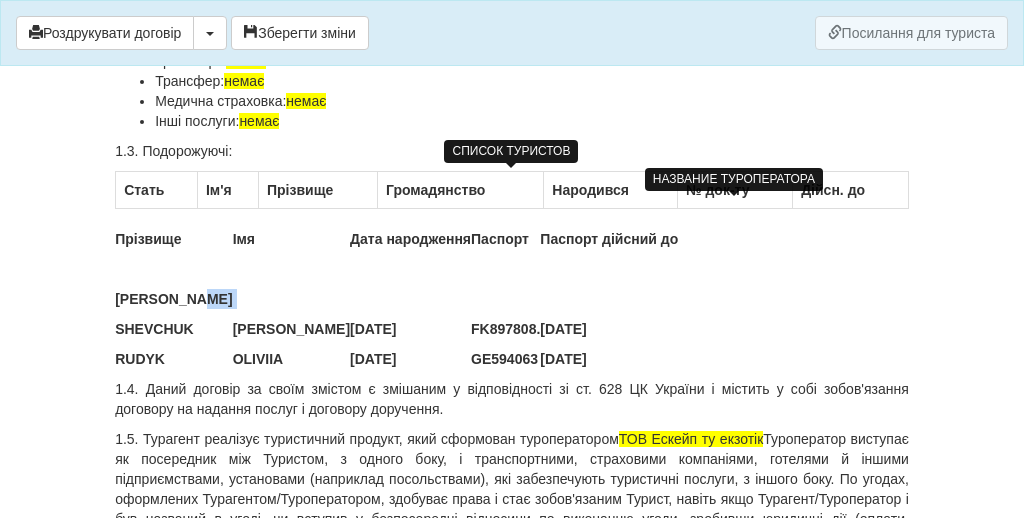 drag, startPoint x: 233, startPoint y: 296, endPoint x: 183, endPoint y: 296, distance: 50 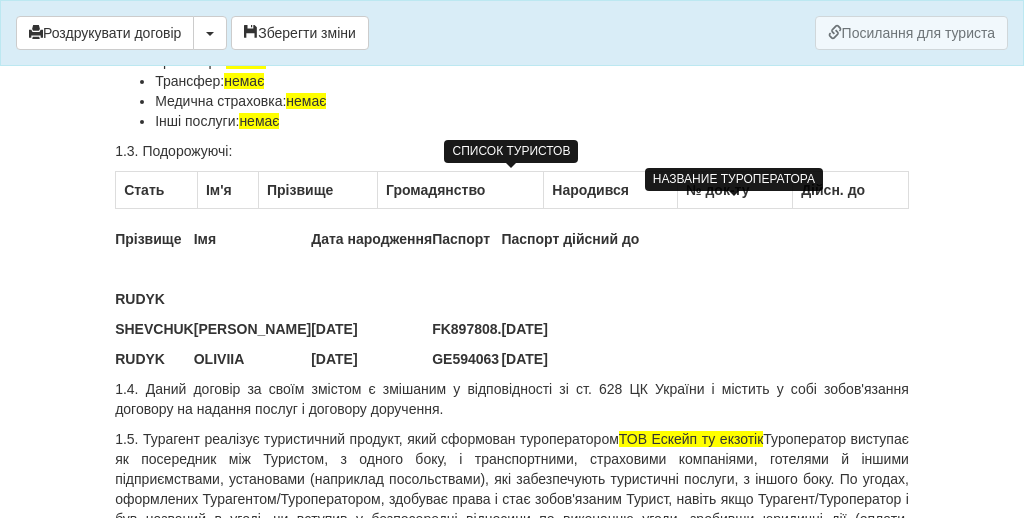 click at bounding box center [252, 289] 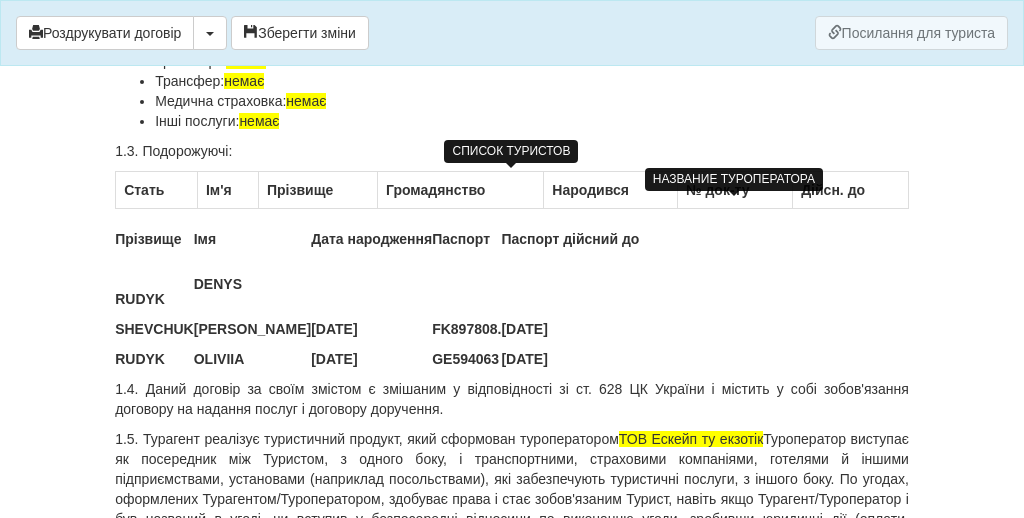 click at bounding box center (371, 289) 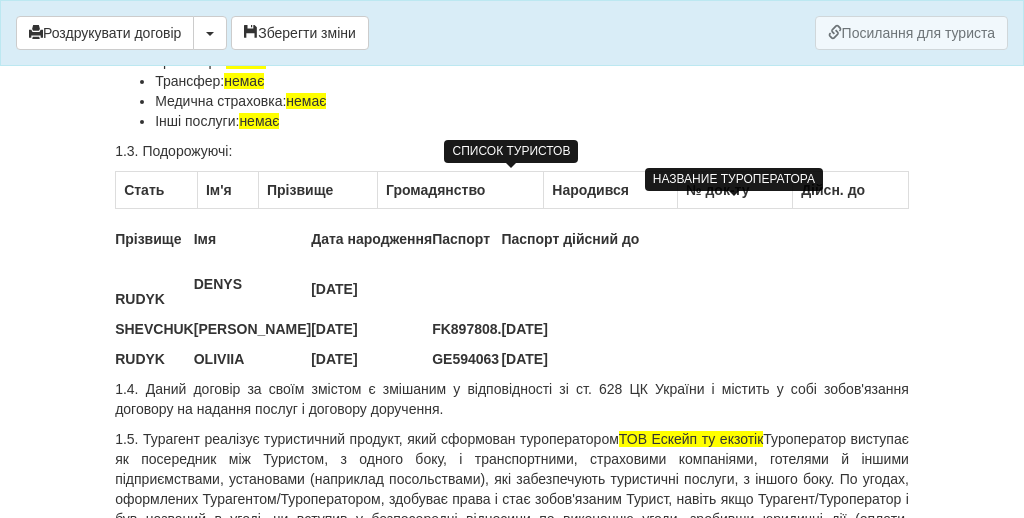 click at bounding box center (466, 289) 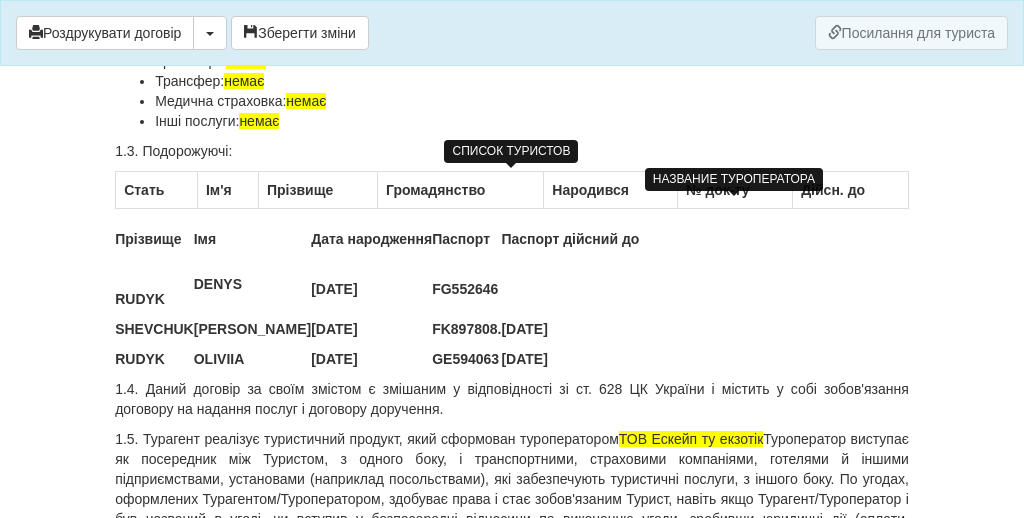 click on "Паспорт" at bounding box center (466, 239) 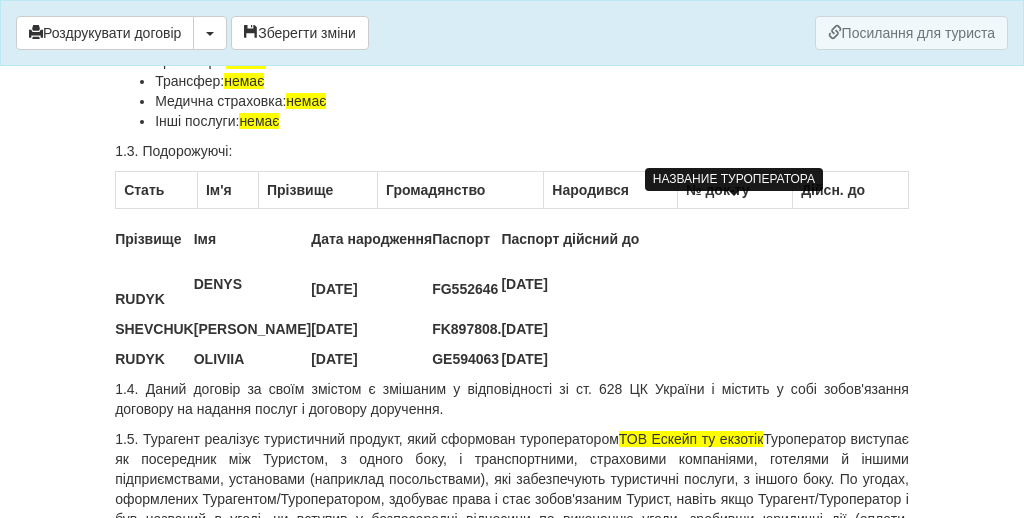 click on "Прізвище Імя Дата народження           Паспорт Паспорт дійсний до  RUDYK      DENYS 16-11-1992 FG552646 08-06-2027 SHEVCHUK  MARIANNA    30-07-1990   FK897808.                       15-01-2028 RUDYK                  OLIVIIA       11-09-2022   GE594063 06-12-2026" at bounding box center (512, 304) 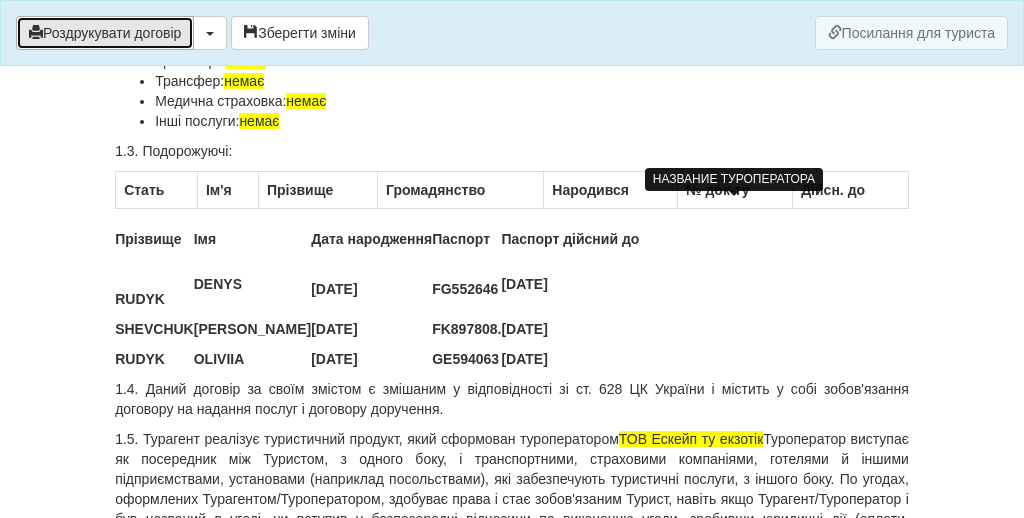 click on "Роздрукувати договір" at bounding box center (105, 33) 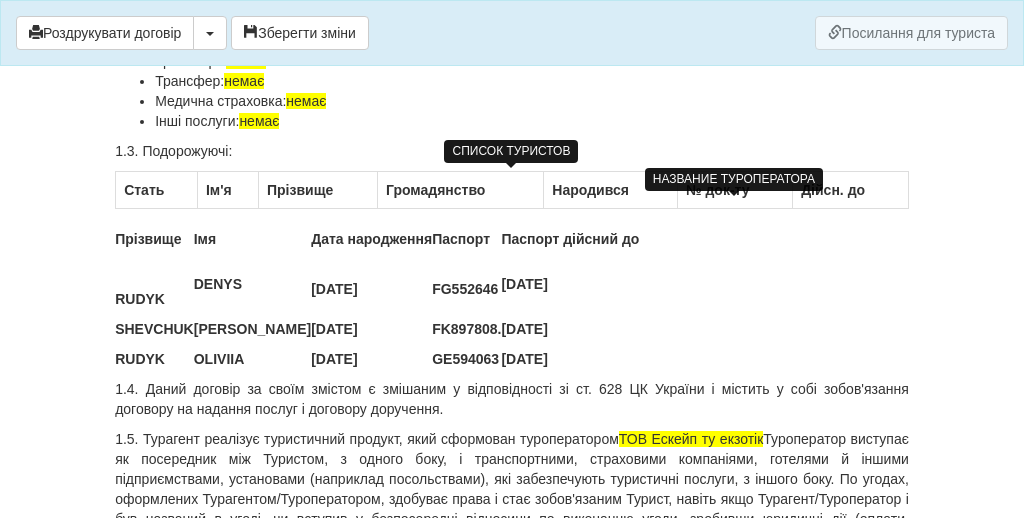 click on "11-09-2022" at bounding box center [371, 359] 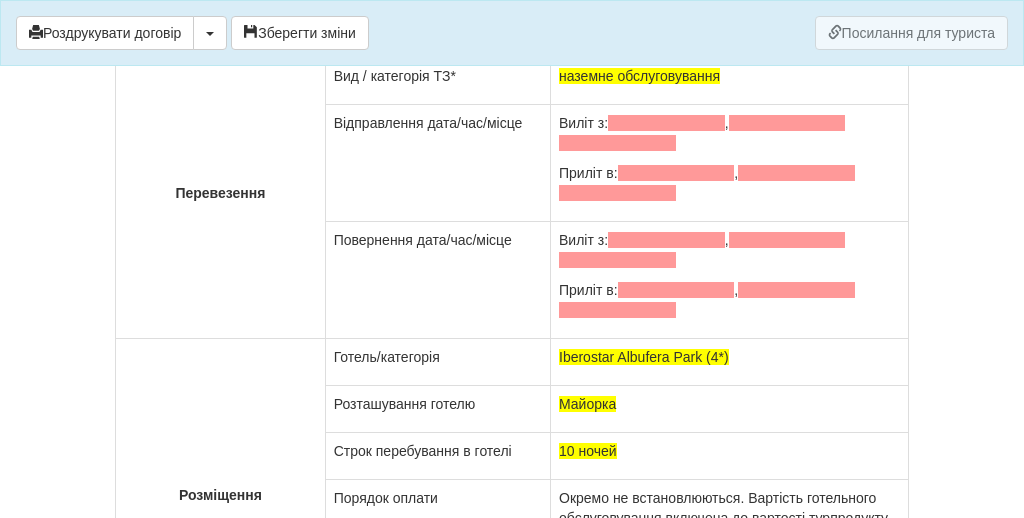 scroll, scrollTop: 350, scrollLeft: 0, axis: vertical 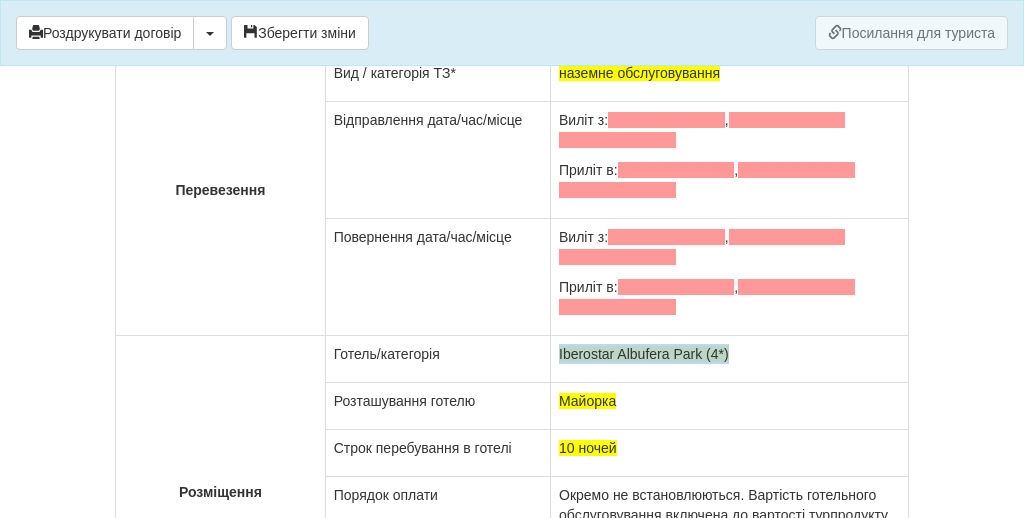 drag, startPoint x: 803, startPoint y: 358, endPoint x: 602, endPoint y: 359, distance: 201.00249 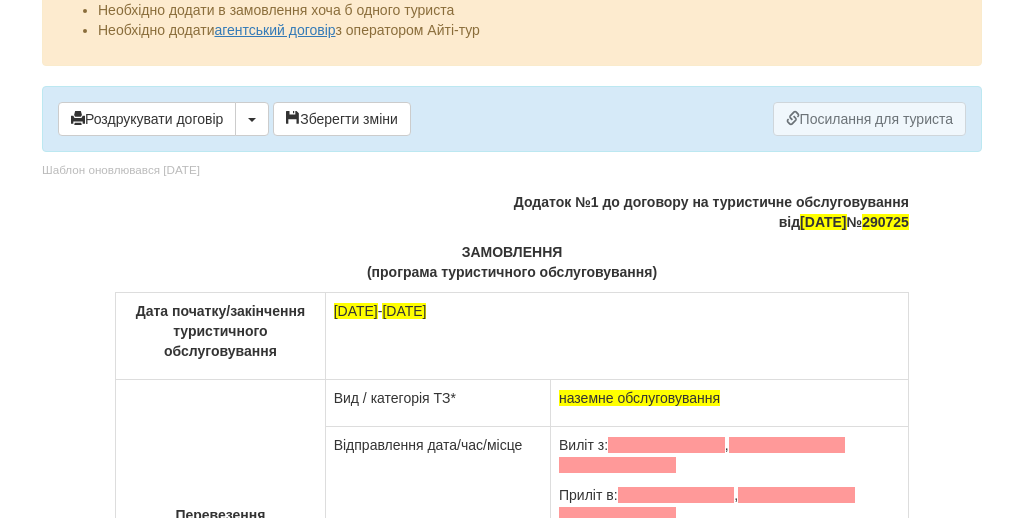 scroll, scrollTop: 0, scrollLeft: 0, axis: both 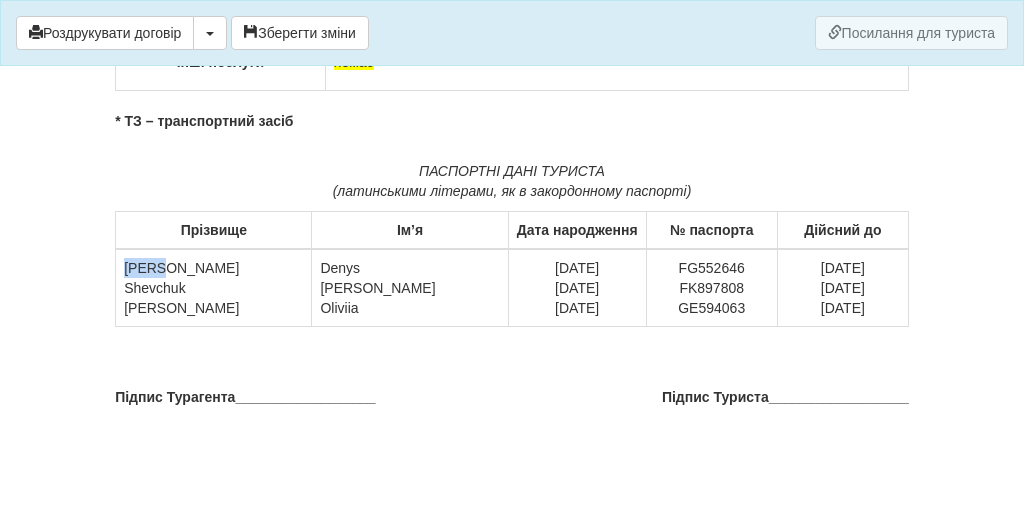 drag, startPoint x: 121, startPoint y: 245, endPoint x: 204, endPoint y: 252, distance: 83.294655 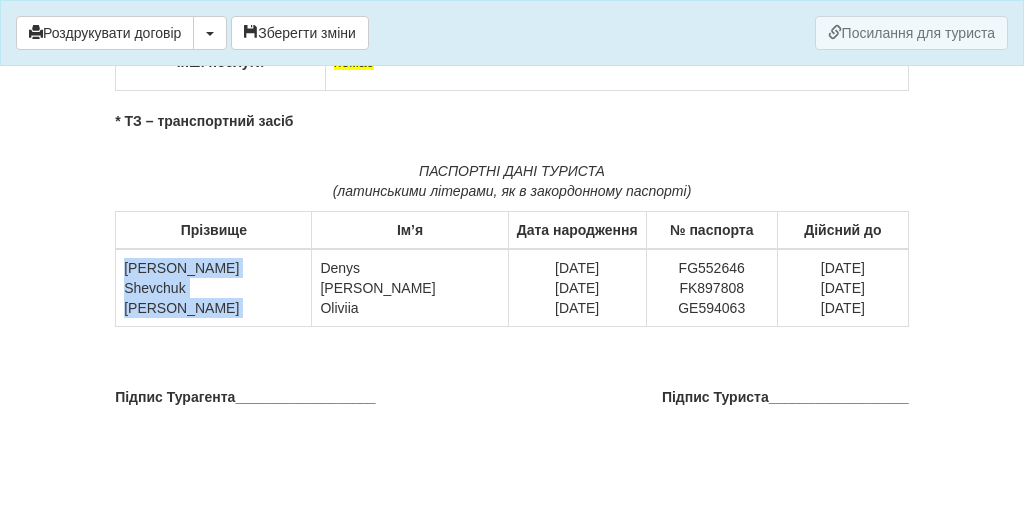 click on "[PERSON_NAME]" at bounding box center (410, 288) 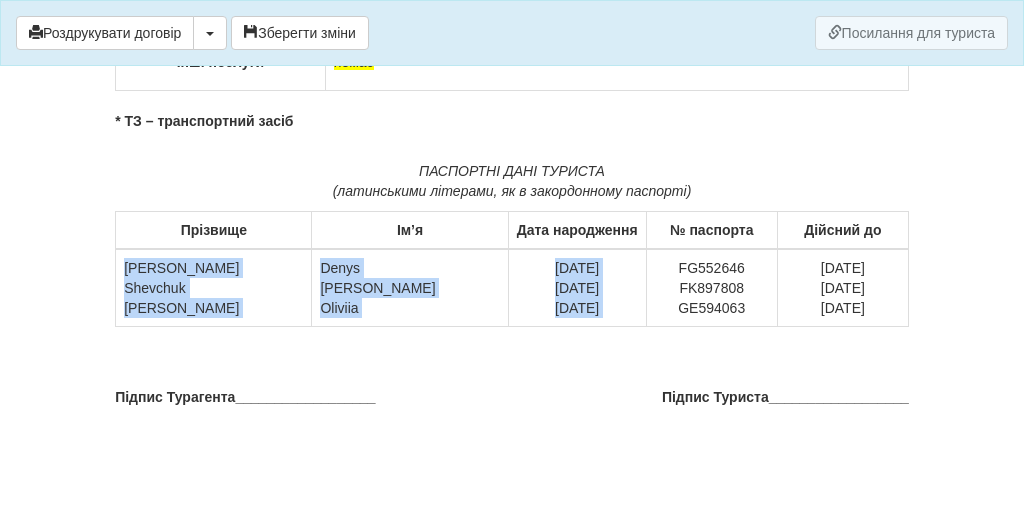 drag, startPoint x: 124, startPoint y: 245, endPoint x: 678, endPoint y: 242, distance: 554.0081 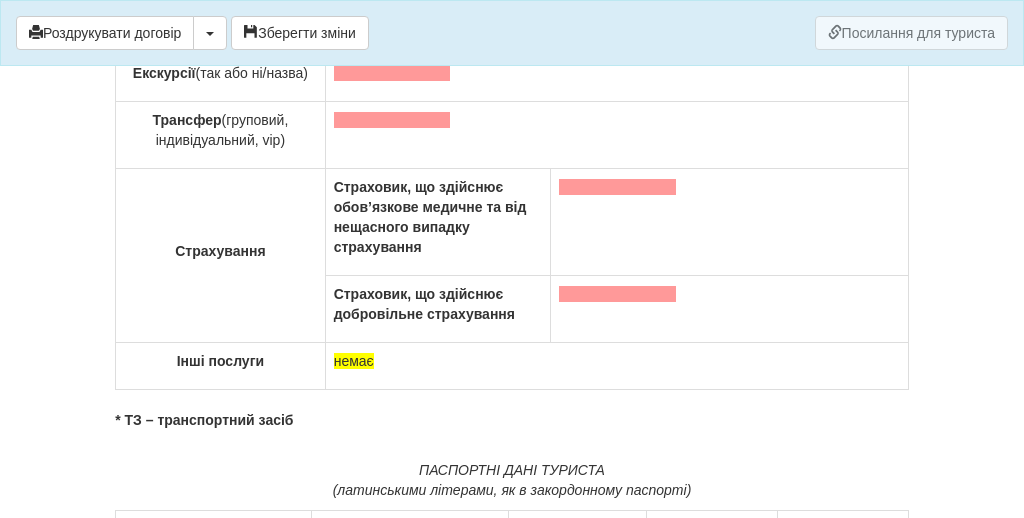 scroll, scrollTop: 0, scrollLeft: 0, axis: both 